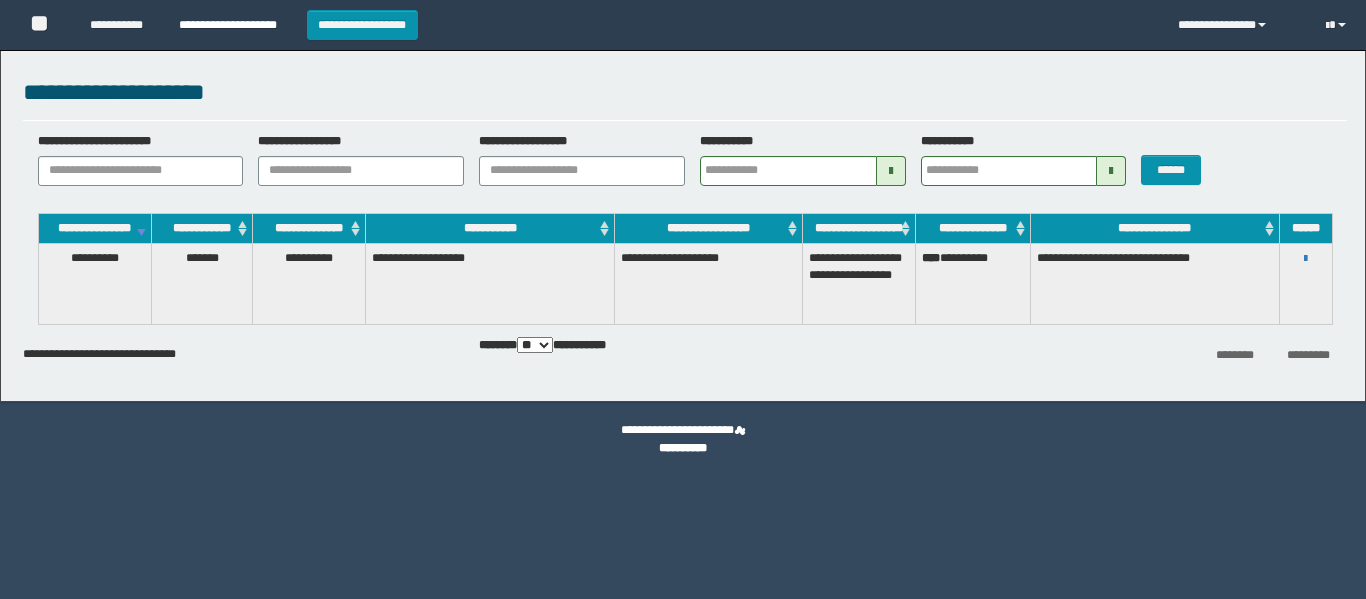 scroll, scrollTop: 0, scrollLeft: 0, axis: both 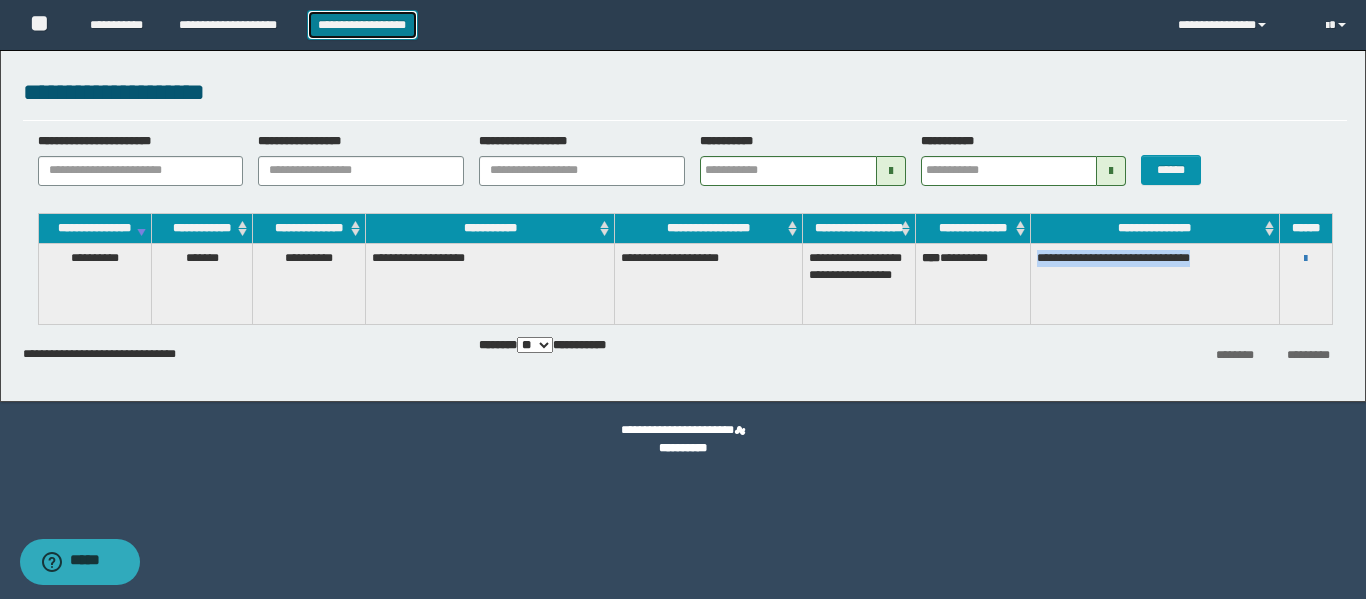click on "**********" at bounding box center (362, 25) 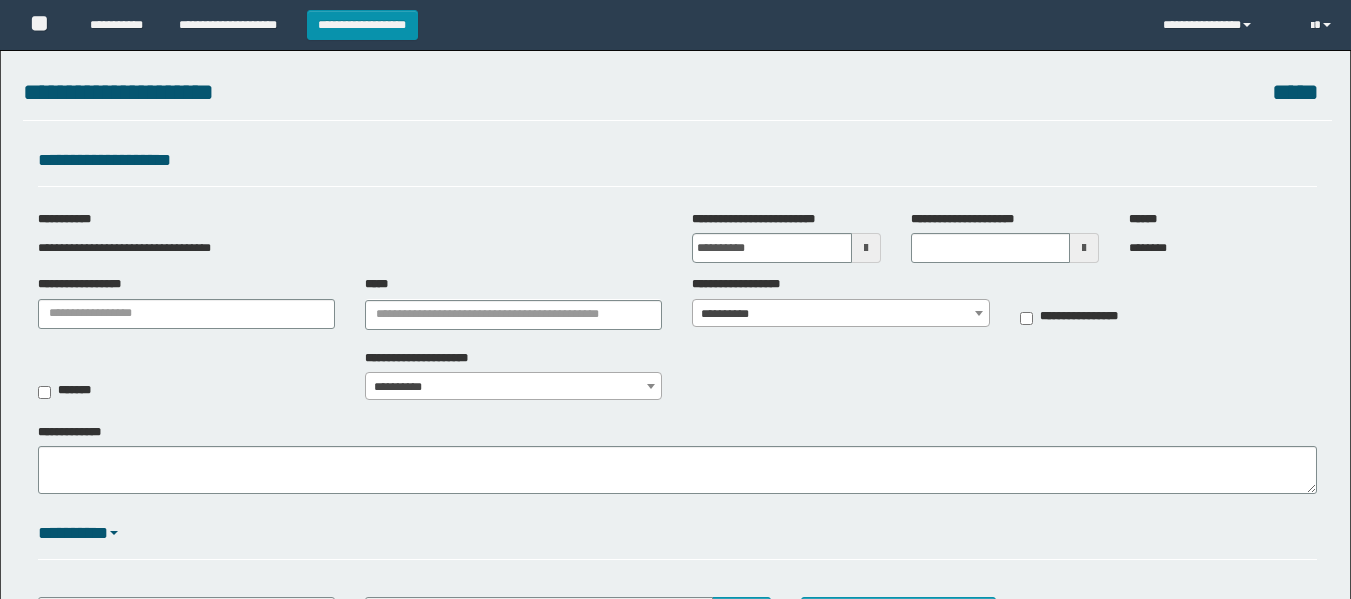 scroll, scrollTop: 0, scrollLeft: 0, axis: both 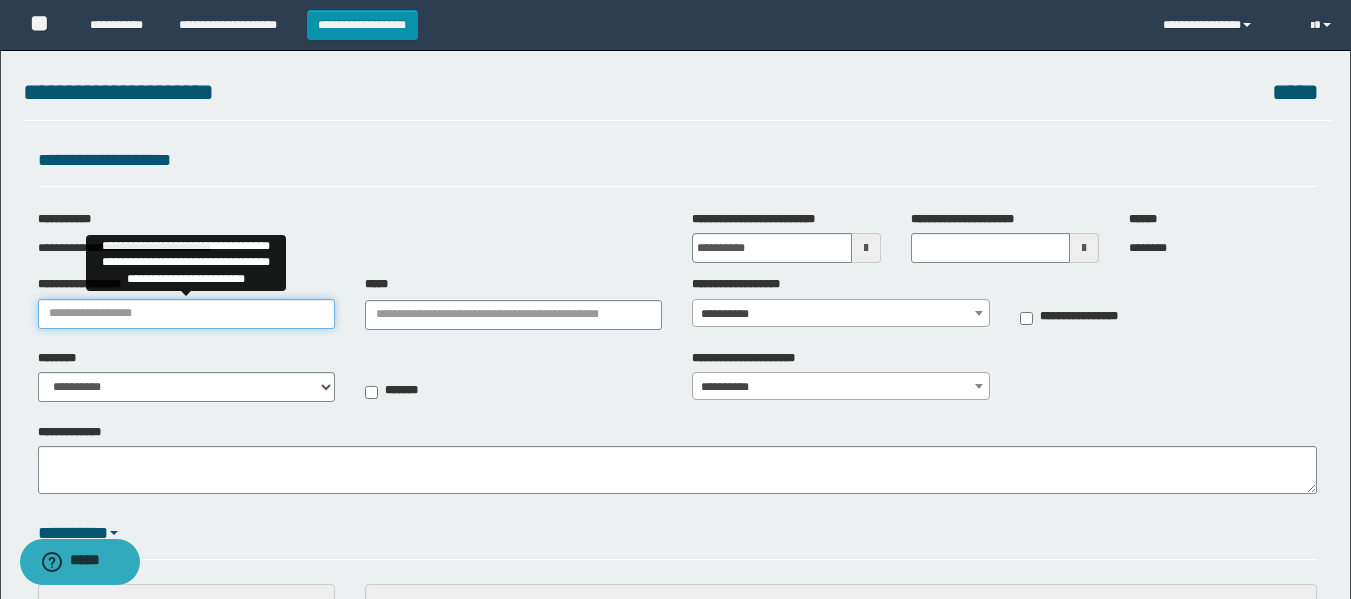 click on "**********" at bounding box center [186, 314] 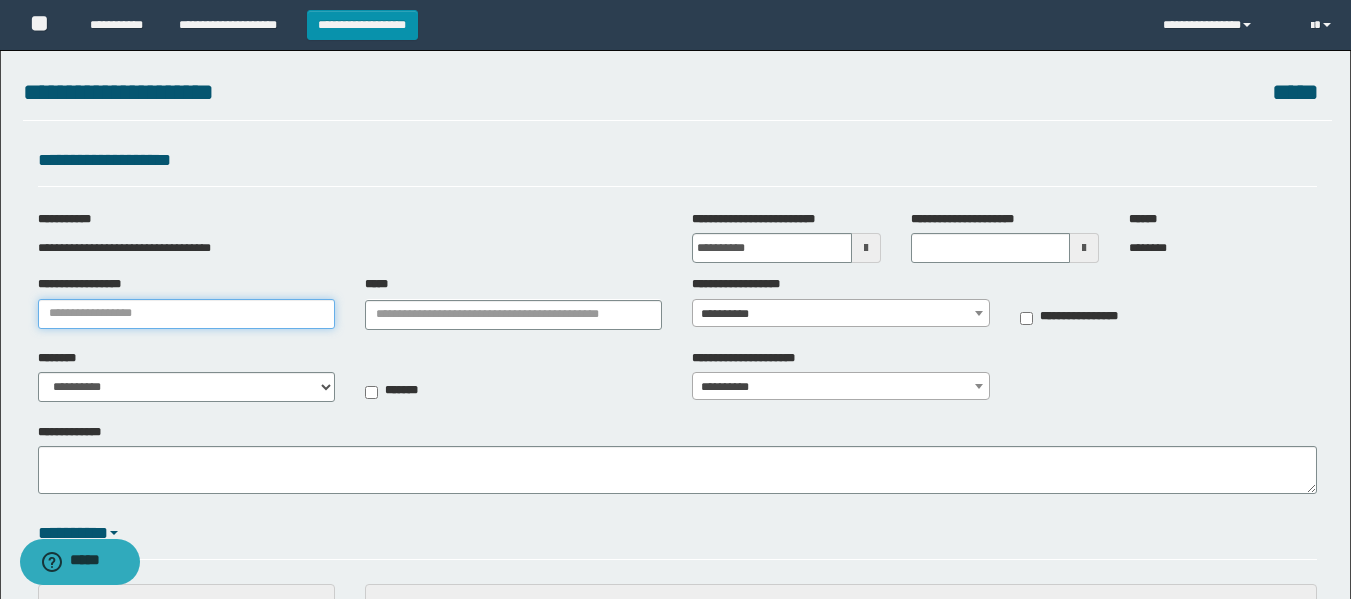 type on "**********" 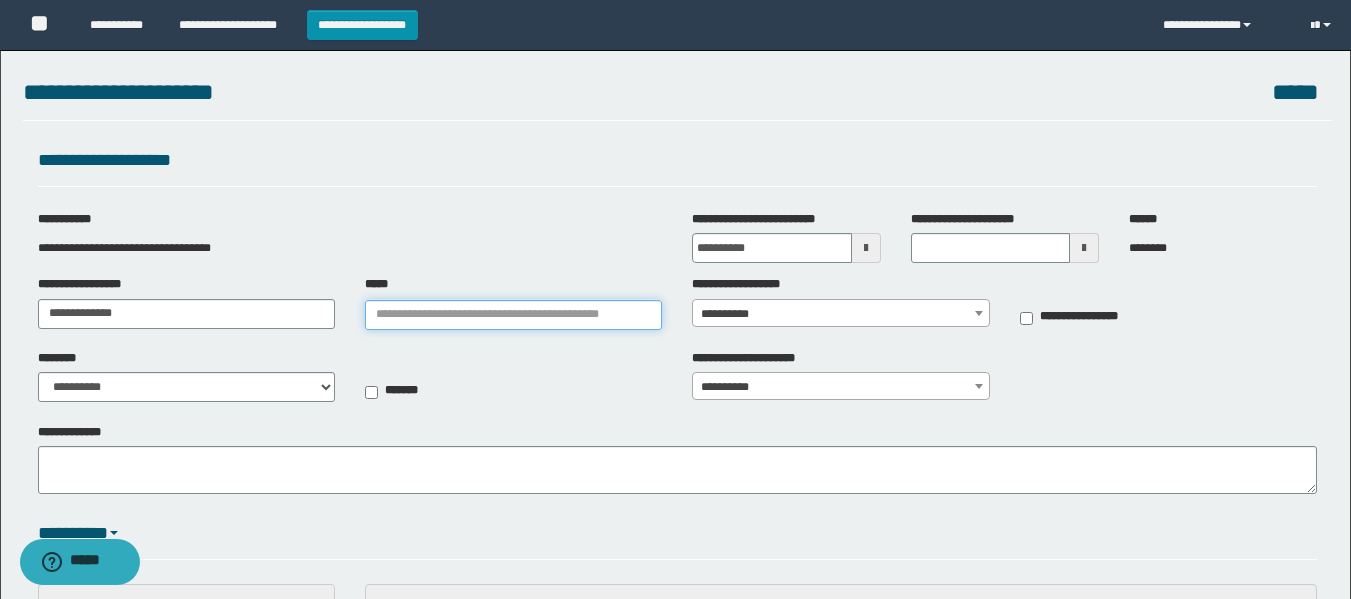 click on "*****" at bounding box center [513, 315] 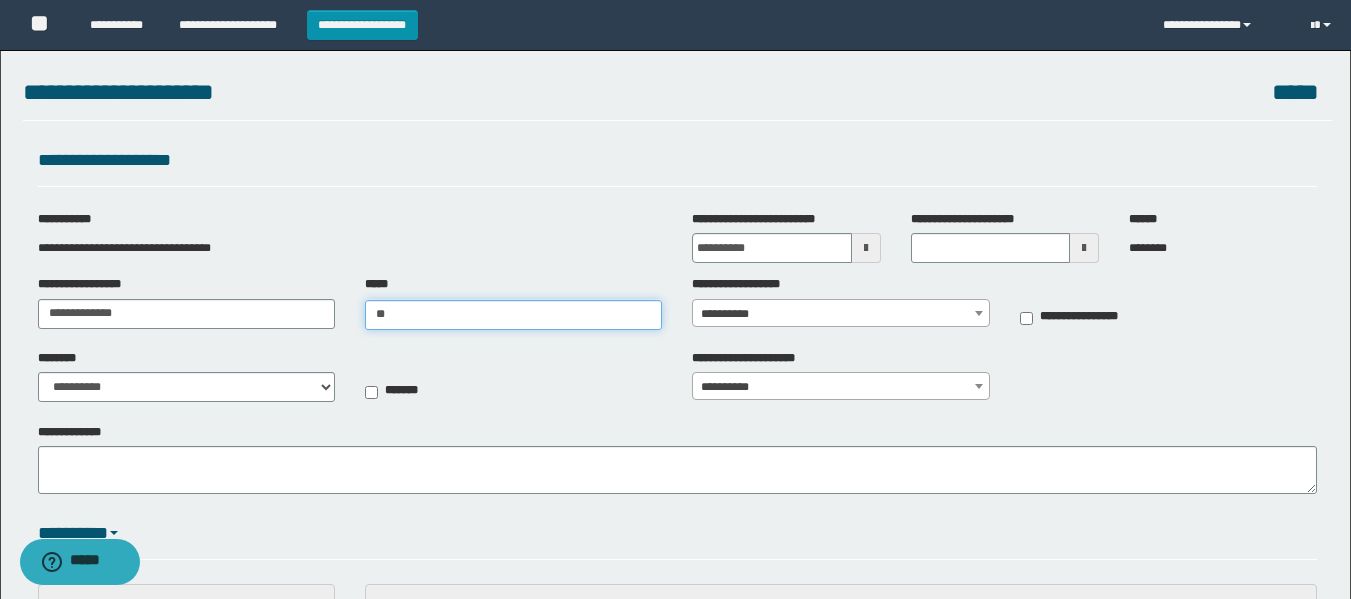 type on "*" 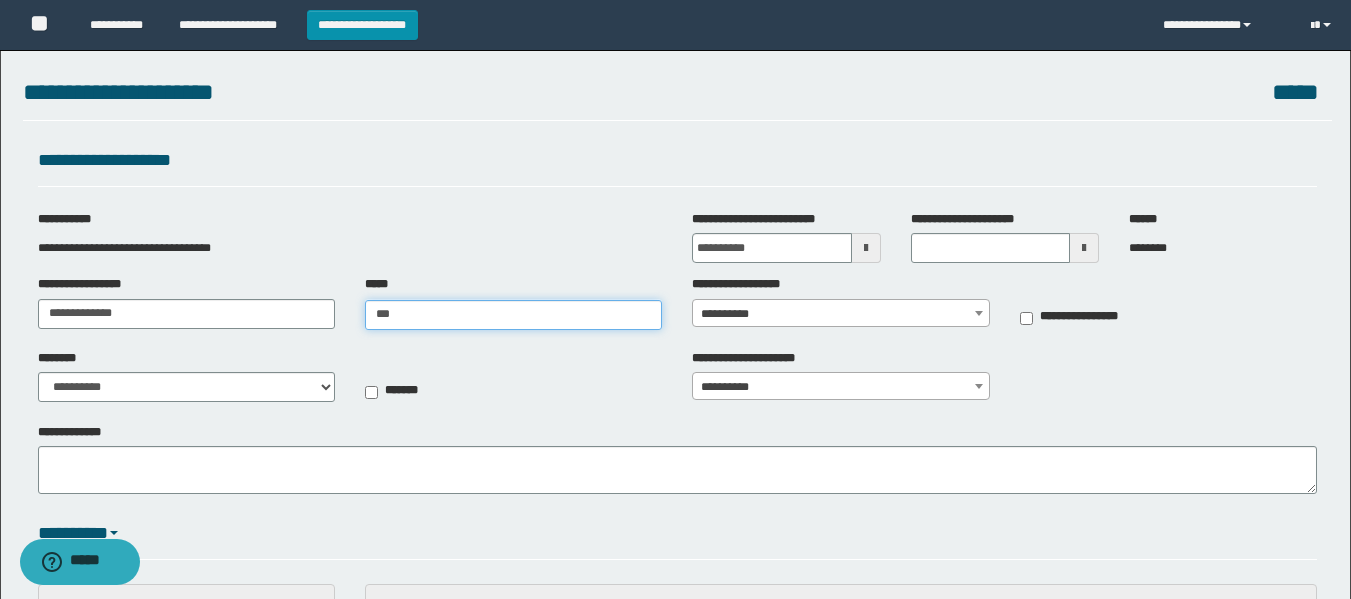 type on "**********" 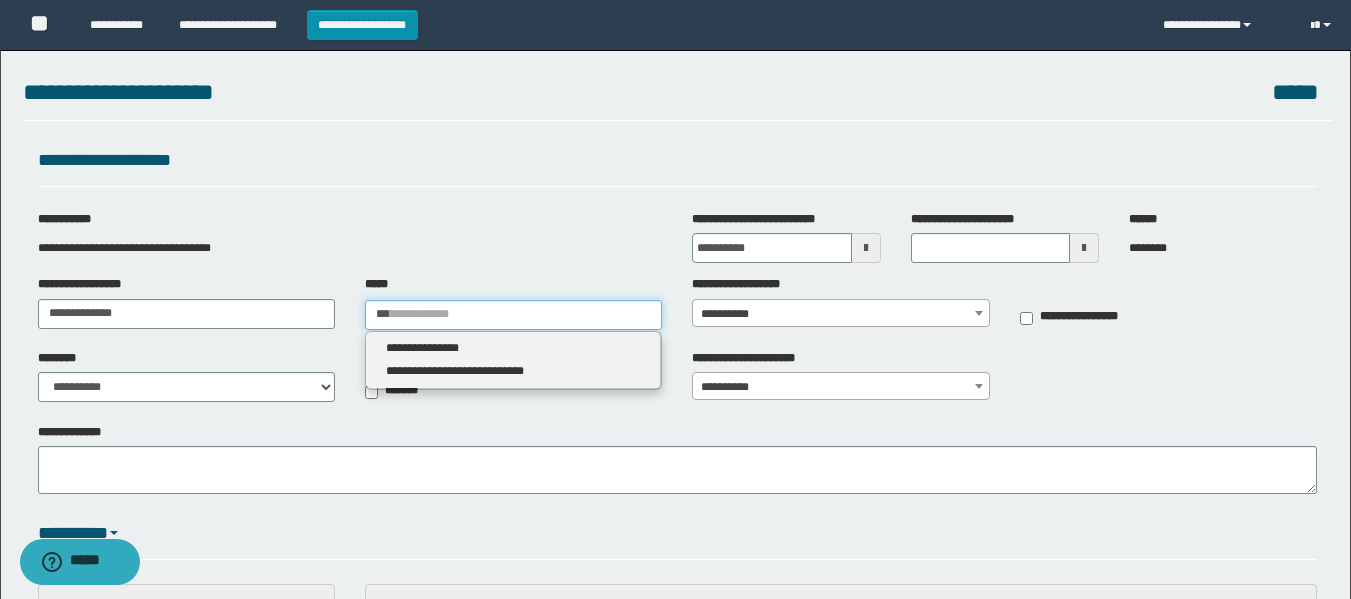 type 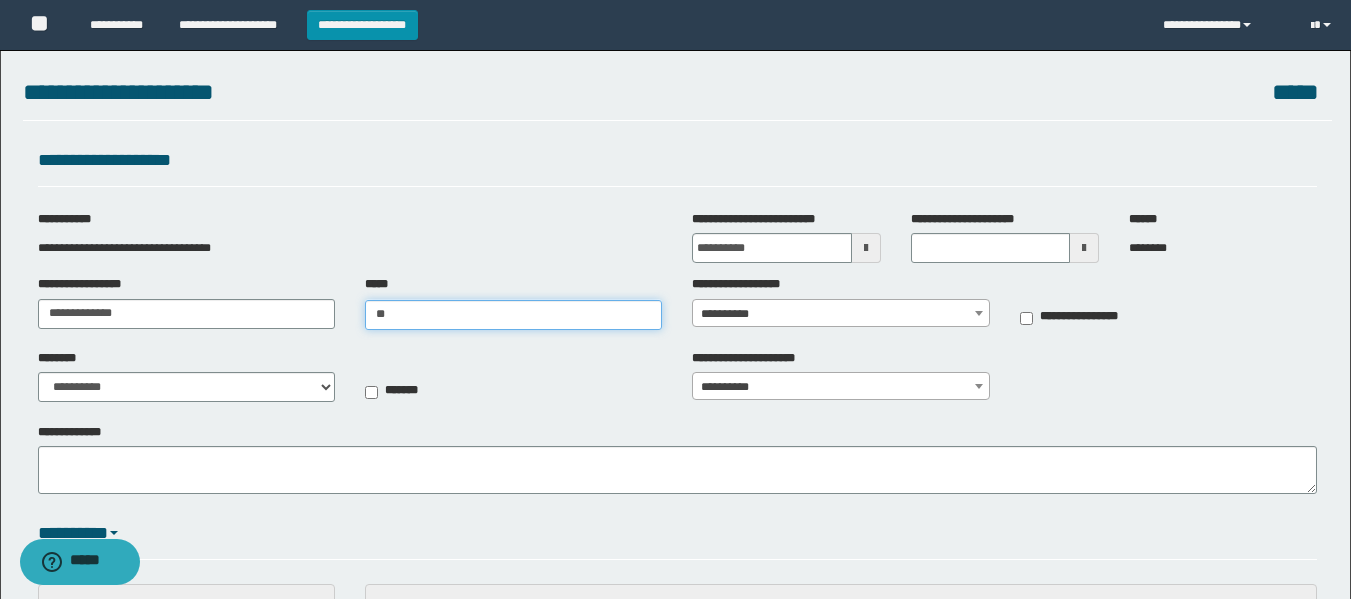 type on "*" 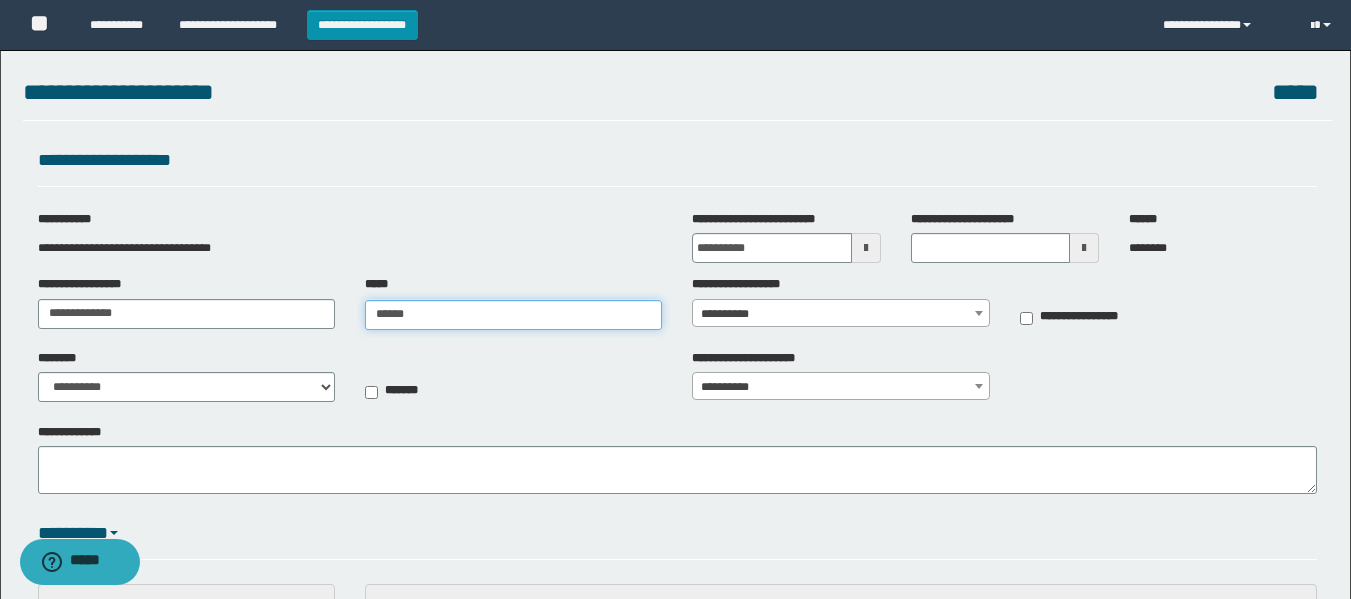 type on "*******" 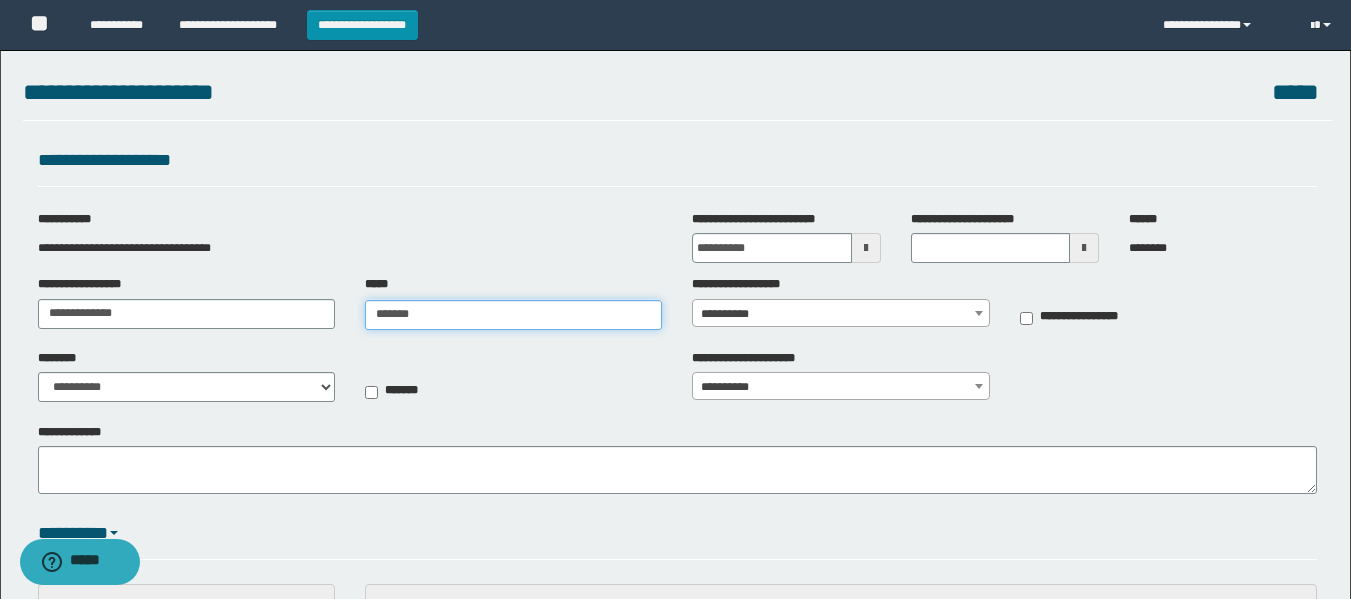 type on "*******" 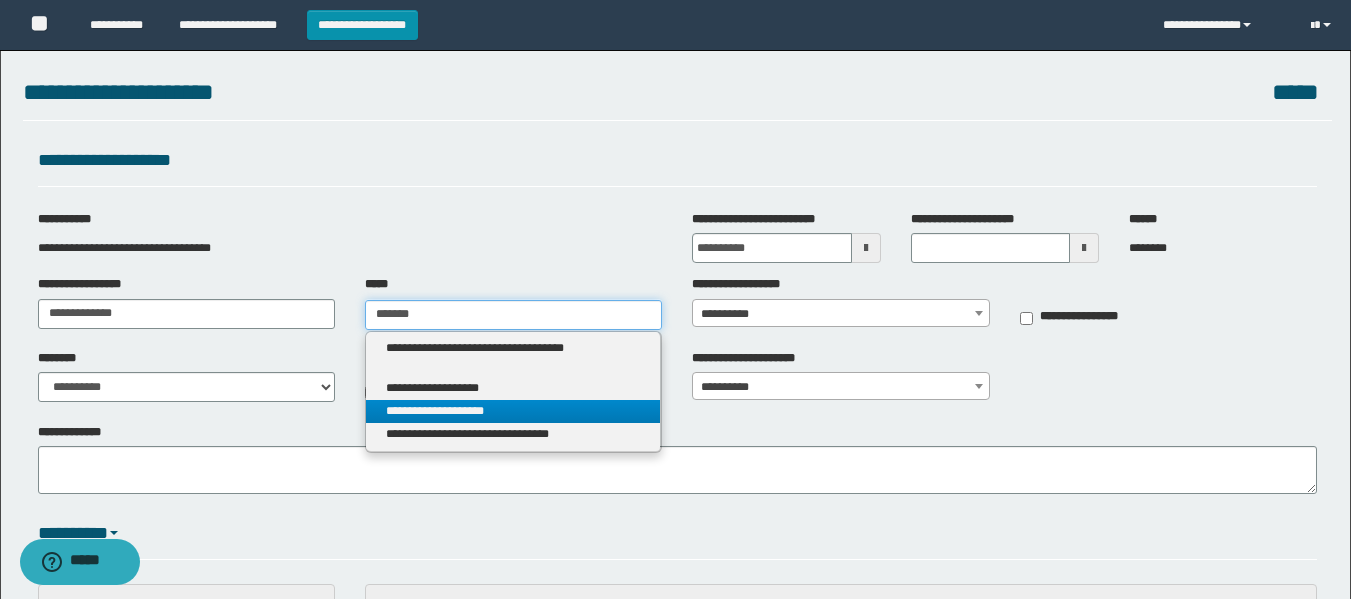 type on "*******" 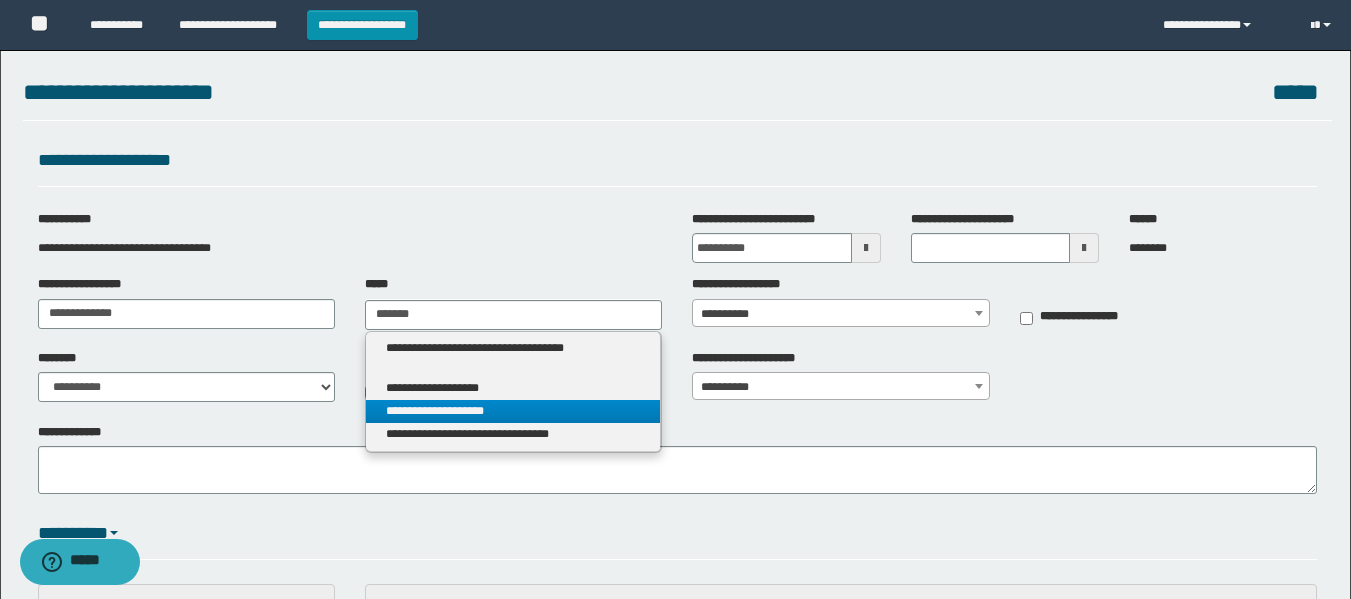 type 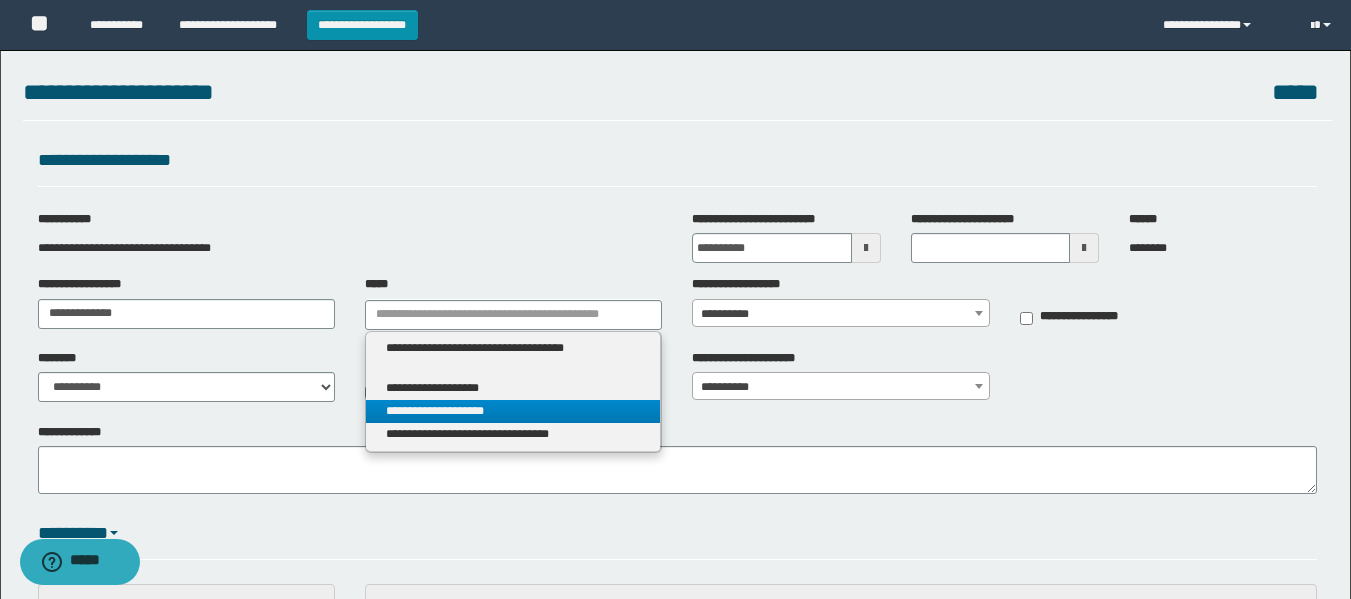 click on "**********" at bounding box center (513, 411) 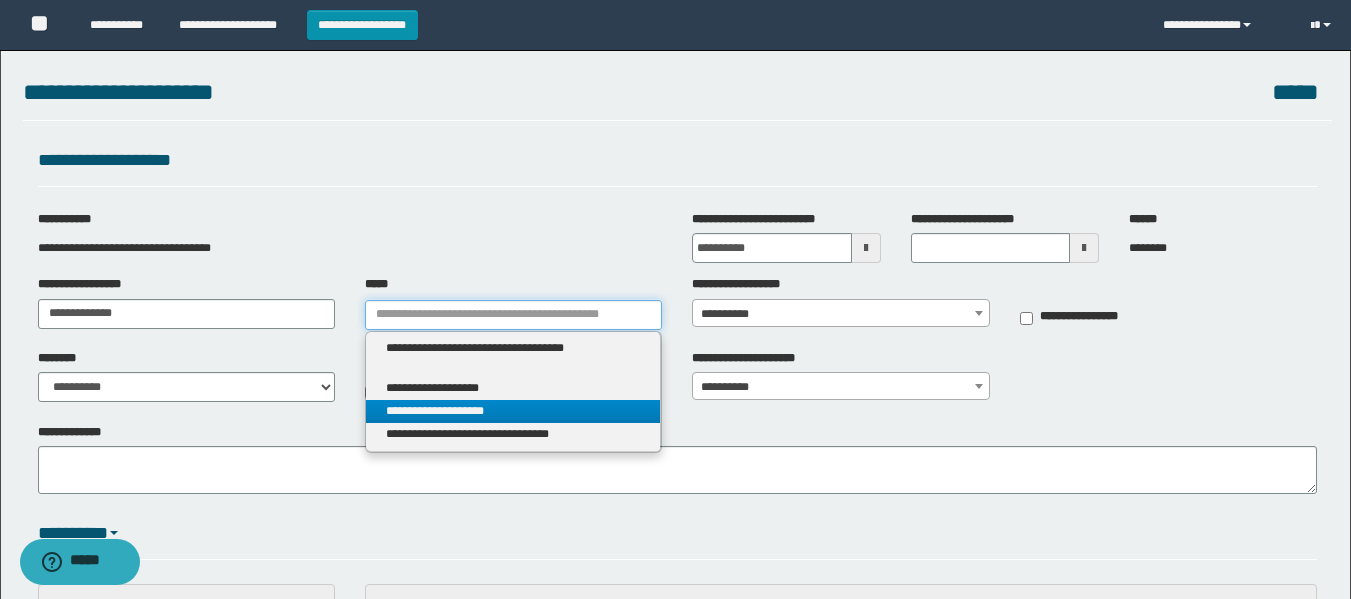 type 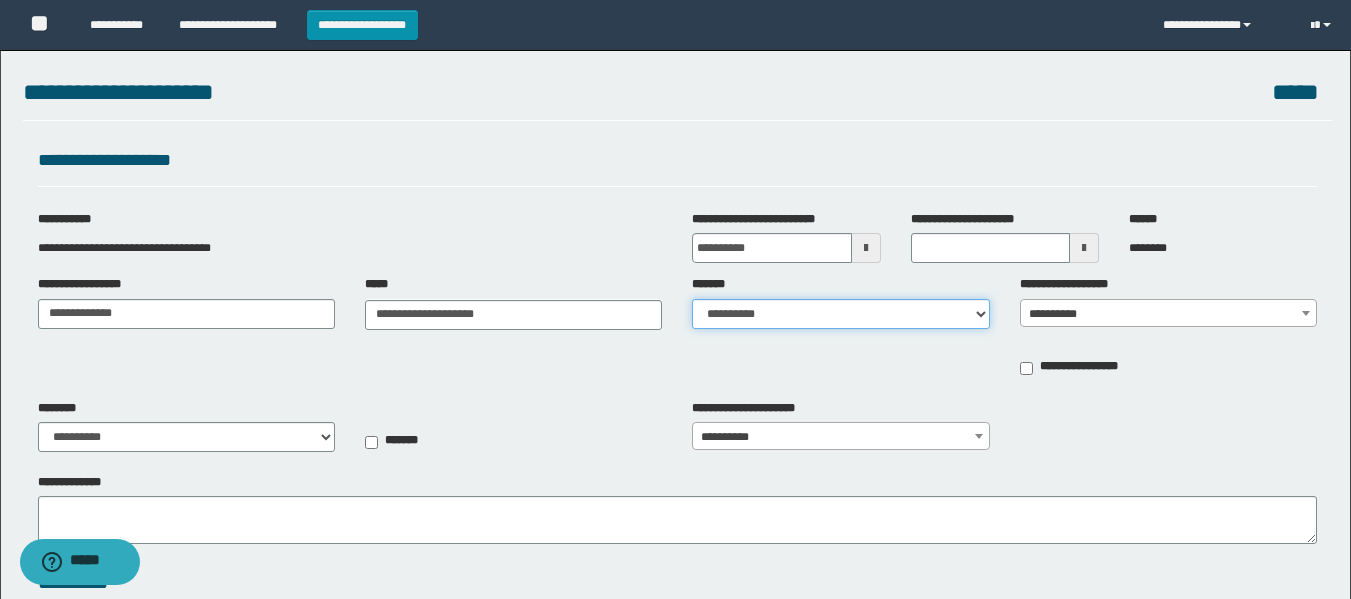 click on "**********" at bounding box center (840, 314) 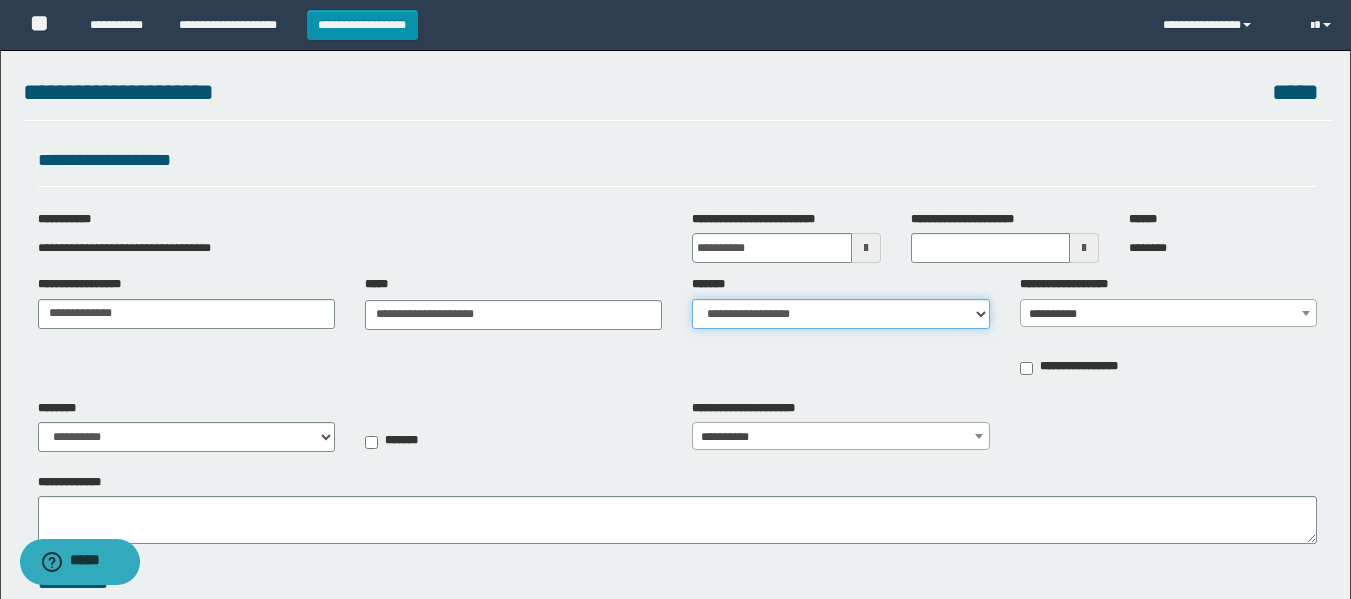 click on "**********" at bounding box center (840, 314) 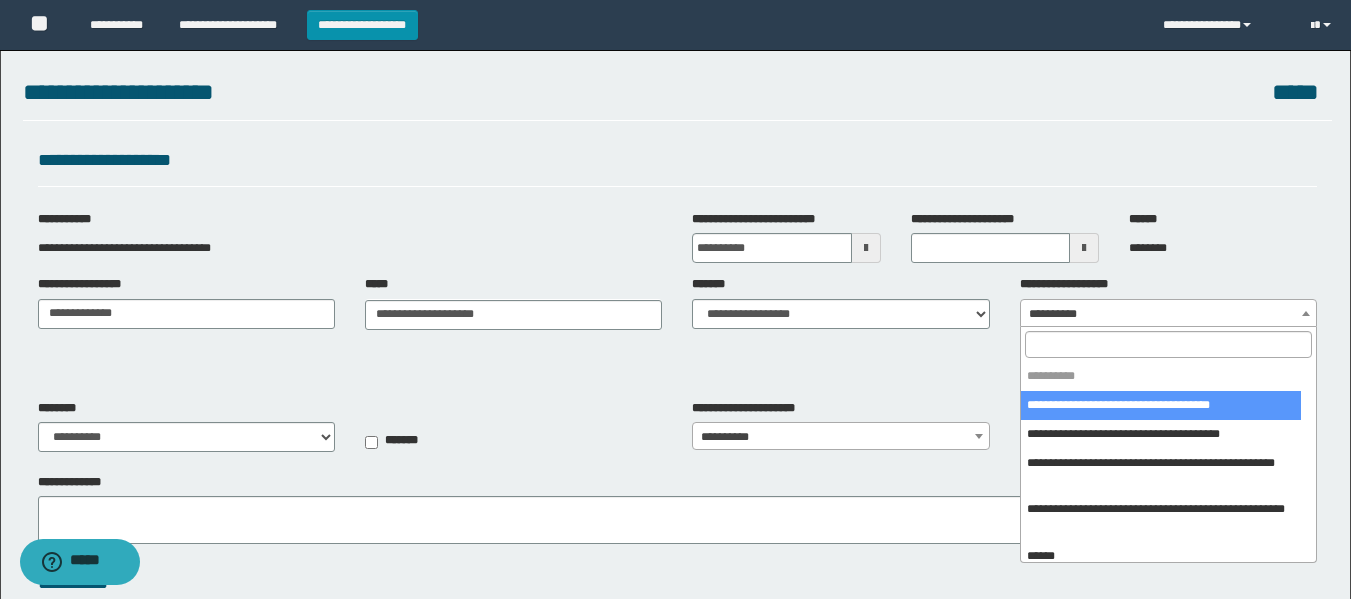 click on "**********" at bounding box center [1168, 314] 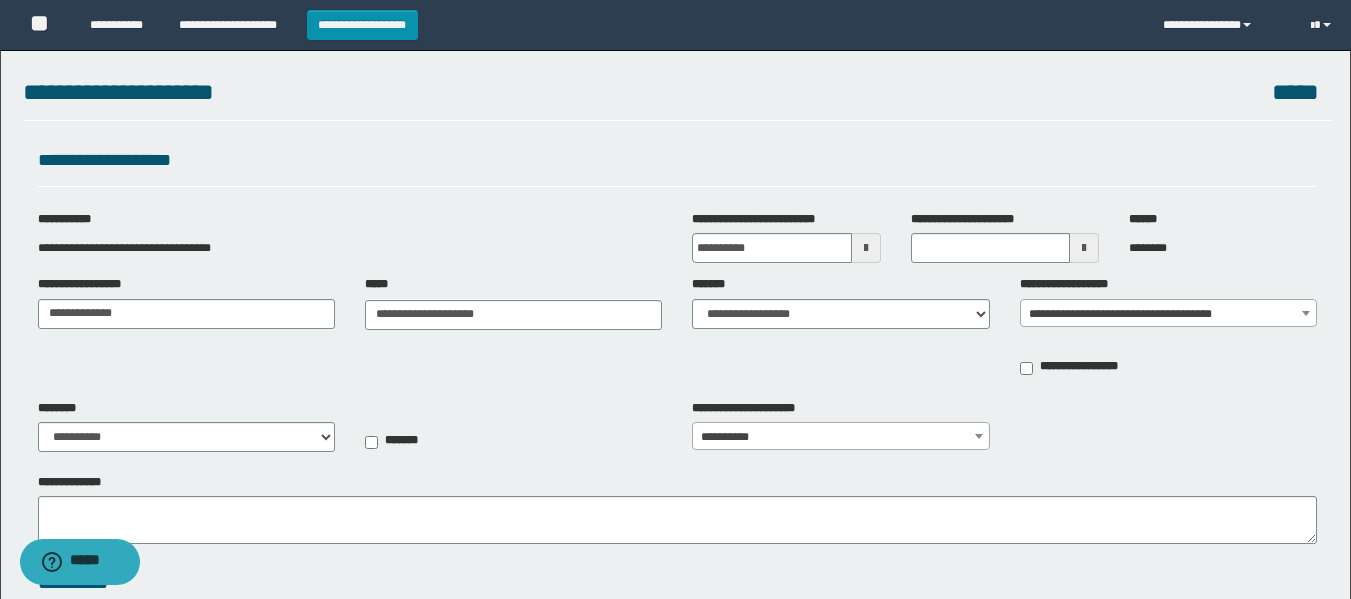 type on "**********" 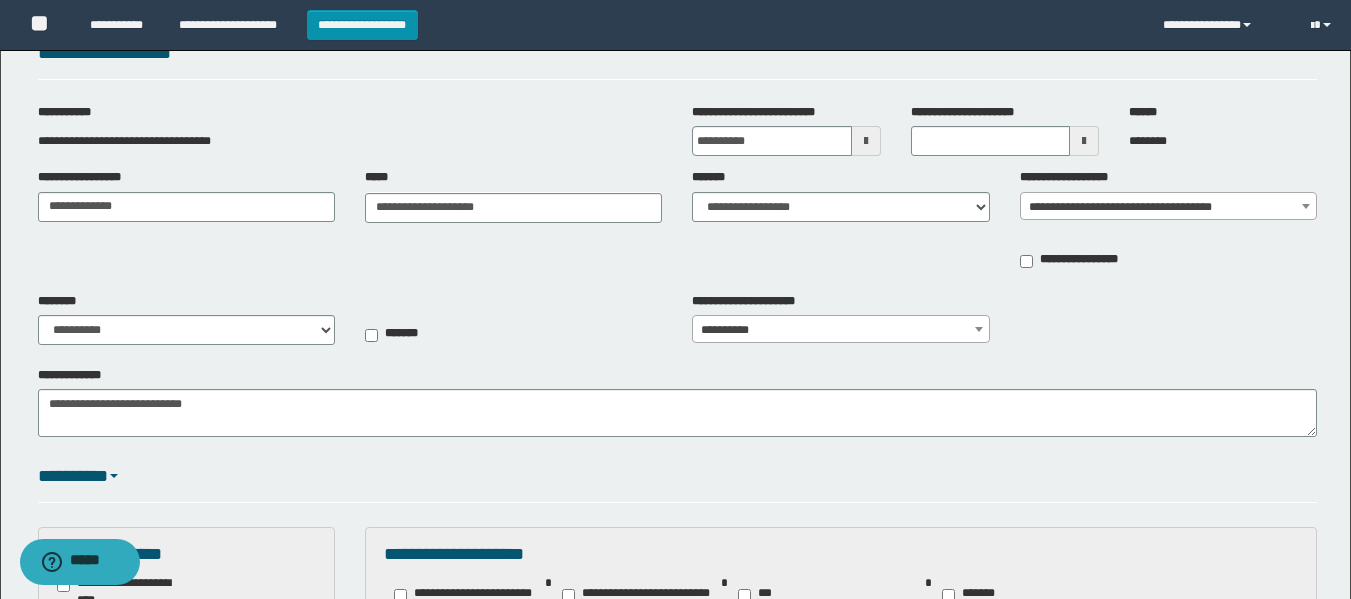 scroll, scrollTop: 200, scrollLeft: 0, axis: vertical 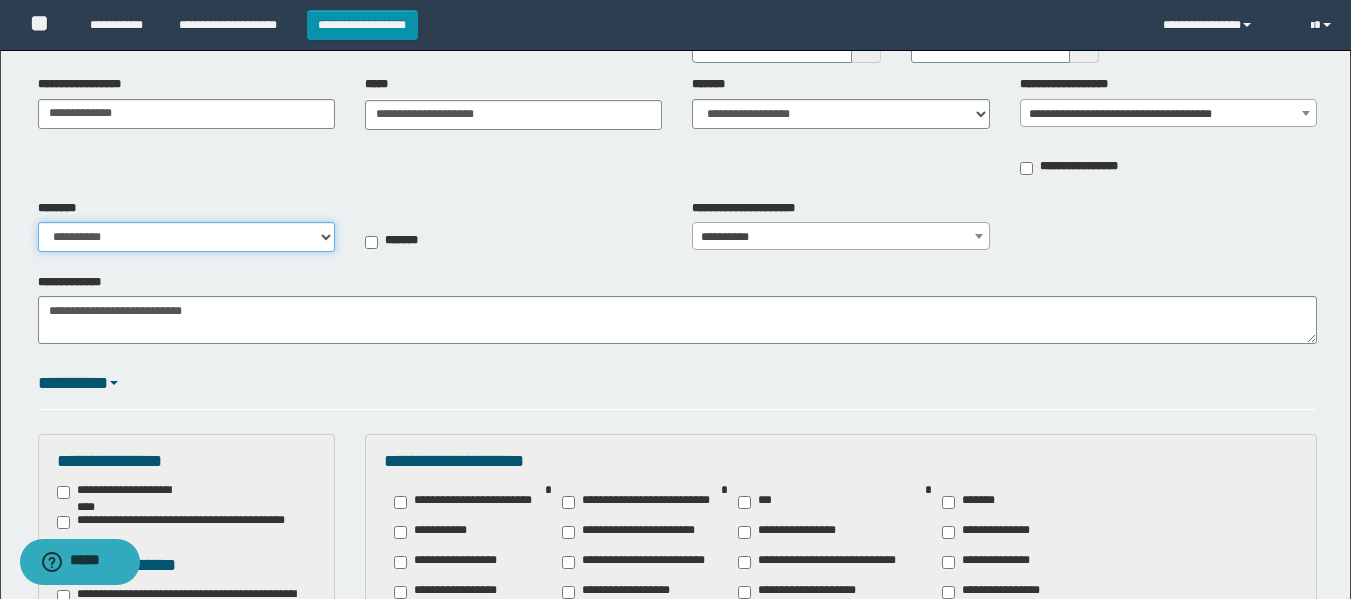 click on "**********" at bounding box center [186, 237] 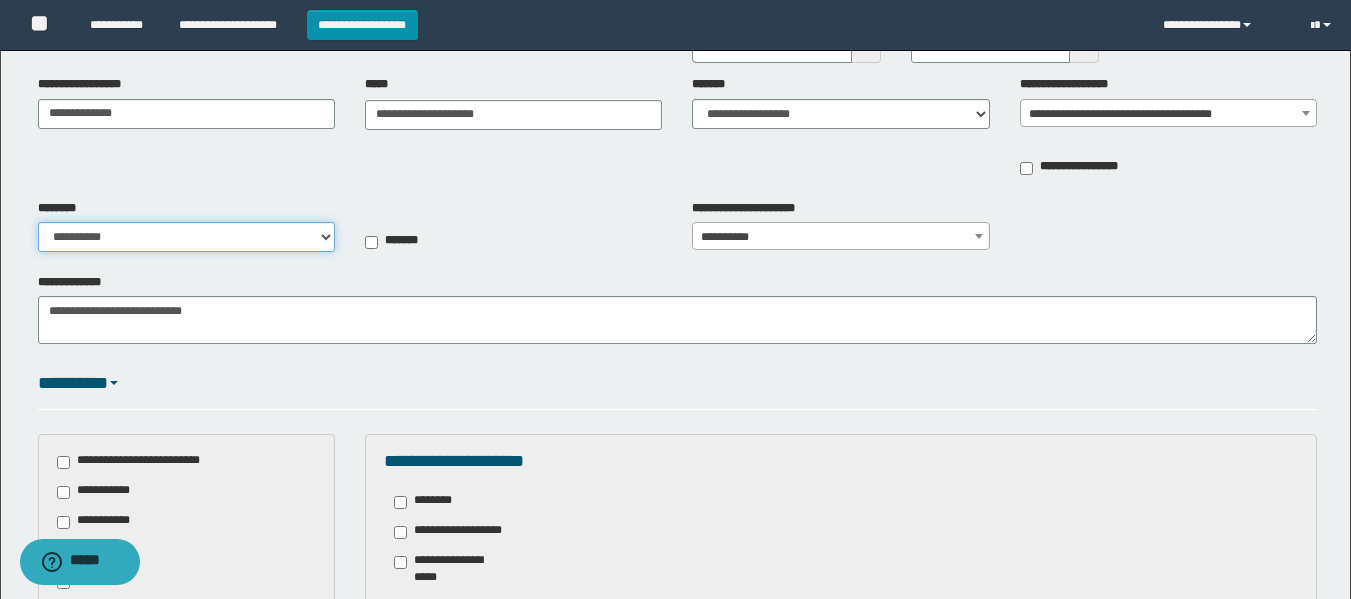 select on "**" 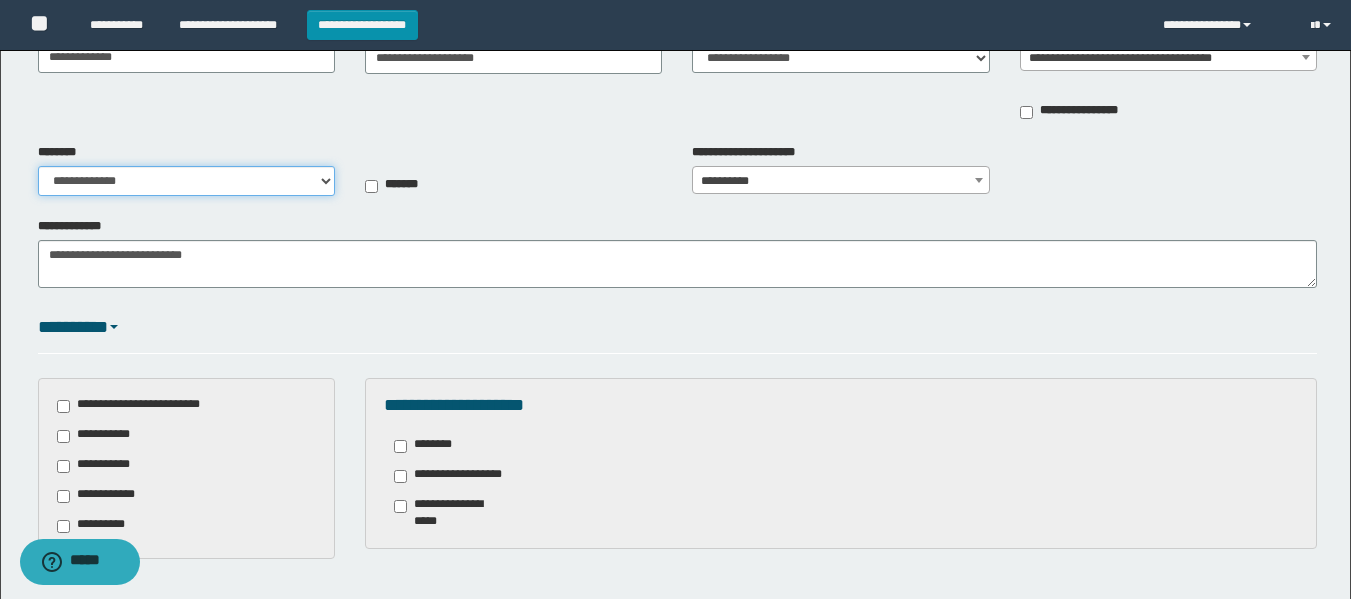 scroll, scrollTop: 300, scrollLeft: 0, axis: vertical 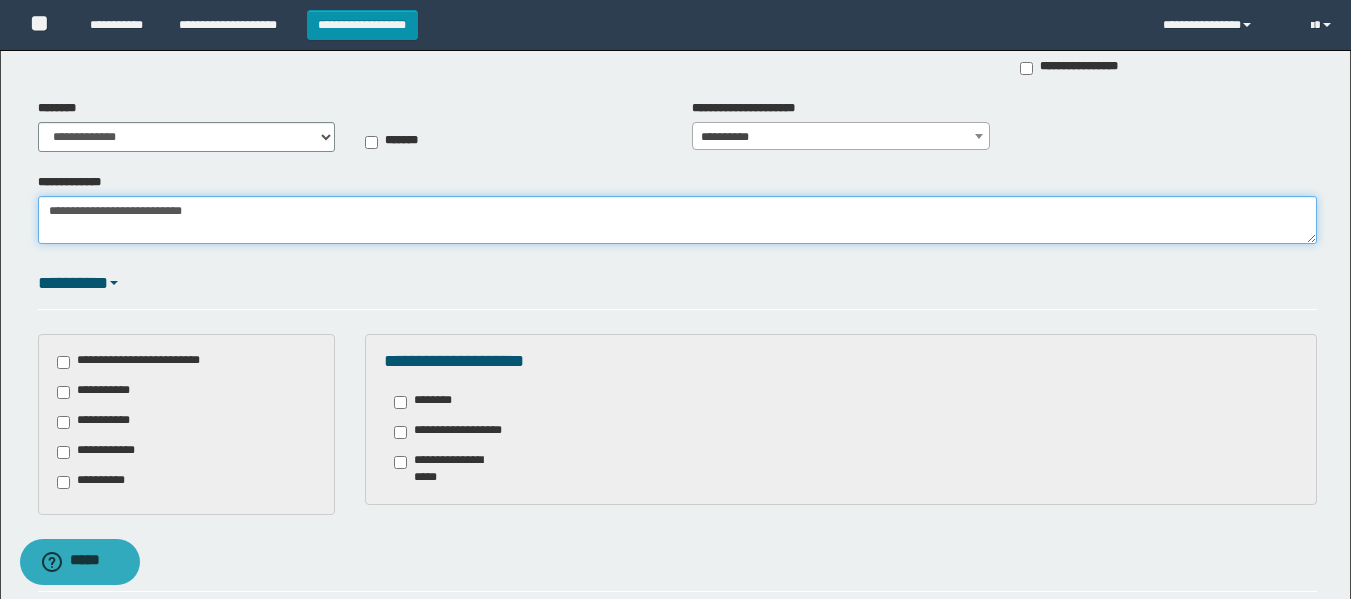 click on "**********" at bounding box center (677, 220) 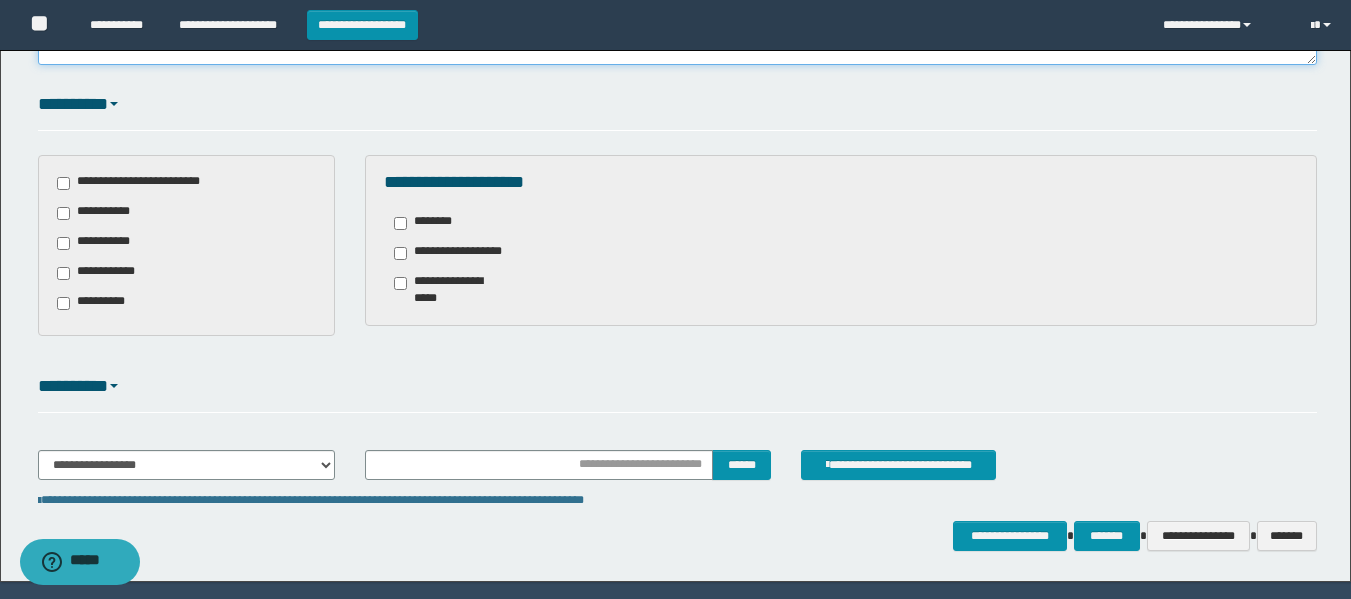 scroll, scrollTop: 536, scrollLeft: 0, axis: vertical 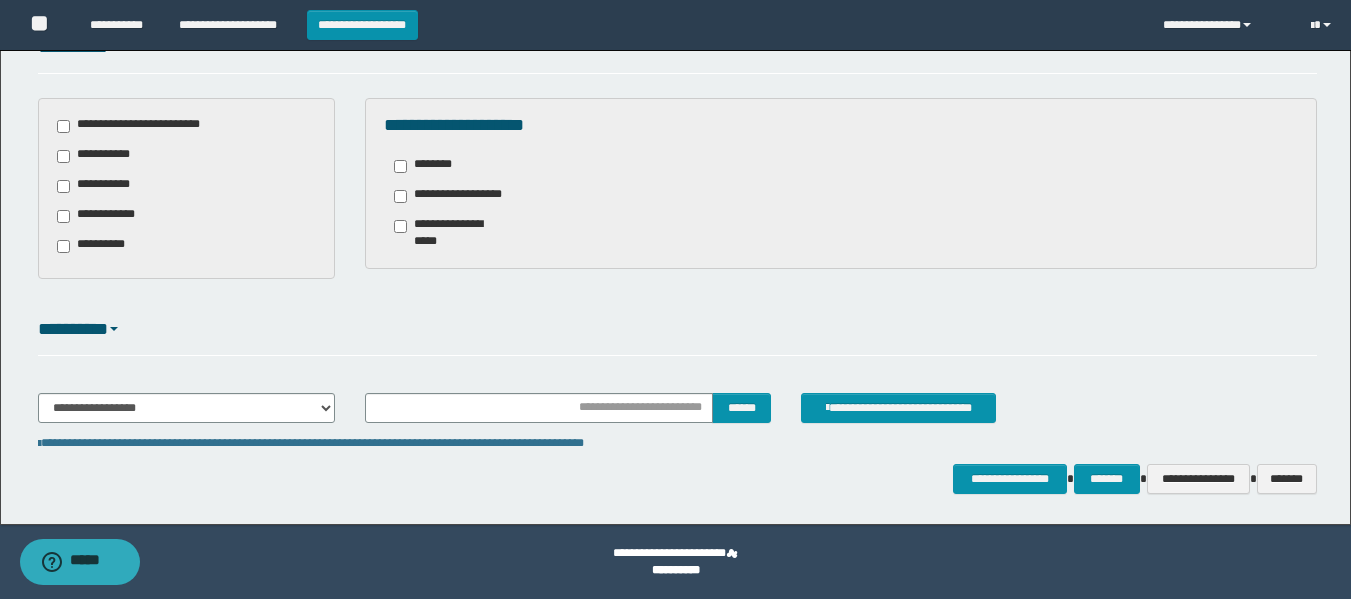 type on "**********" 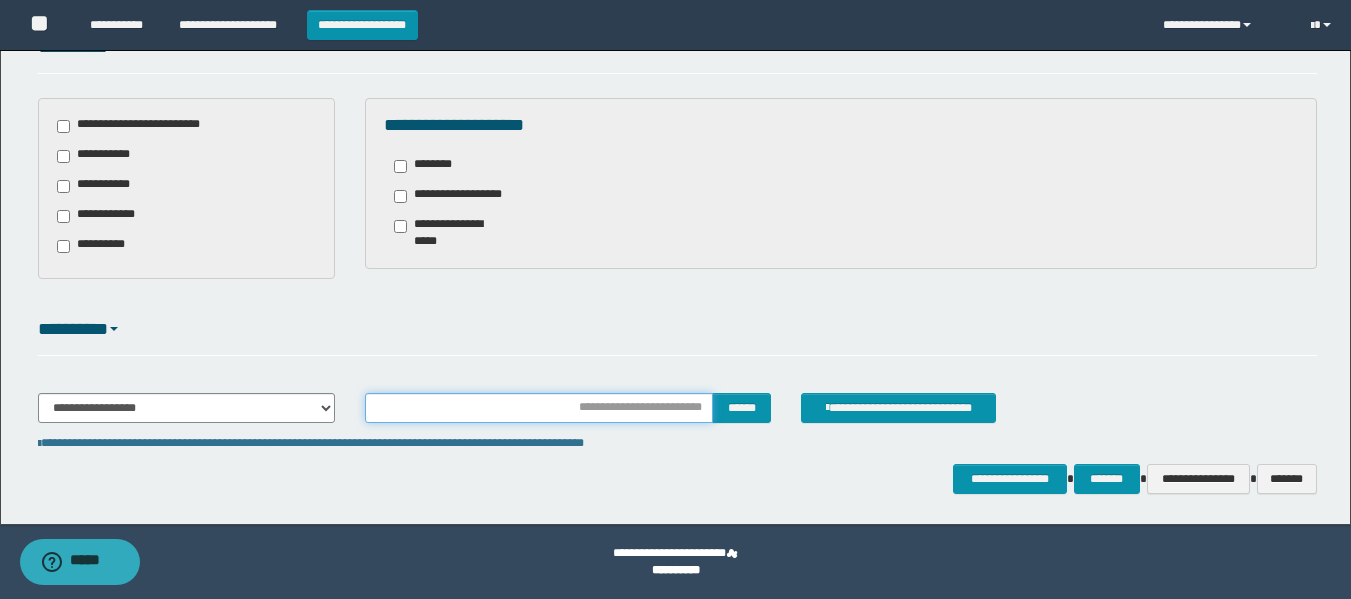 click at bounding box center (539, 408) 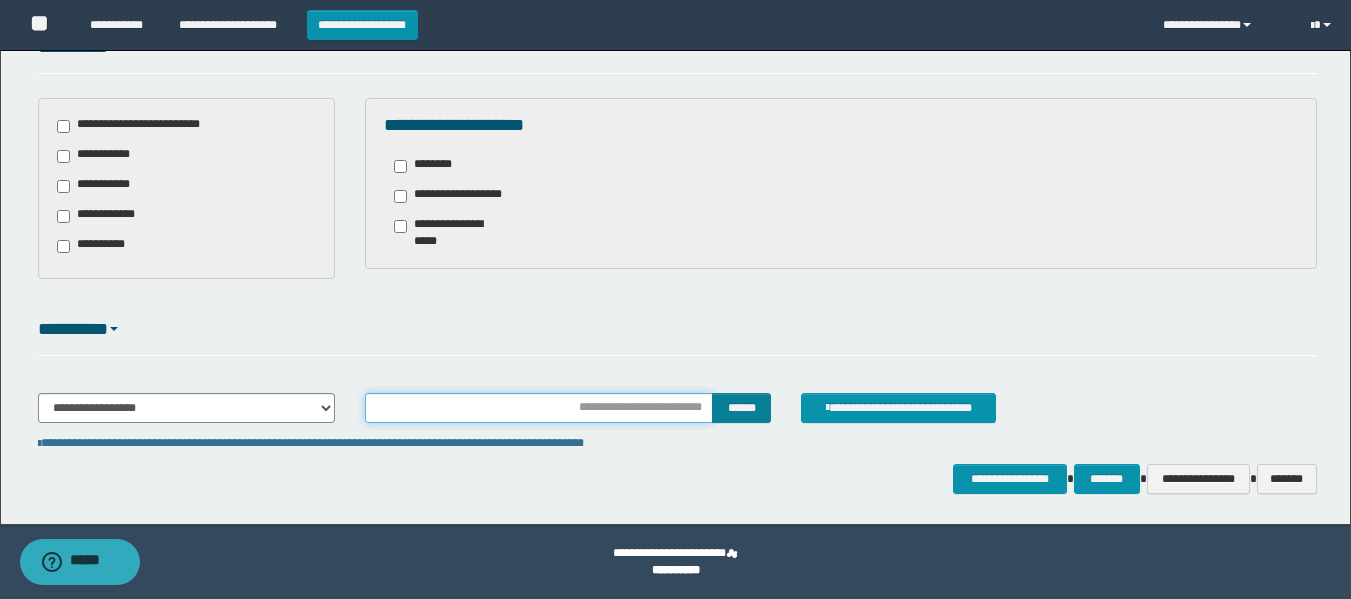 type on "**********" 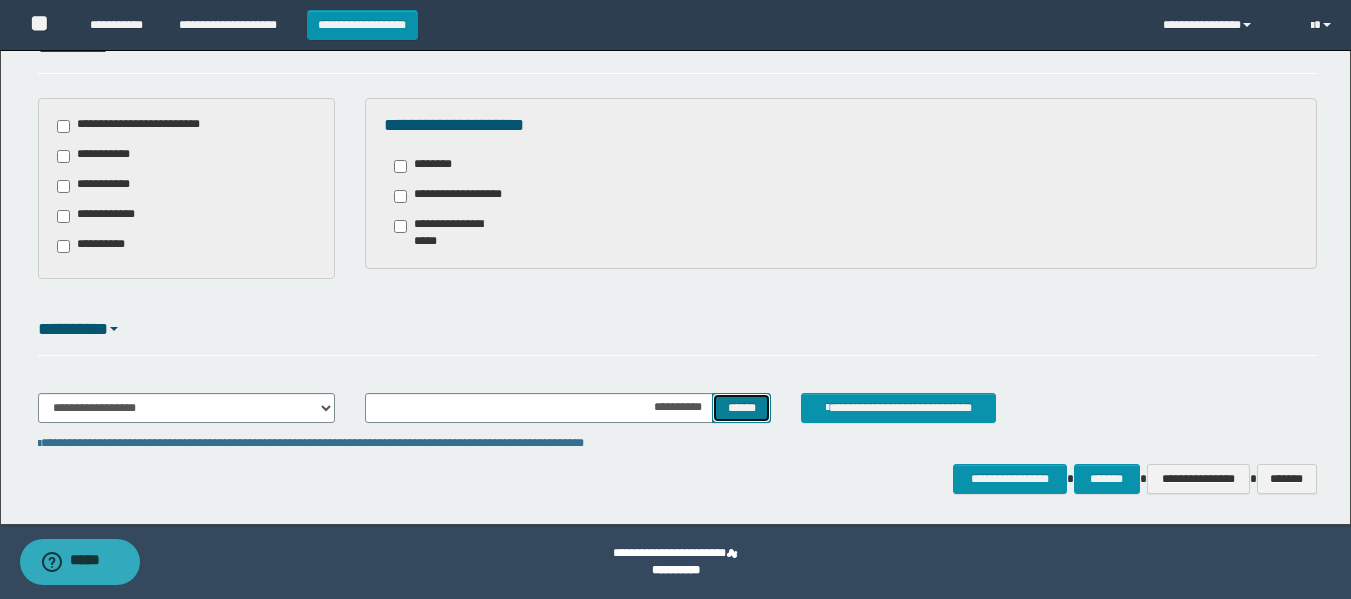 click on "******" at bounding box center [741, 408] 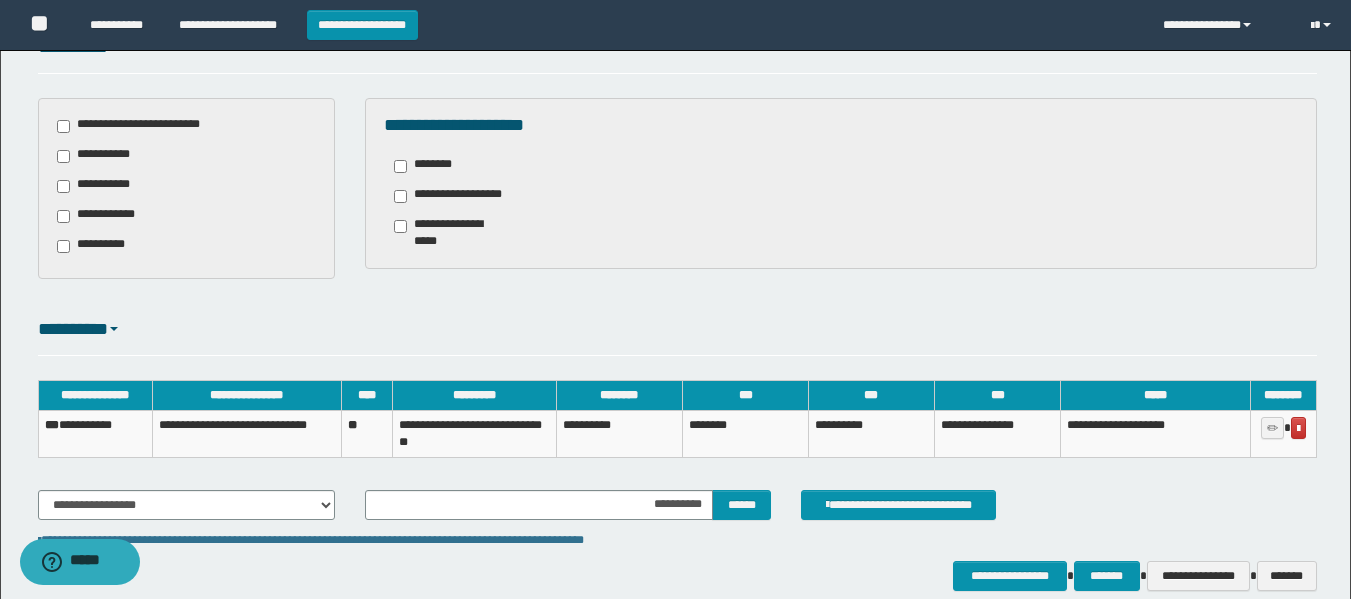 drag, startPoint x: 748, startPoint y: 417, endPoint x: 693, endPoint y: 296, distance: 132.91351 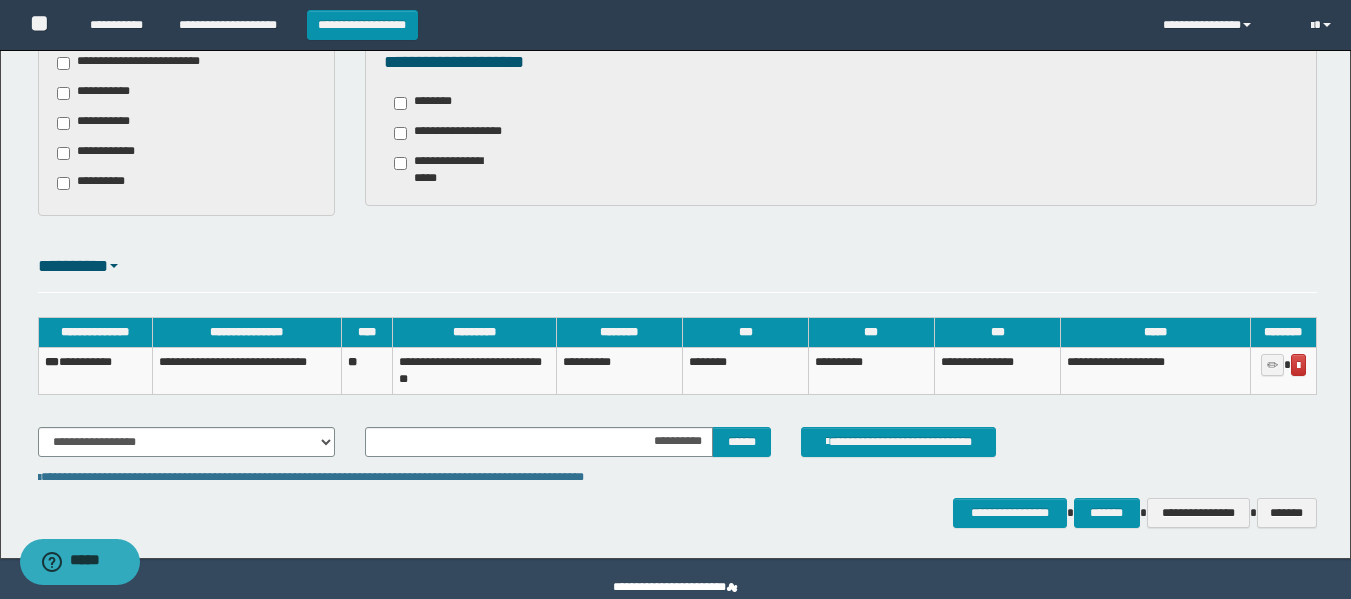 scroll, scrollTop: 633, scrollLeft: 0, axis: vertical 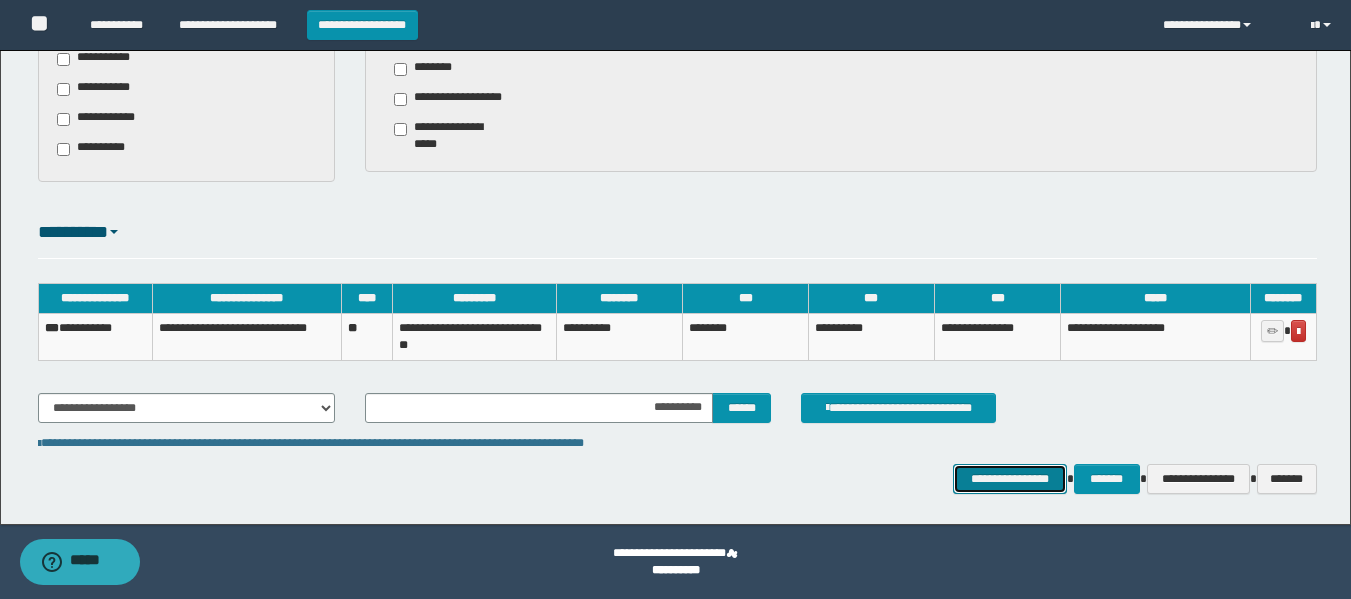 click on "**********" at bounding box center [1009, 479] 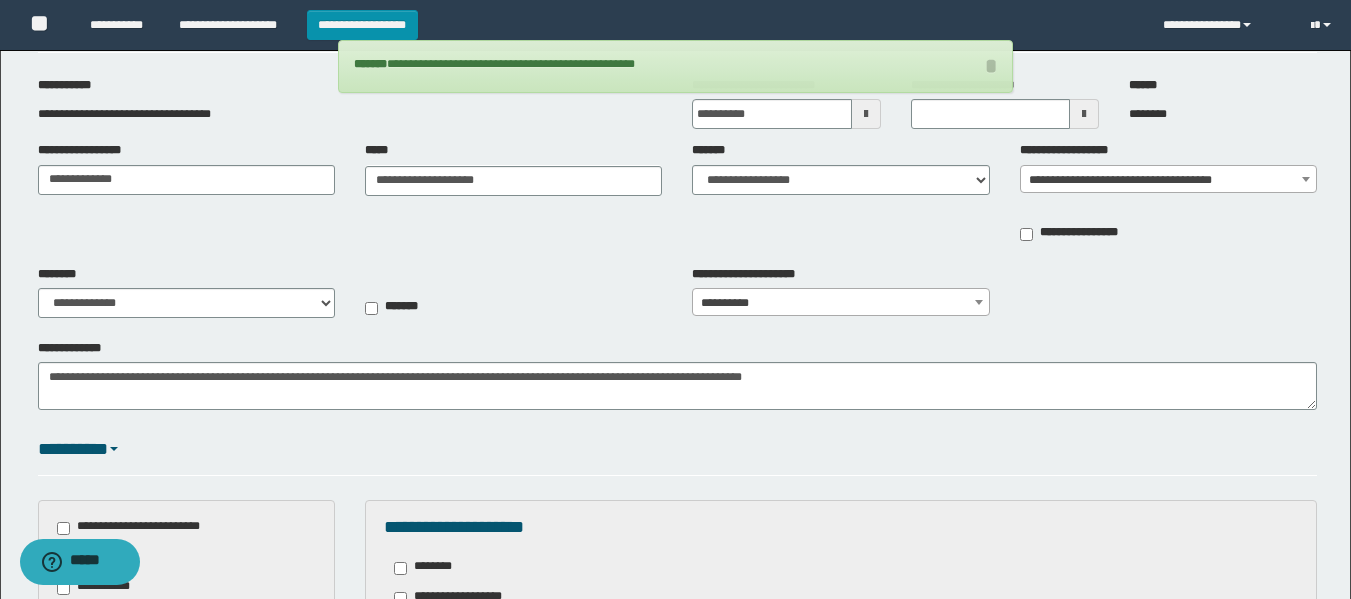 scroll, scrollTop: 33, scrollLeft: 0, axis: vertical 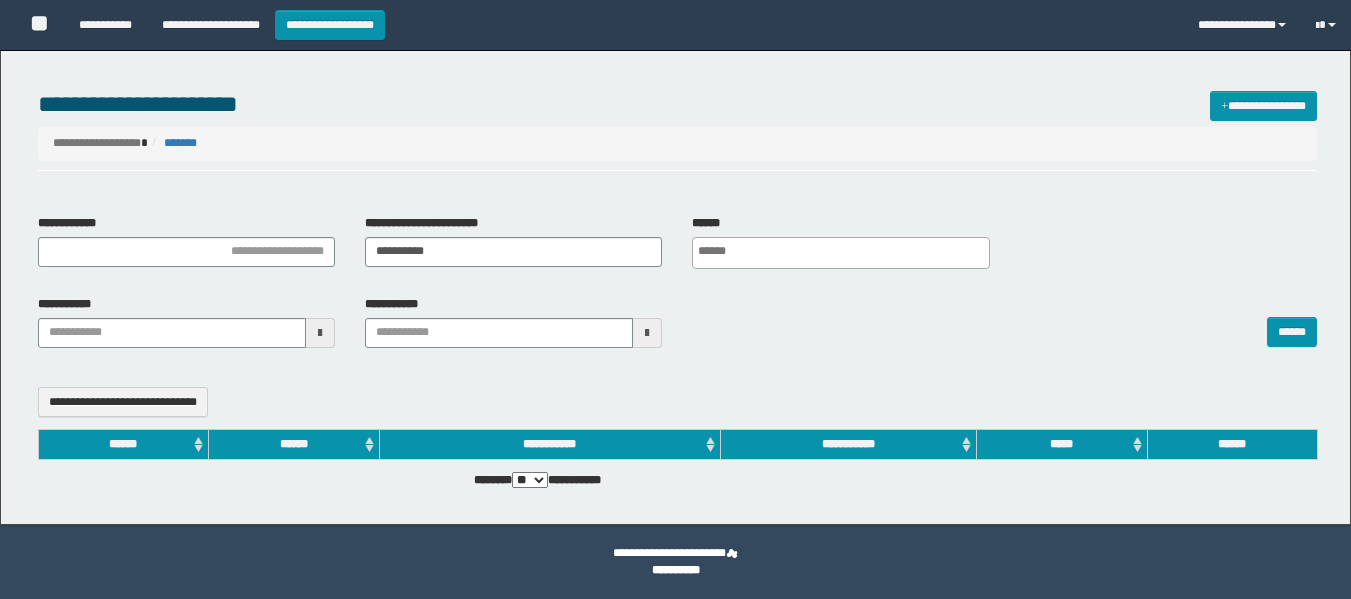 select 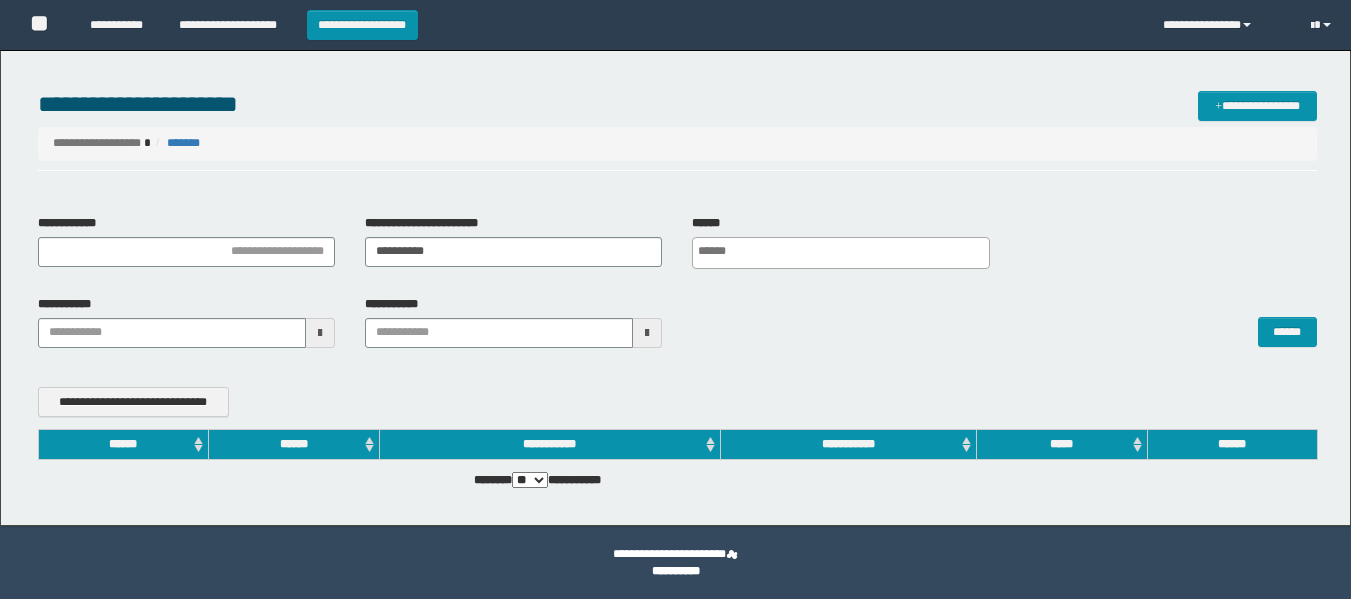 scroll, scrollTop: 0, scrollLeft: 0, axis: both 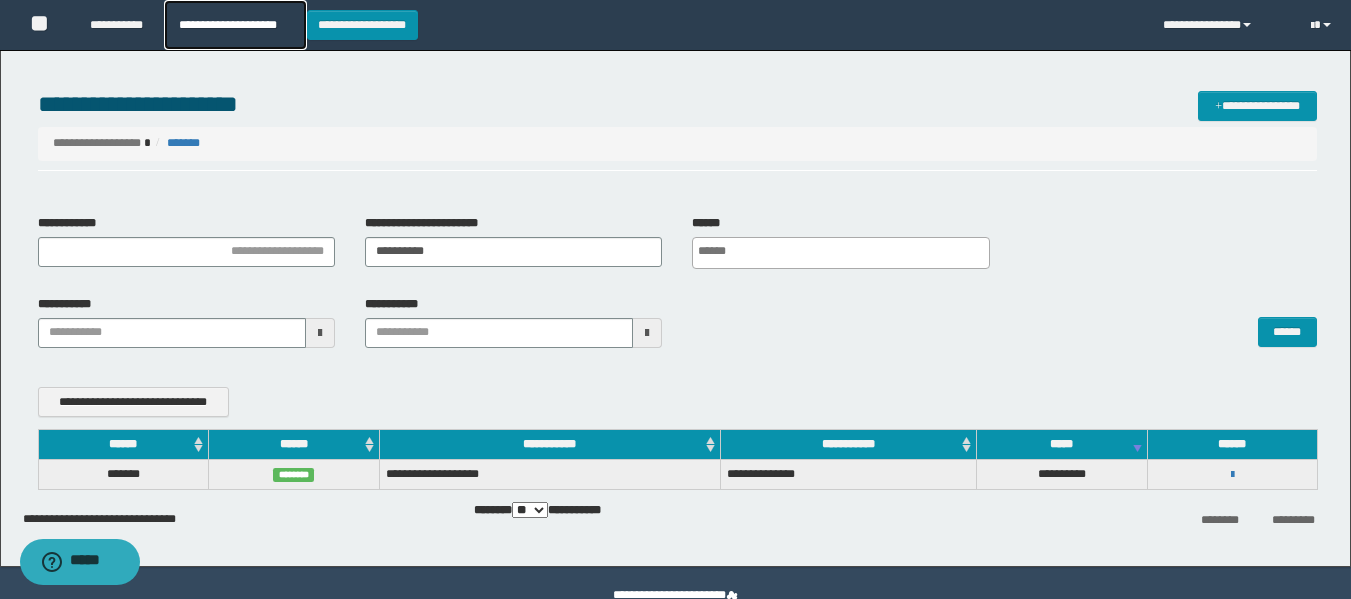 click on "**********" at bounding box center (235, 25) 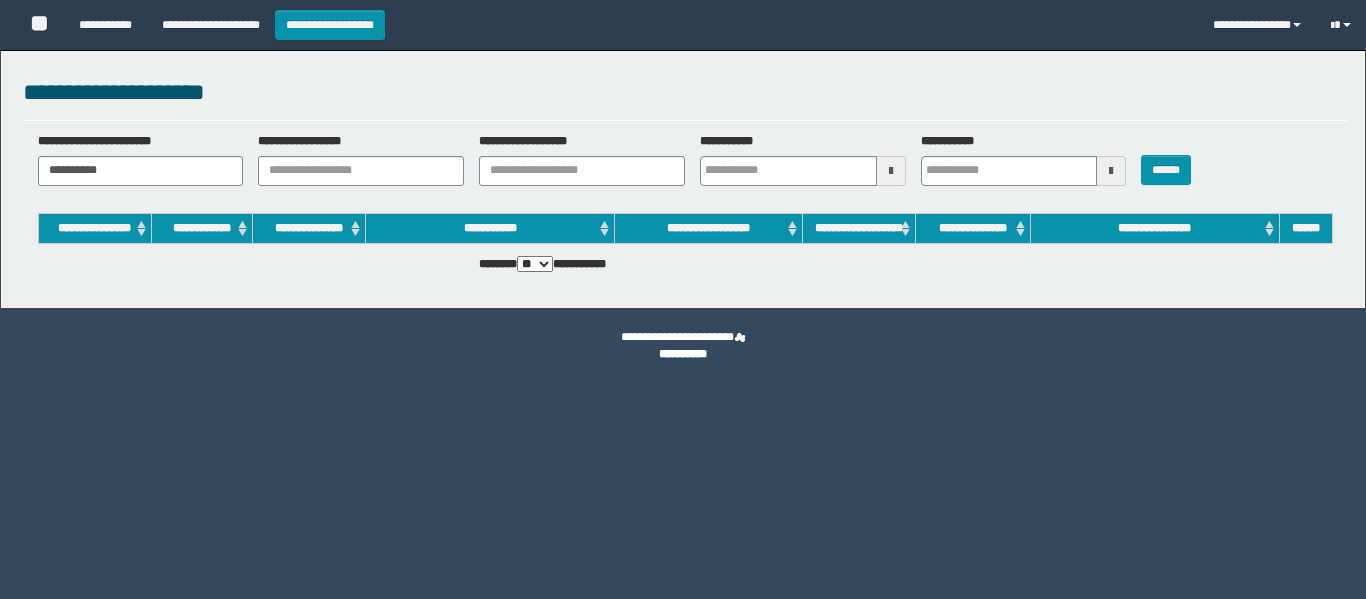 scroll, scrollTop: 0, scrollLeft: 0, axis: both 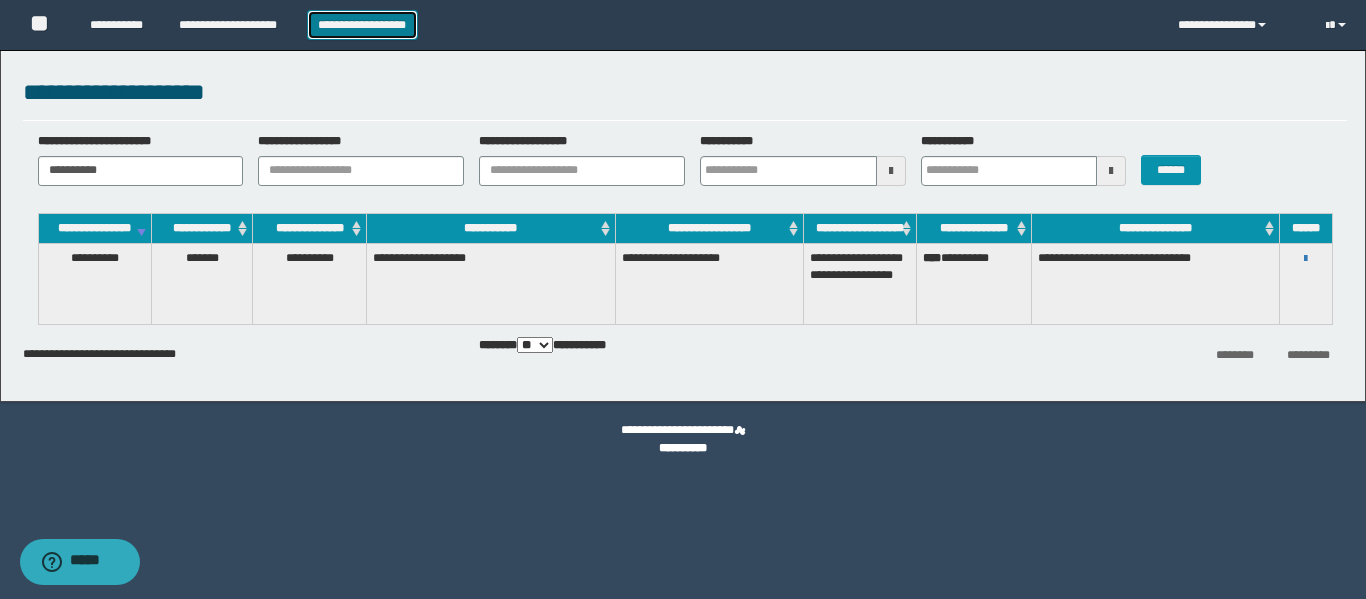 click on "**********" at bounding box center (362, 25) 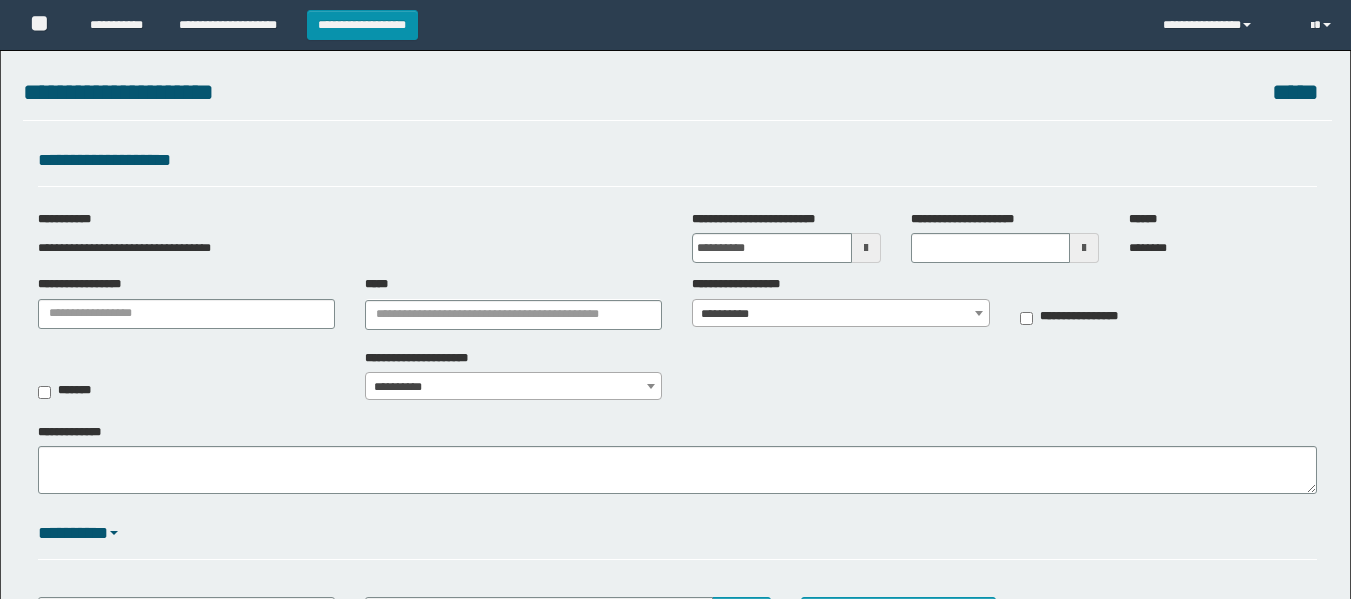 scroll, scrollTop: 0, scrollLeft: 0, axis: both 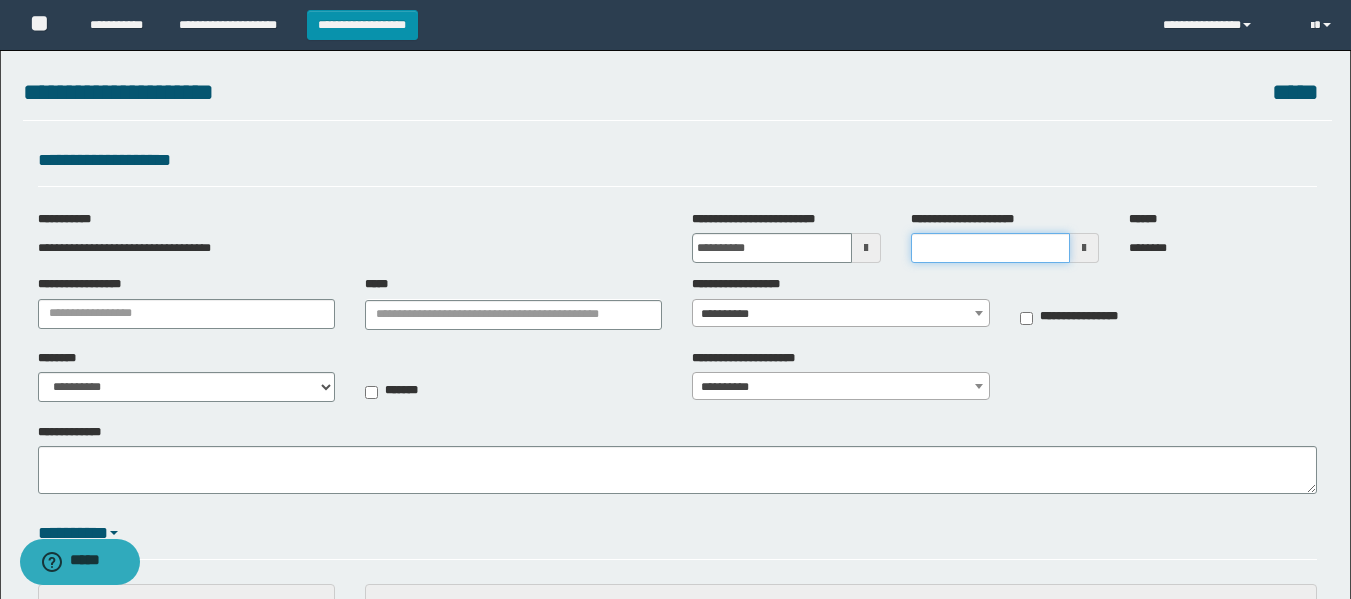 click on "**********" at bounding box center [990, 248] 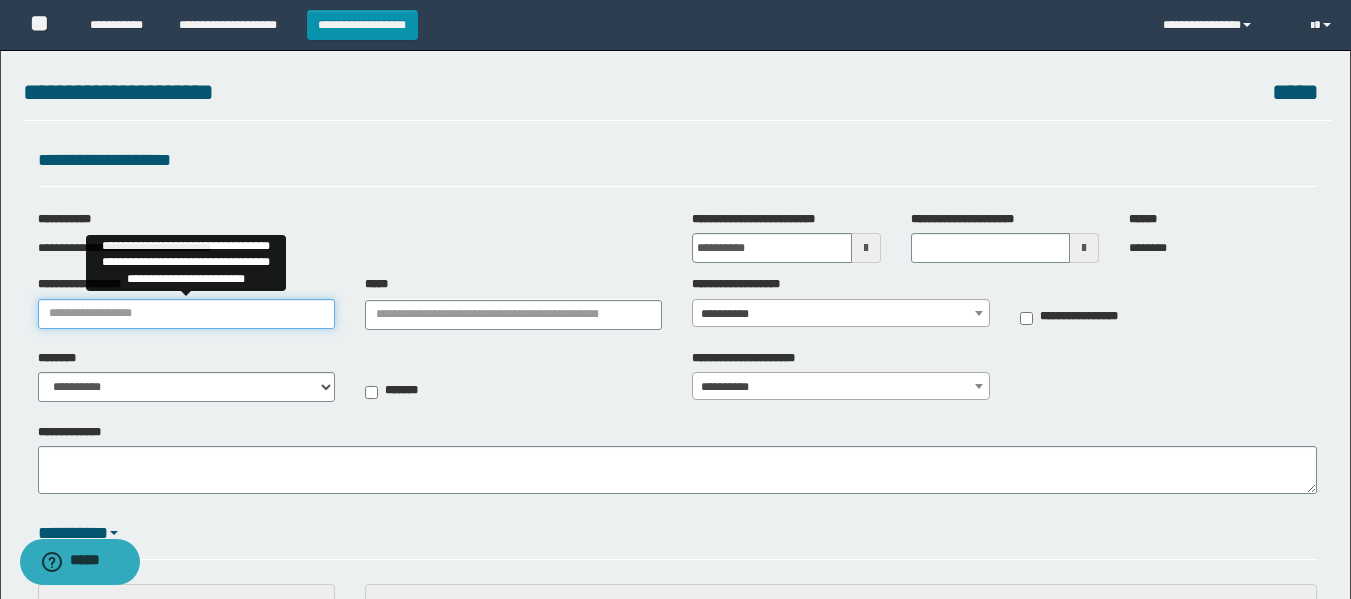 click on "**********" at bounding box center (186, 314) 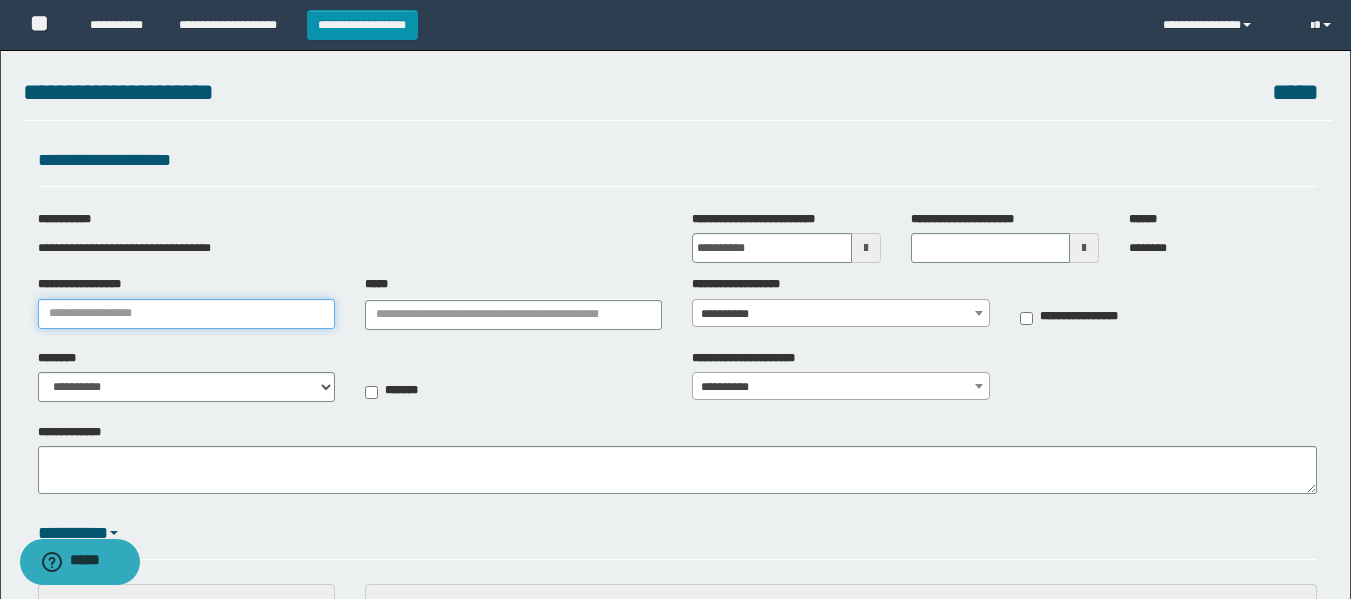 type on "**********" 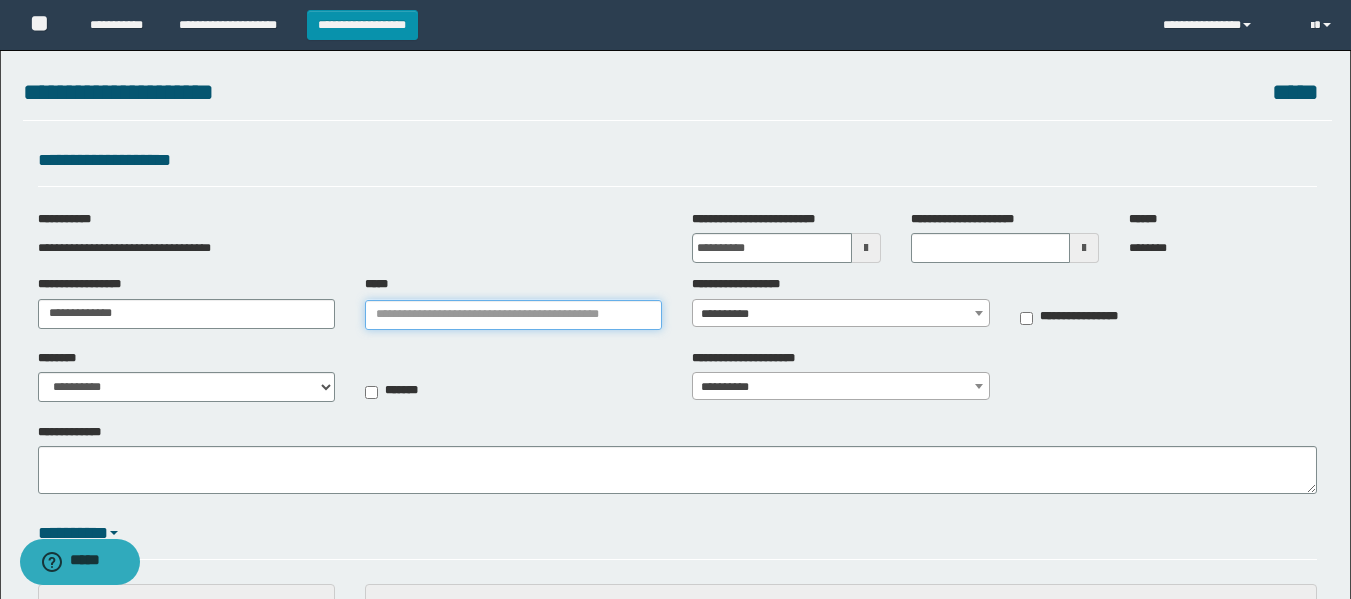 click on "*****" at bounding box center [513, 315] 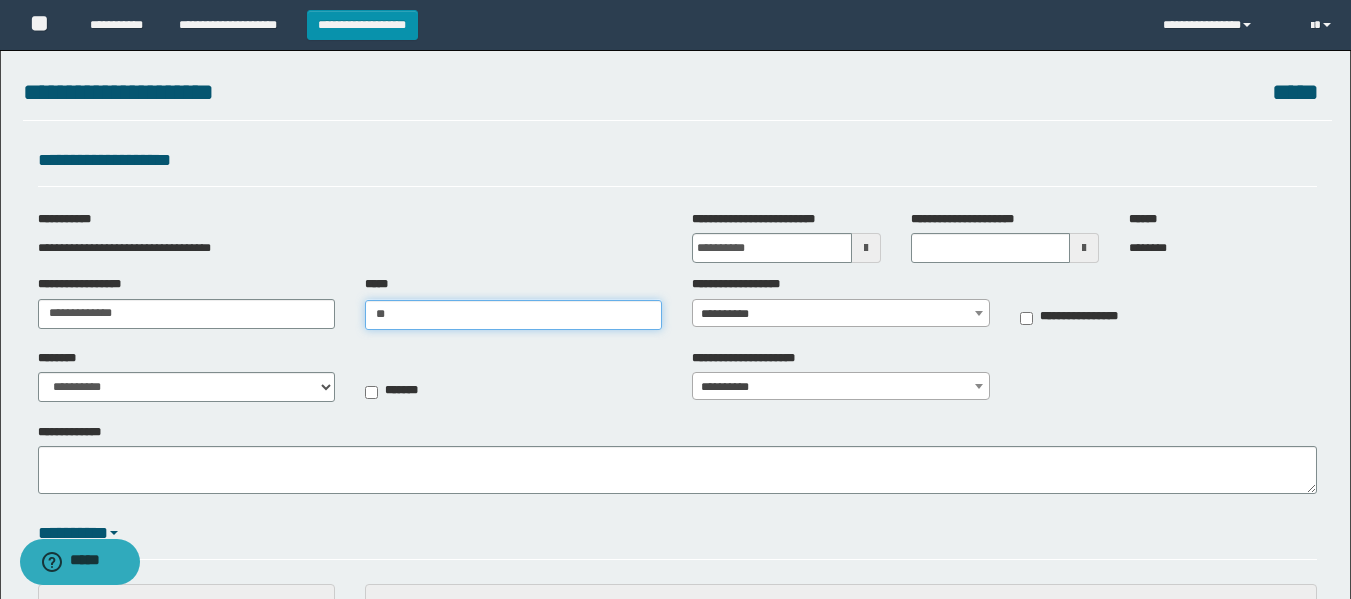 type on "***" 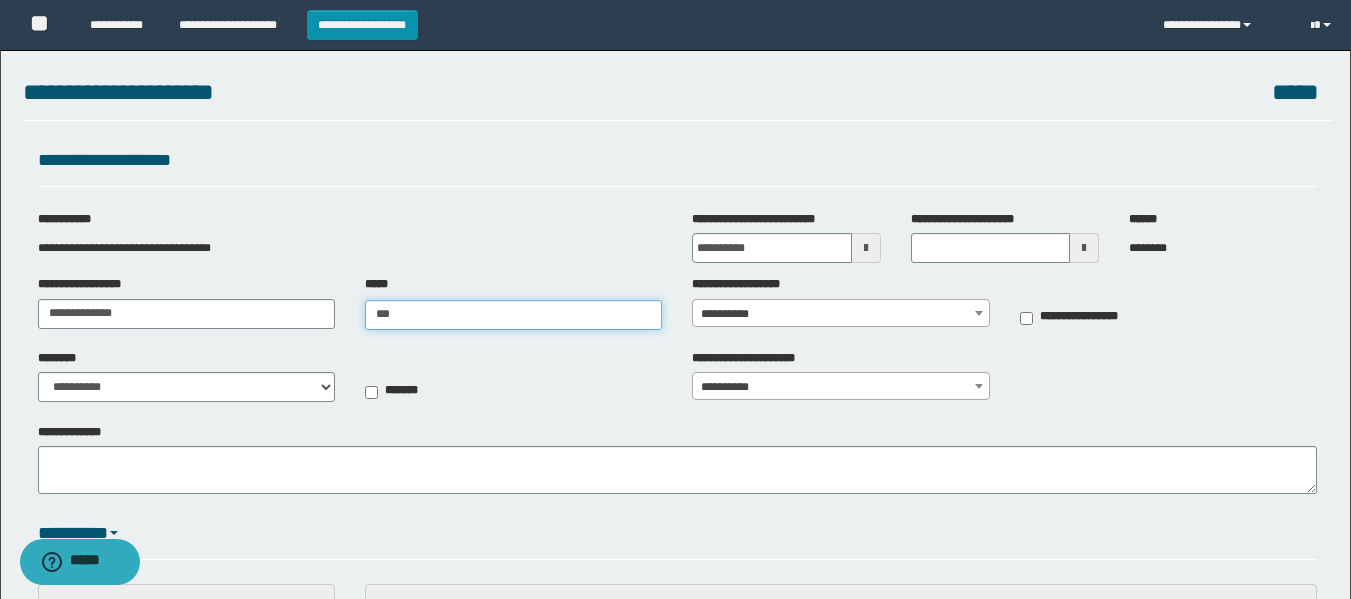 type on "**********" 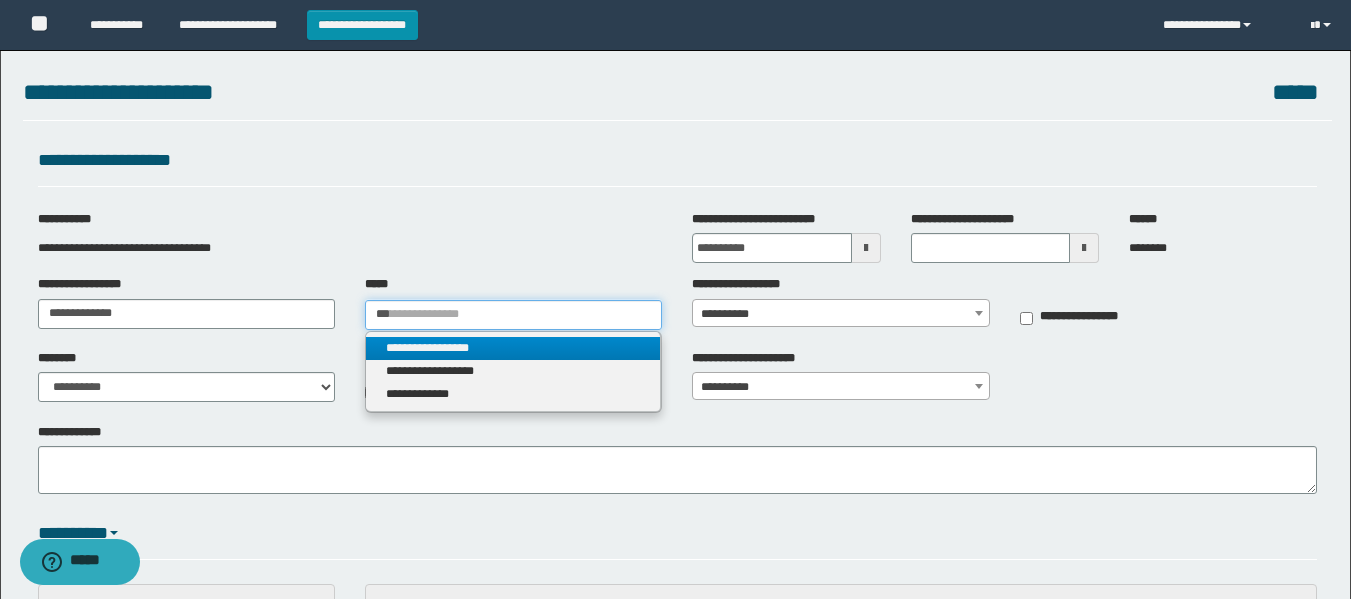 type on "***" 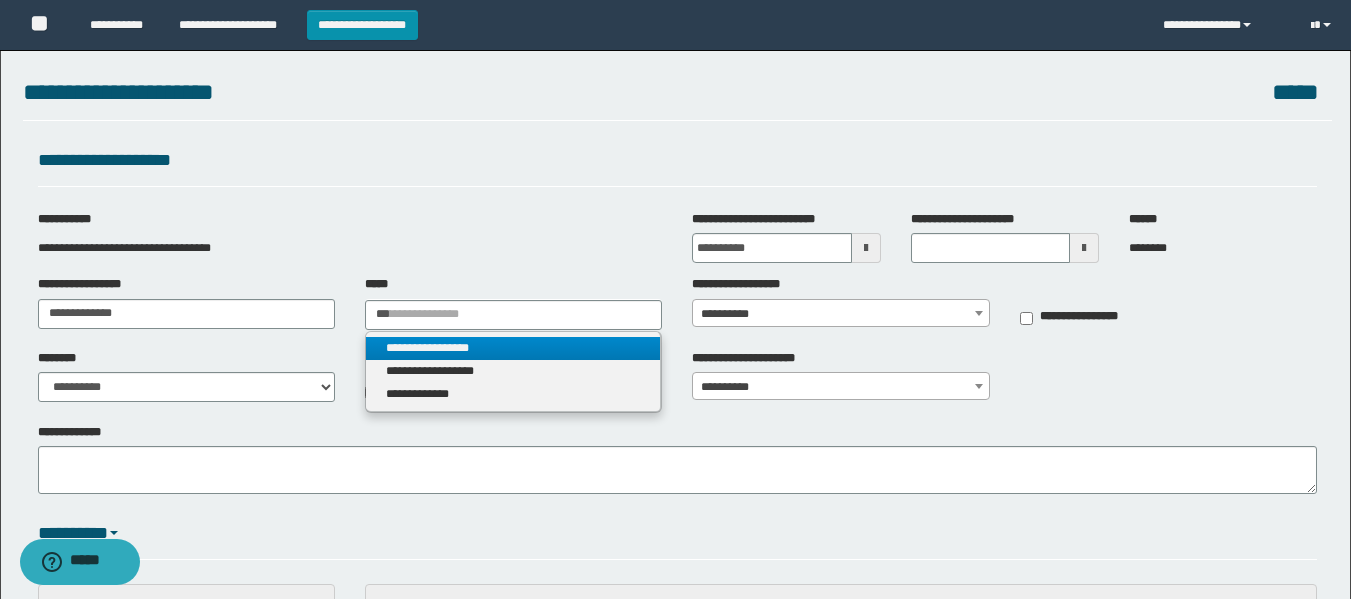type 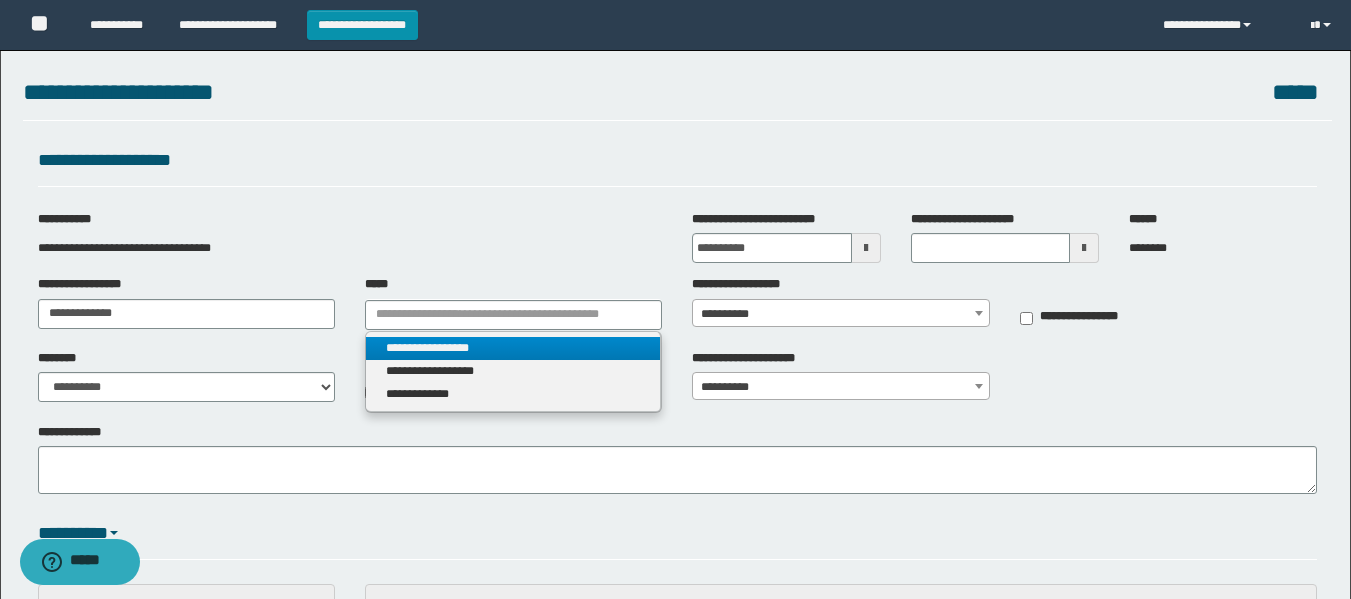 drag, startPoint x: 483, startPoint y: 336, endPoint x: 480, endPoint y: 354, distance: 18.248287 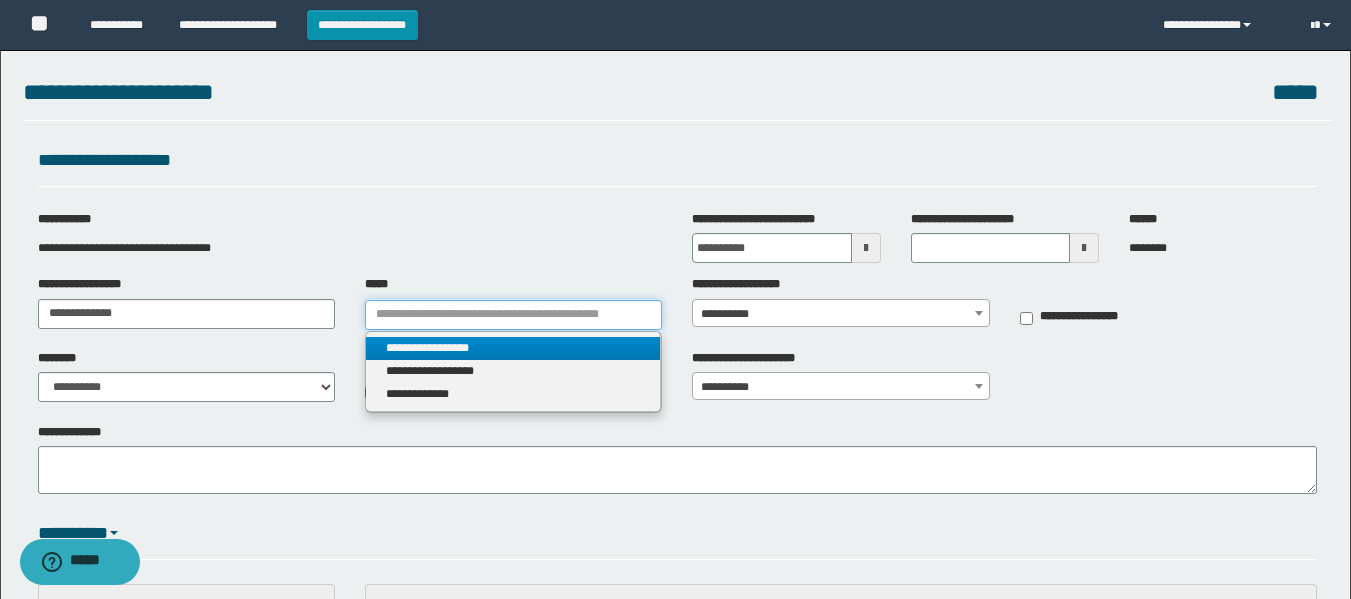 type 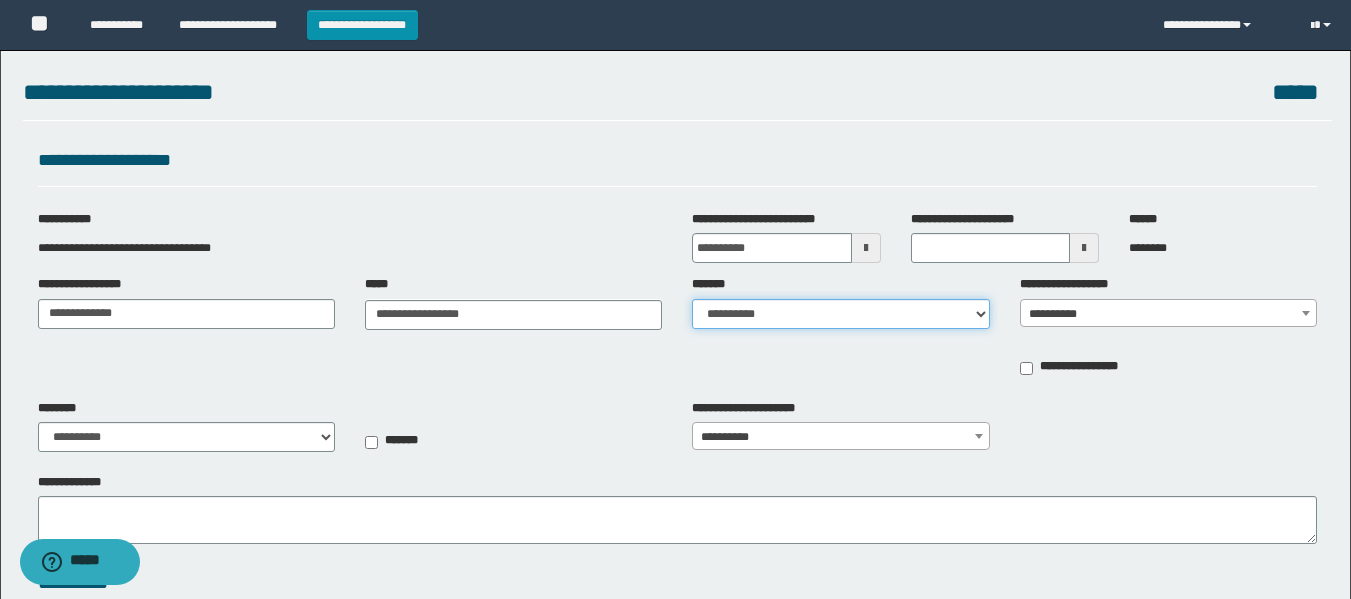 click on "**********" at bounding box center [840, 314] 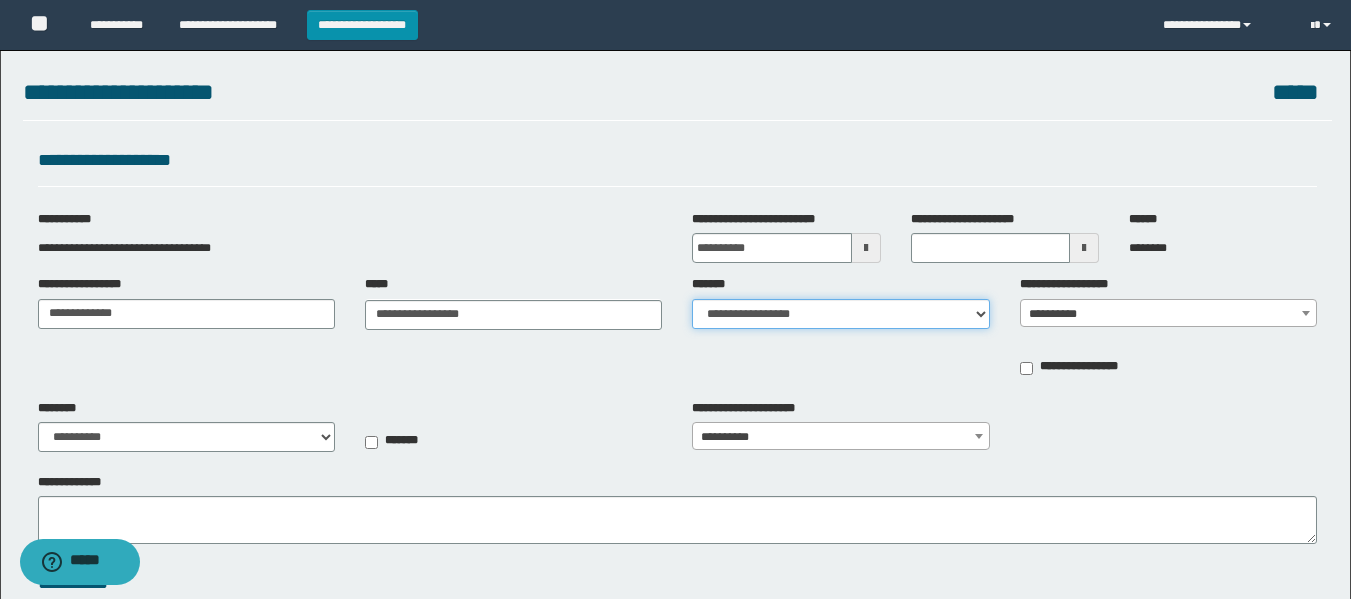 click on "**********" at bounding box center [840, 314] 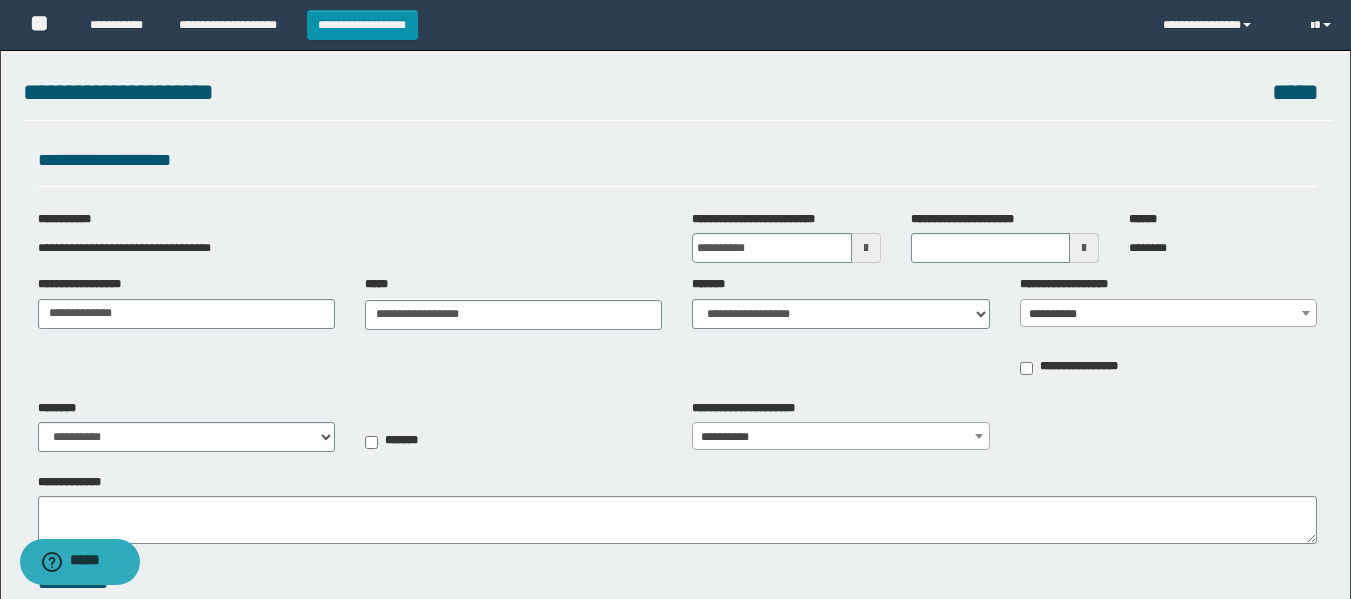 click on "**********" at bounding box center (1168, 314) 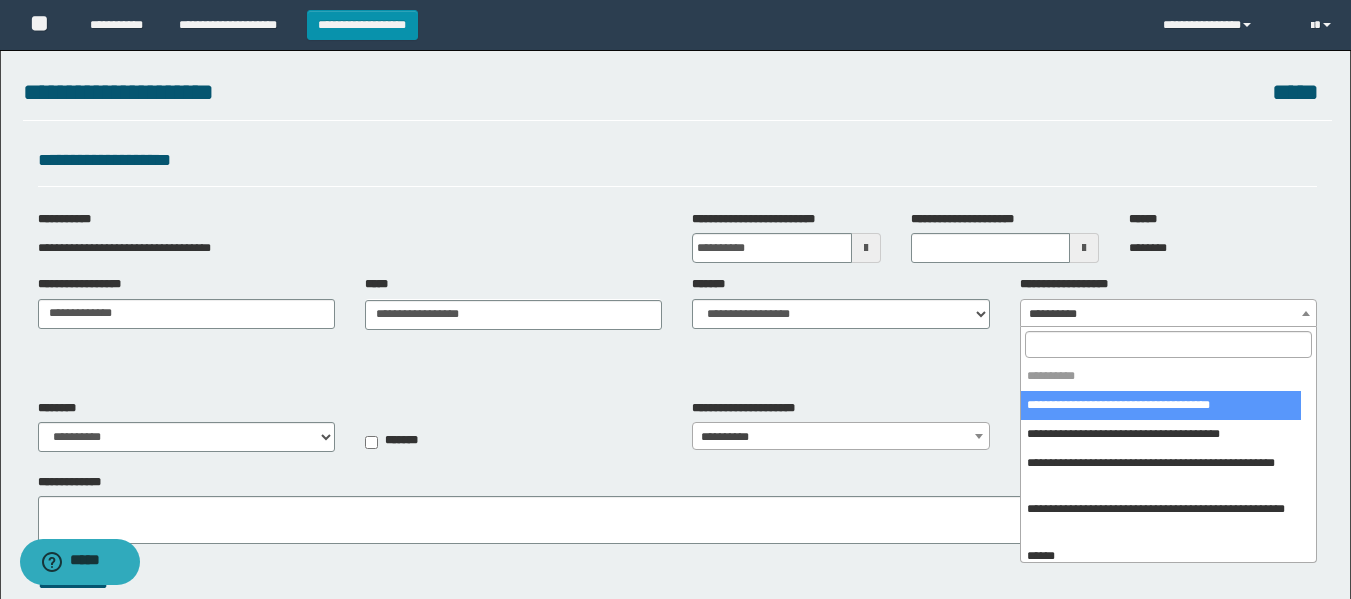 select on "***" 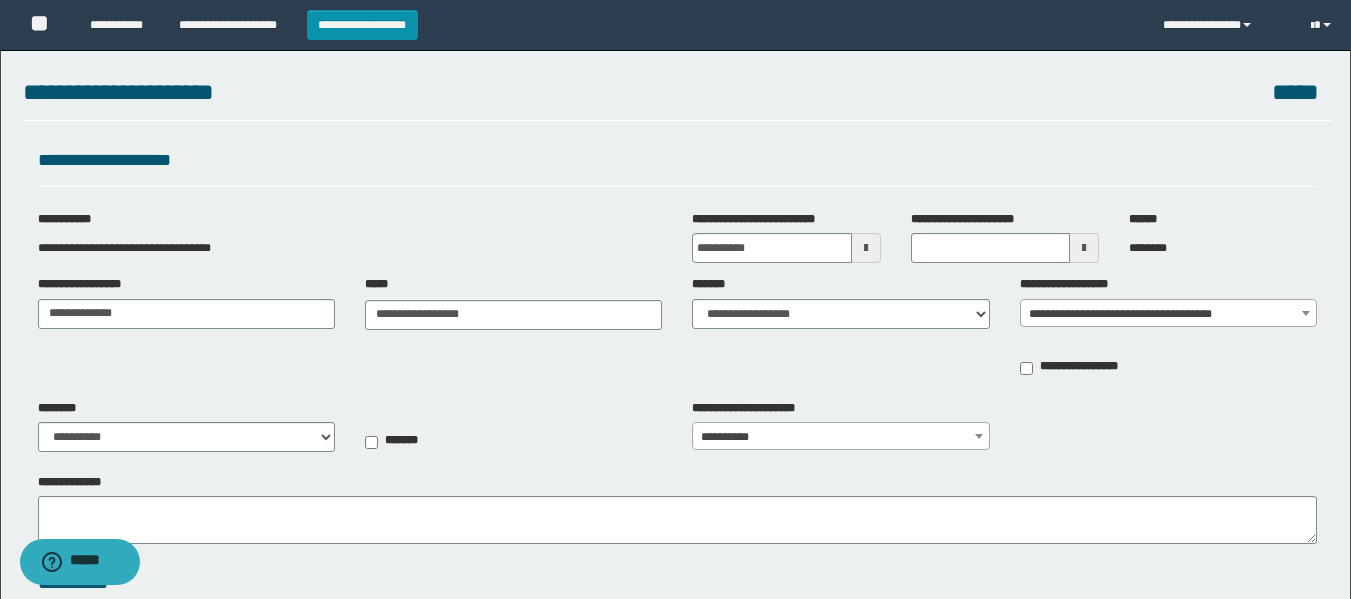 type on "**********" 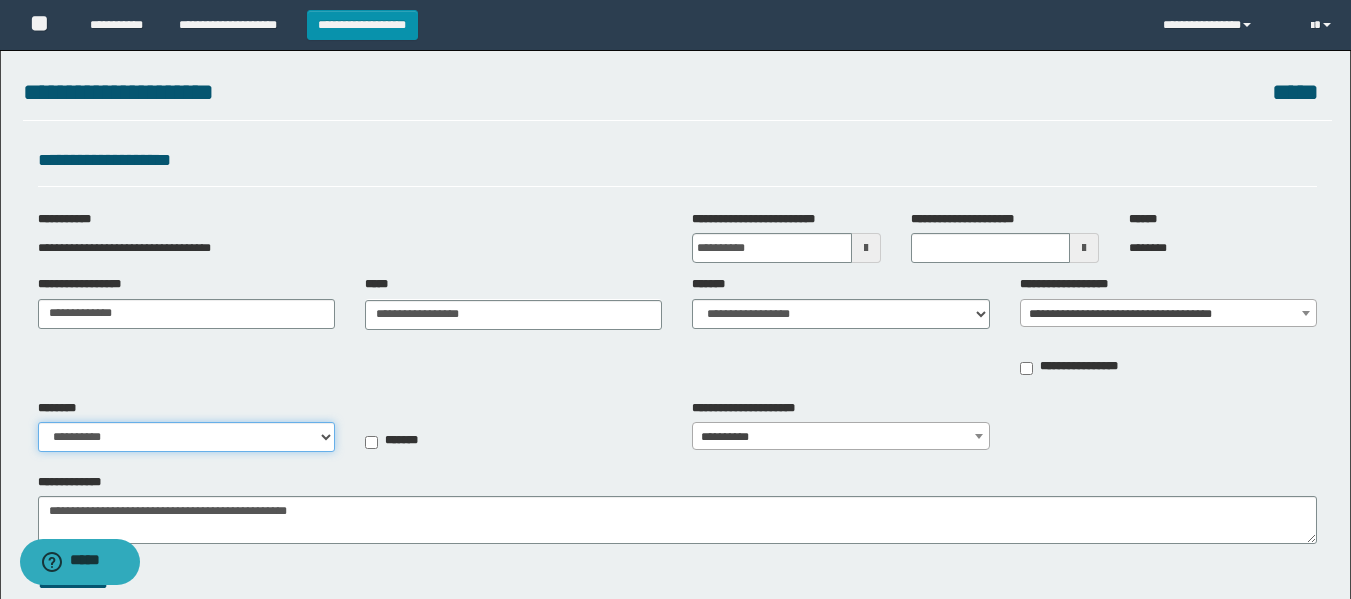 click on "**********" at bounding box center (186, 437) 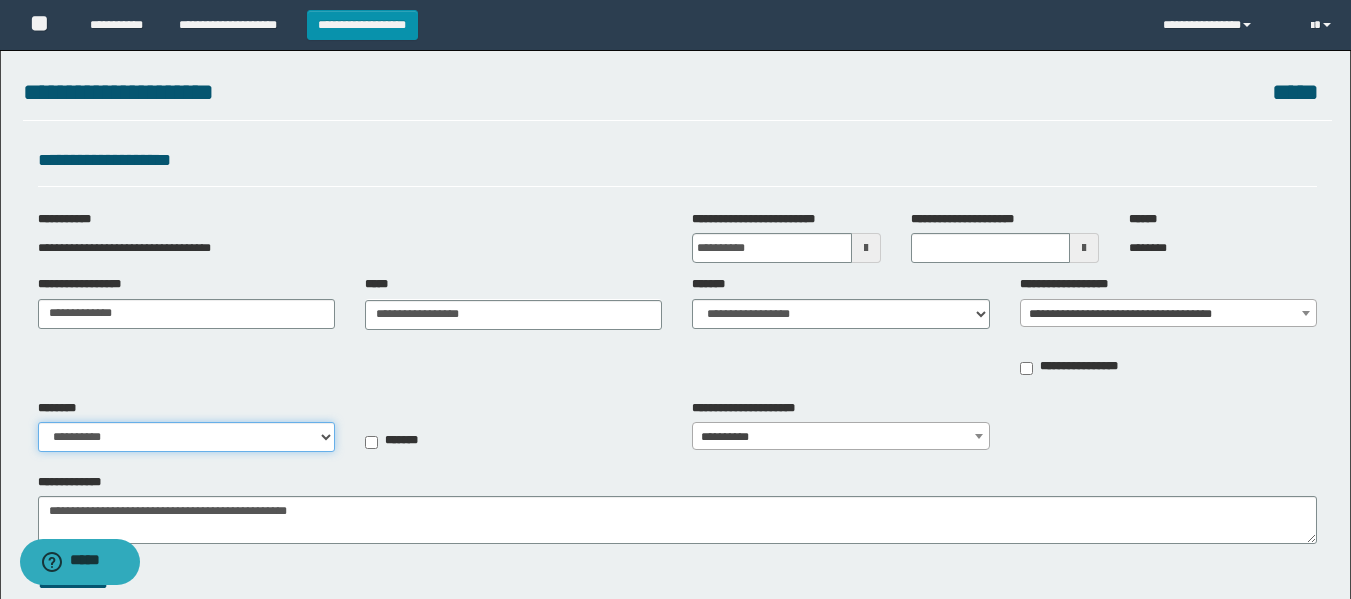 select on "**" 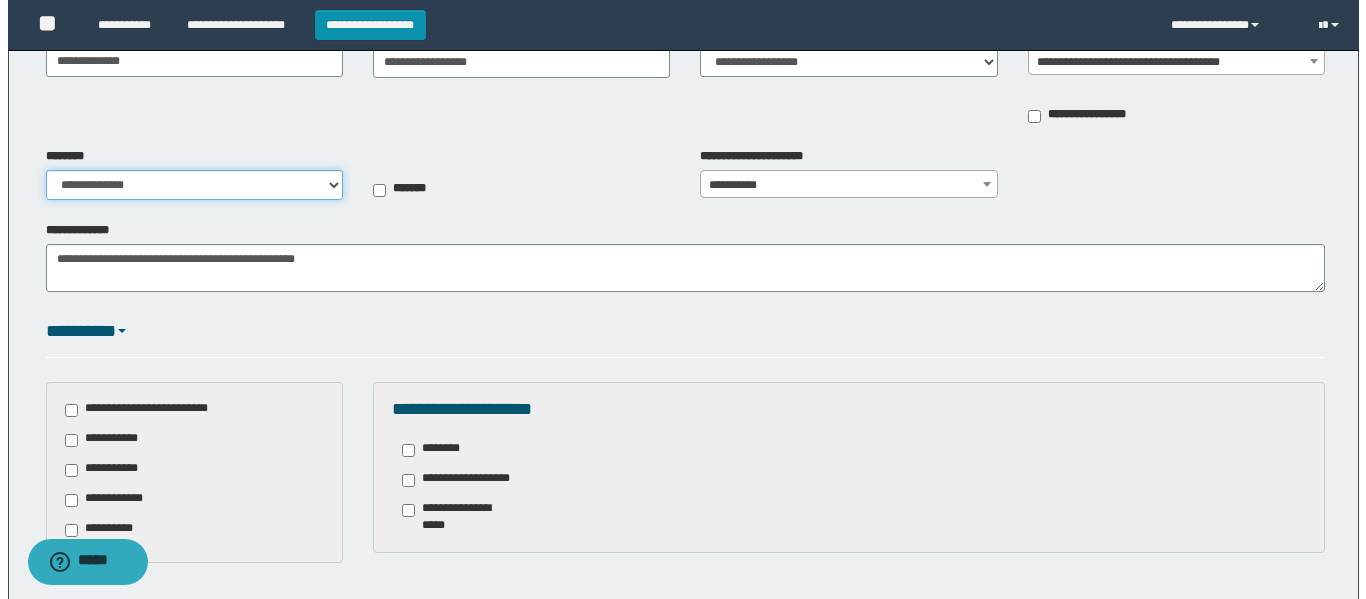 scroll, scrollTop: 536, scrollLeft: 0, axis: vertical 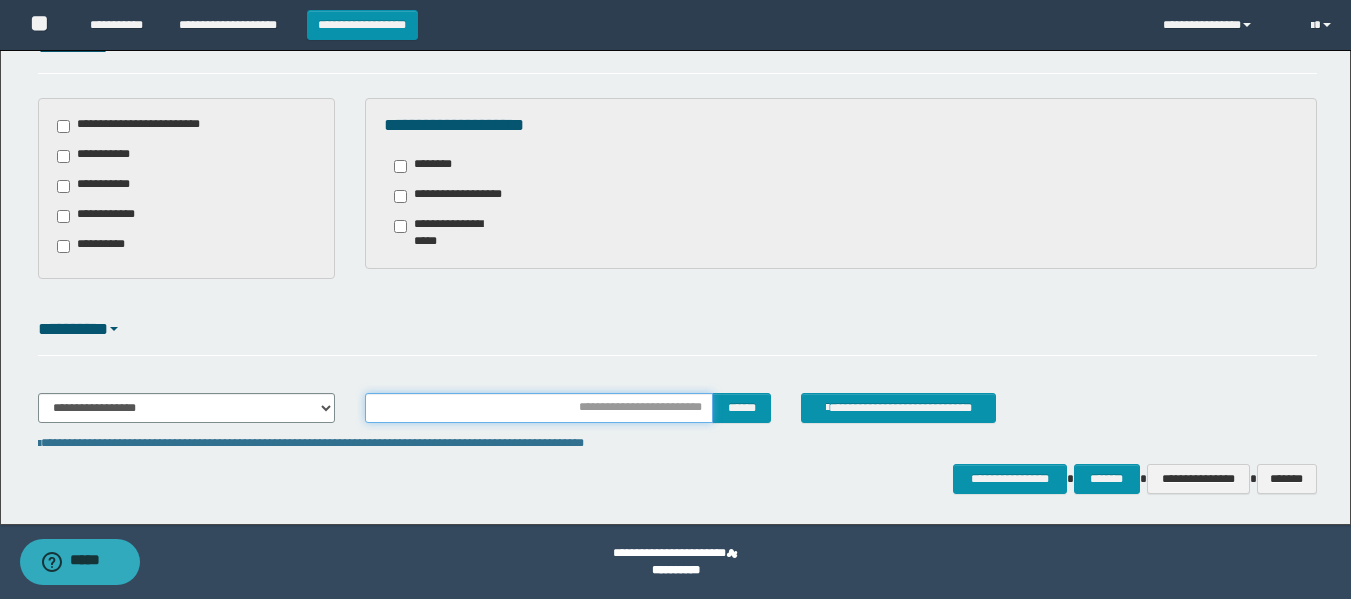 click at bounding box center [539, 408] 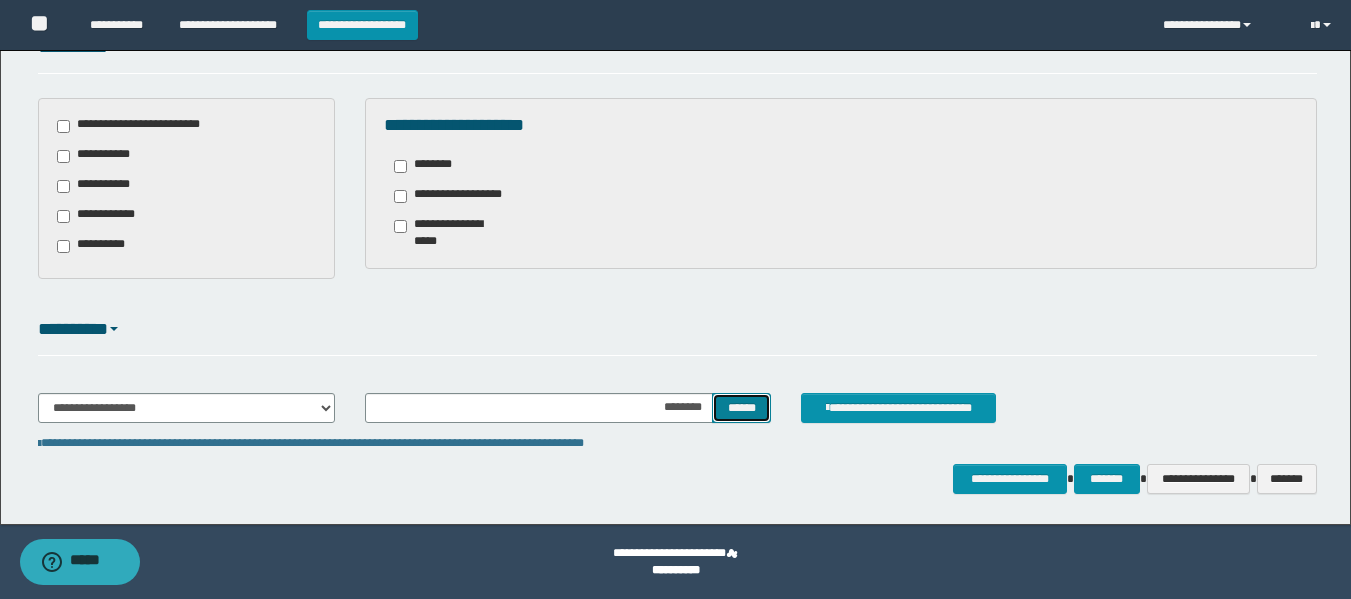 click on "******" at bounding box center [741, 408] 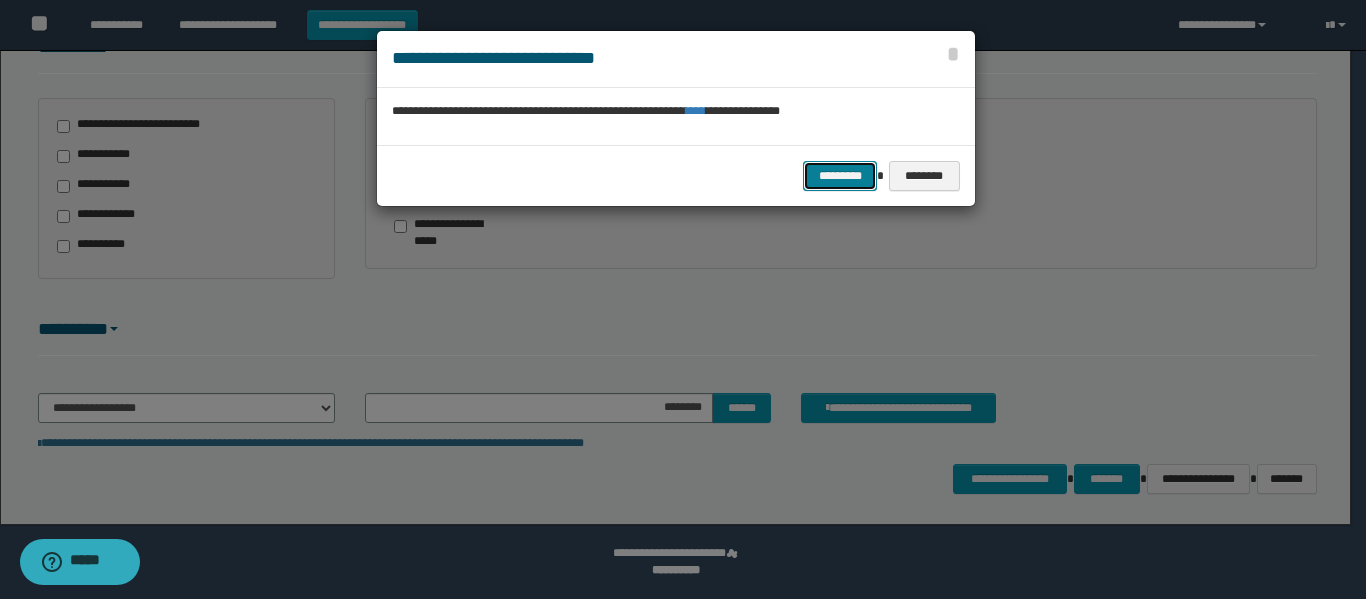 click on "*********" at bounding box center (840, 176) 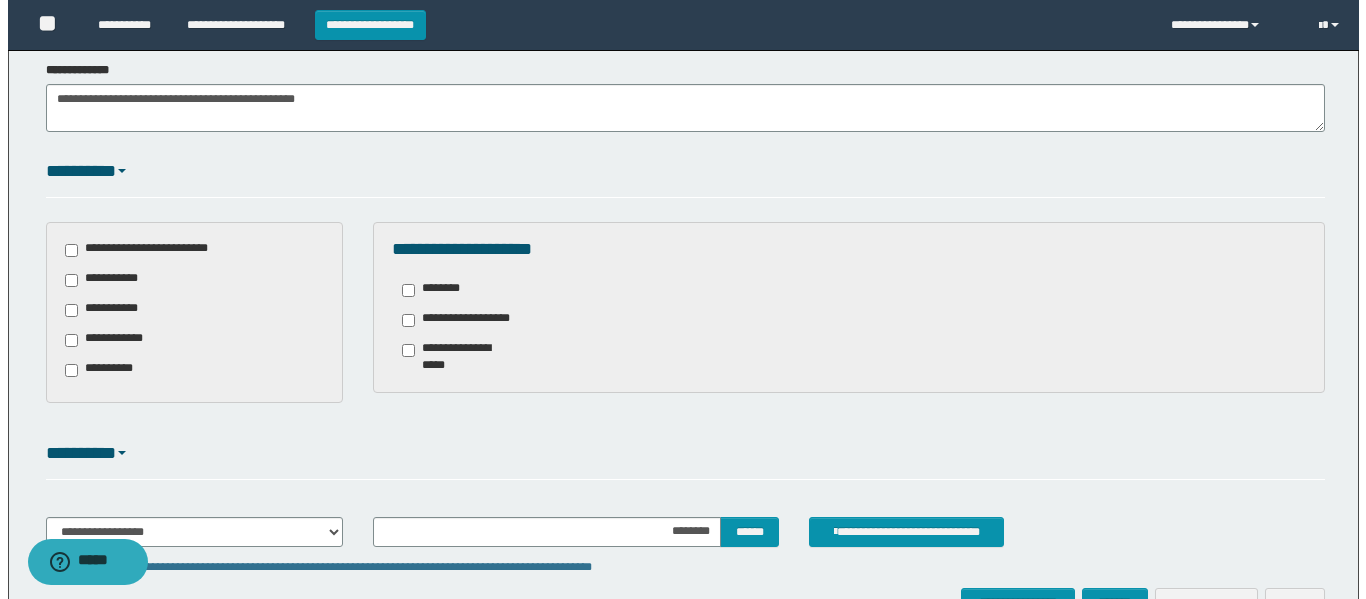 scroll, scrollTop: 536, scrollLeft: 0, axis: vertical 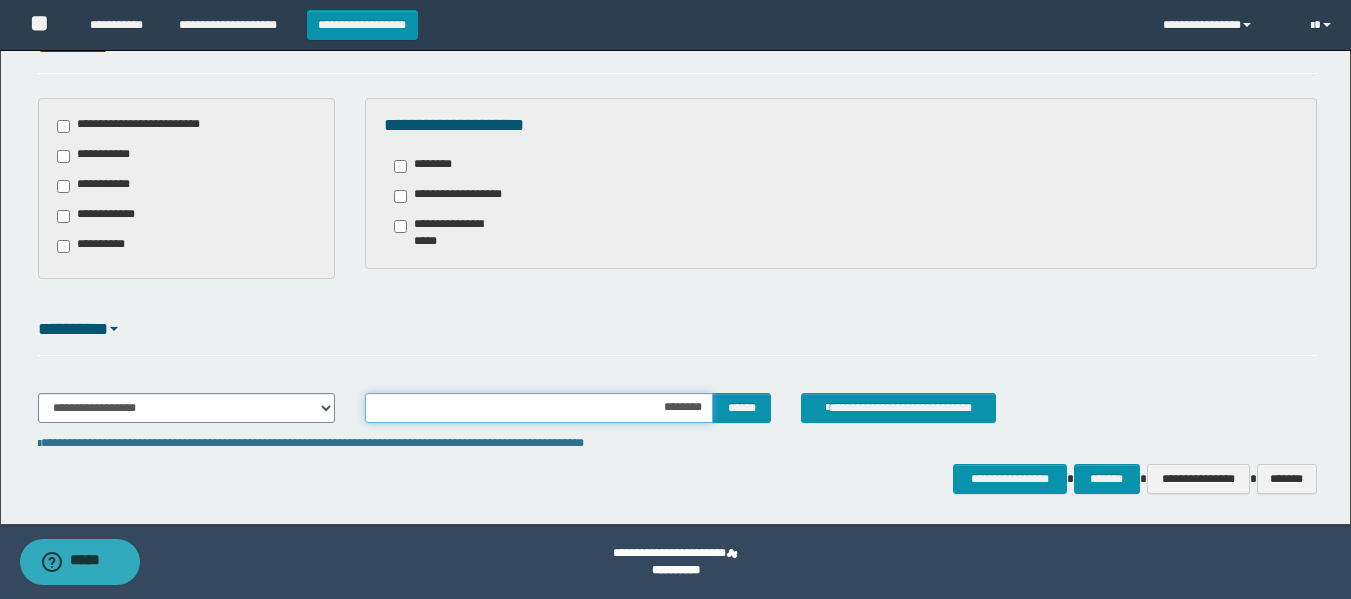 click on "********" at bounding box center [539, 408] 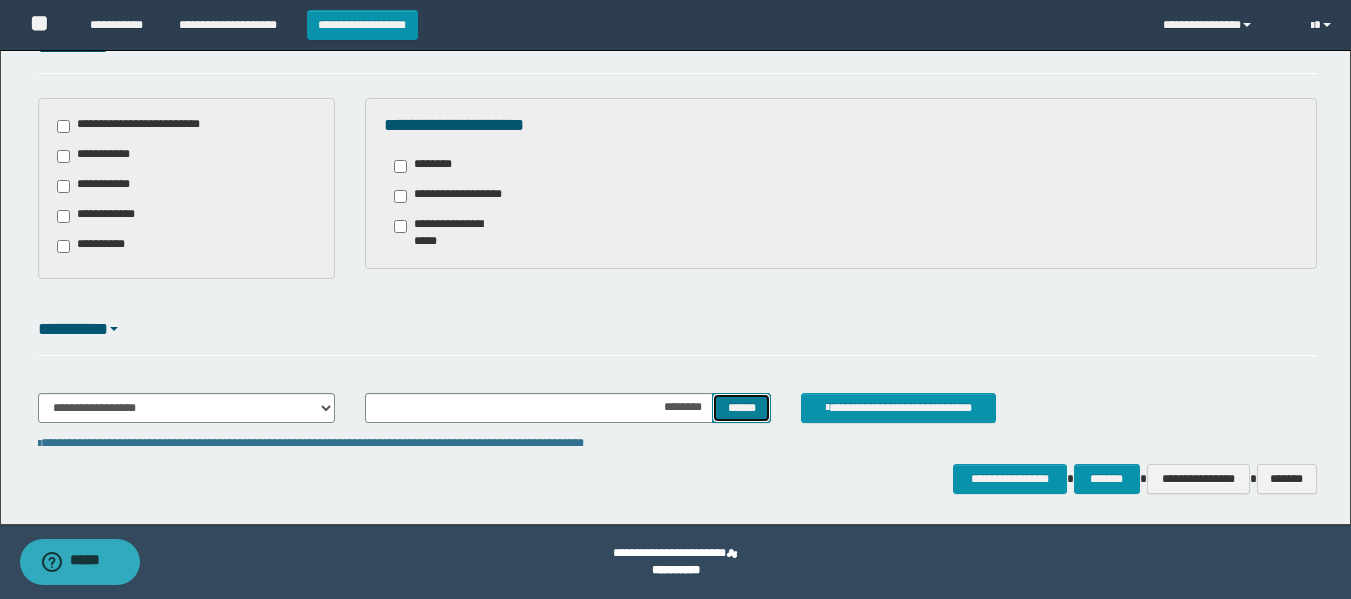 click on "******" at bounding box center (741, 408) 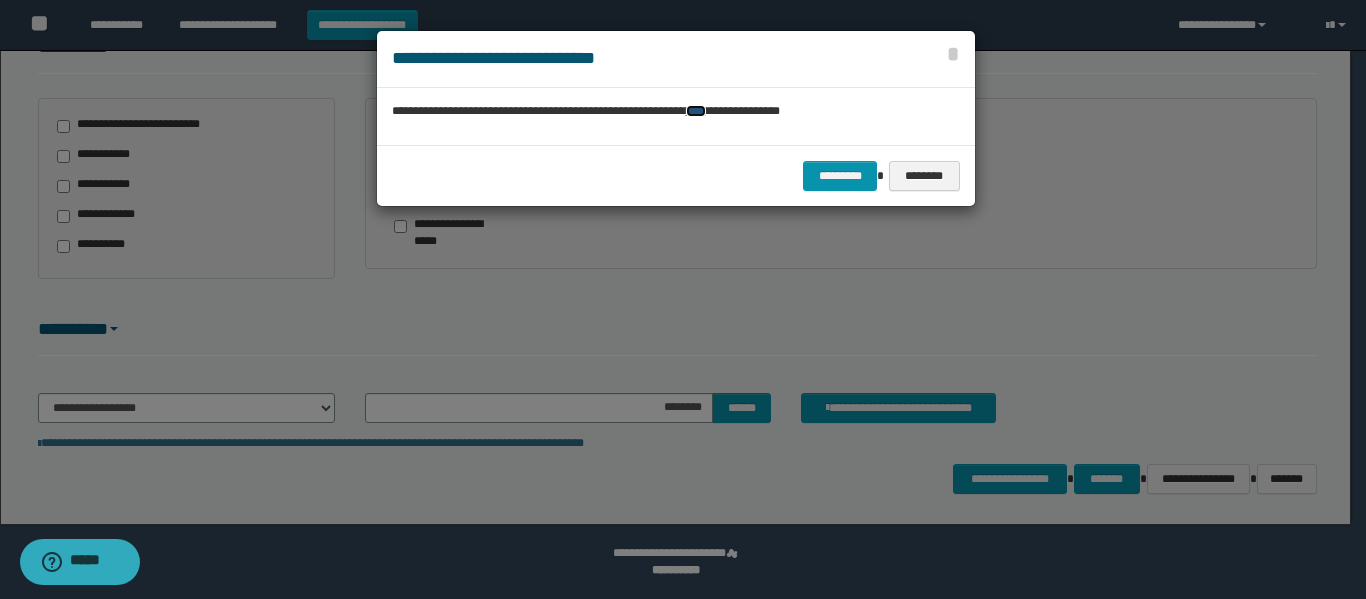 click on "****" at bounding box center [696, 111] 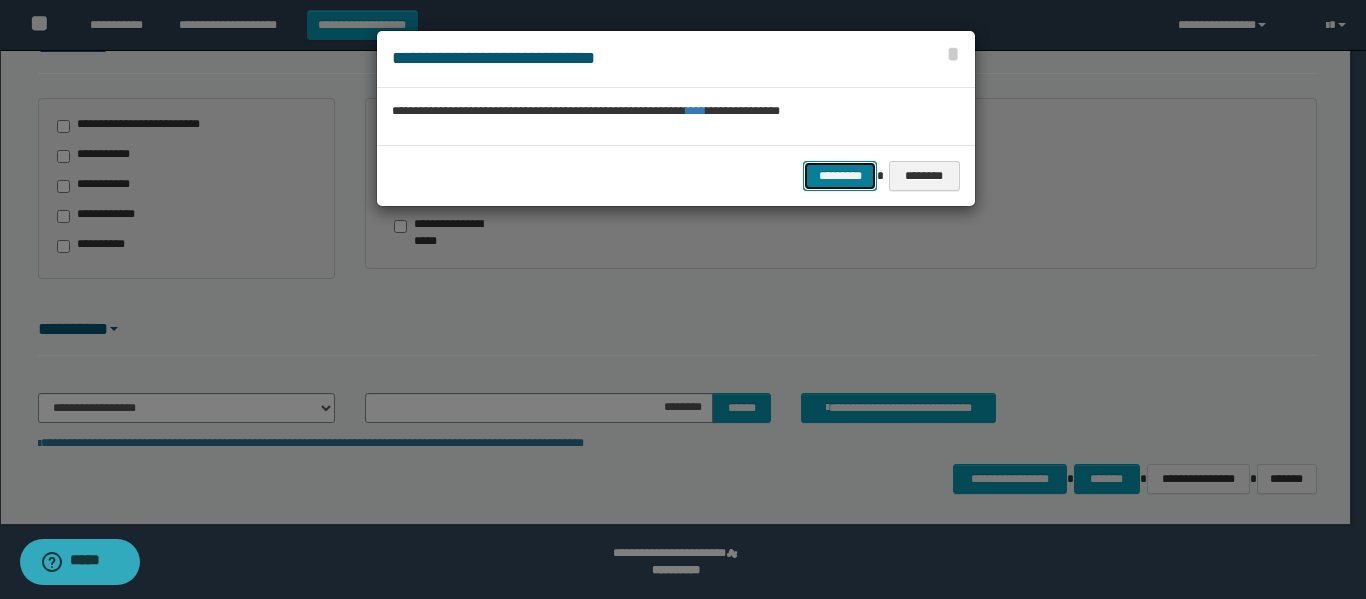 click on "*********" at bounding box center (840, 176) 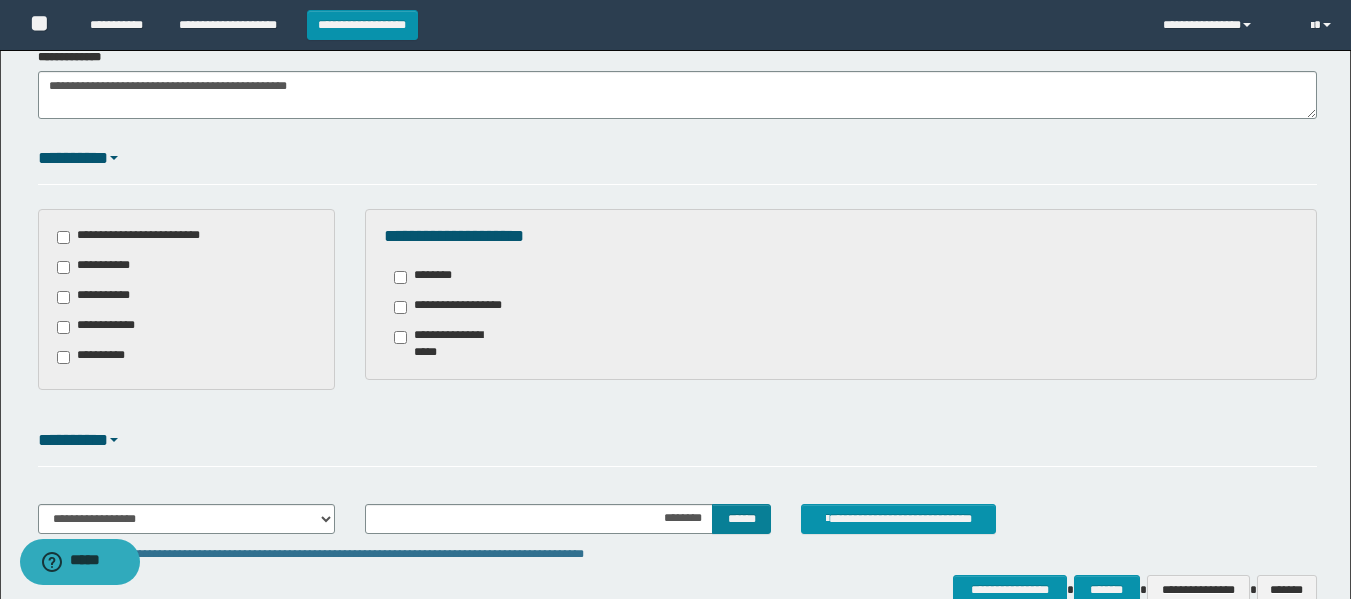 scroll, scrollTop: 536, scrollLeft: 0, axis: vertical 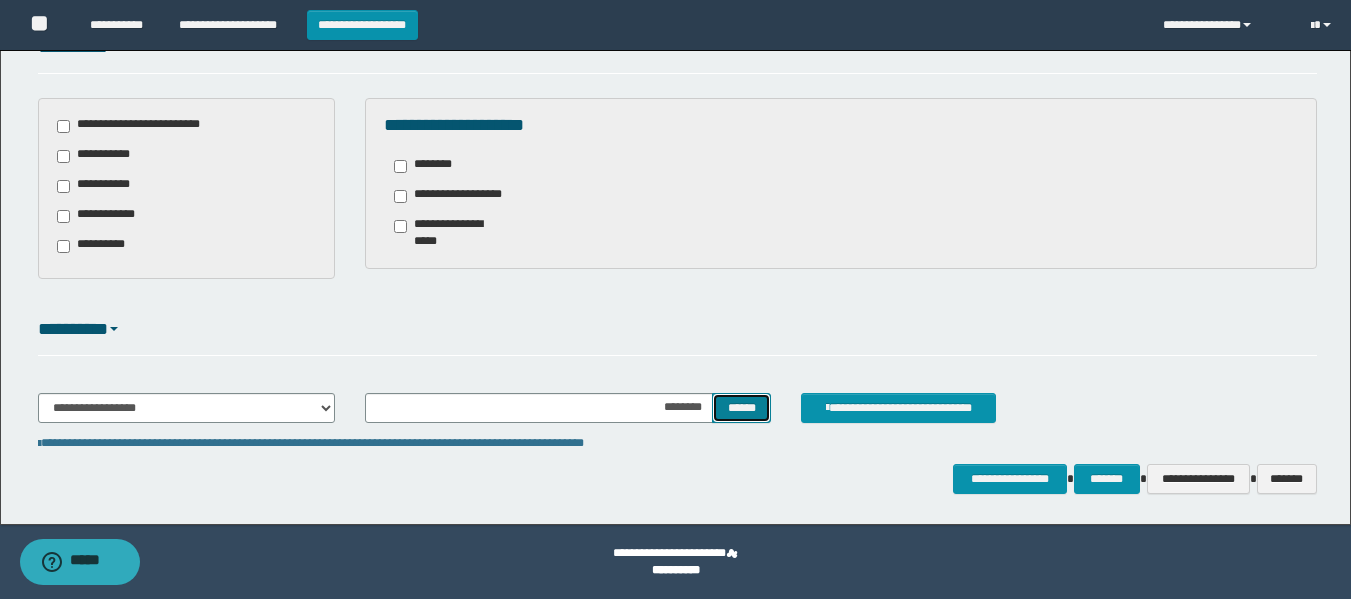 click on "******" at bounding box center [741, 408] 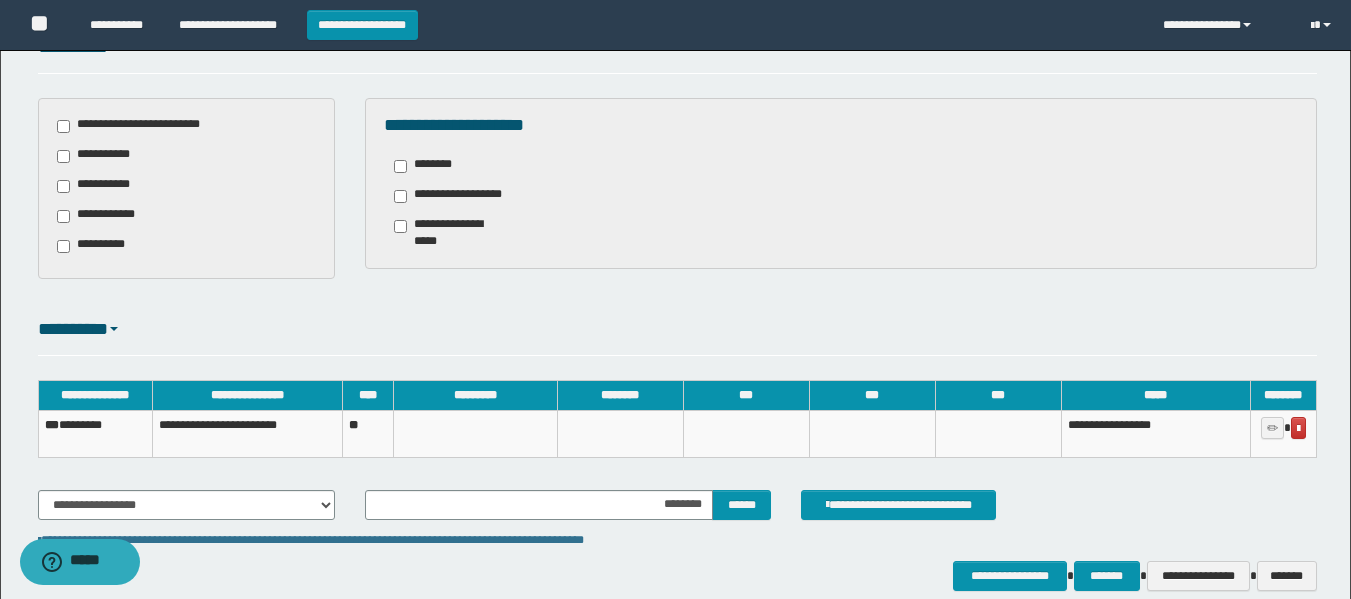 click at bounding box center [998, 433] 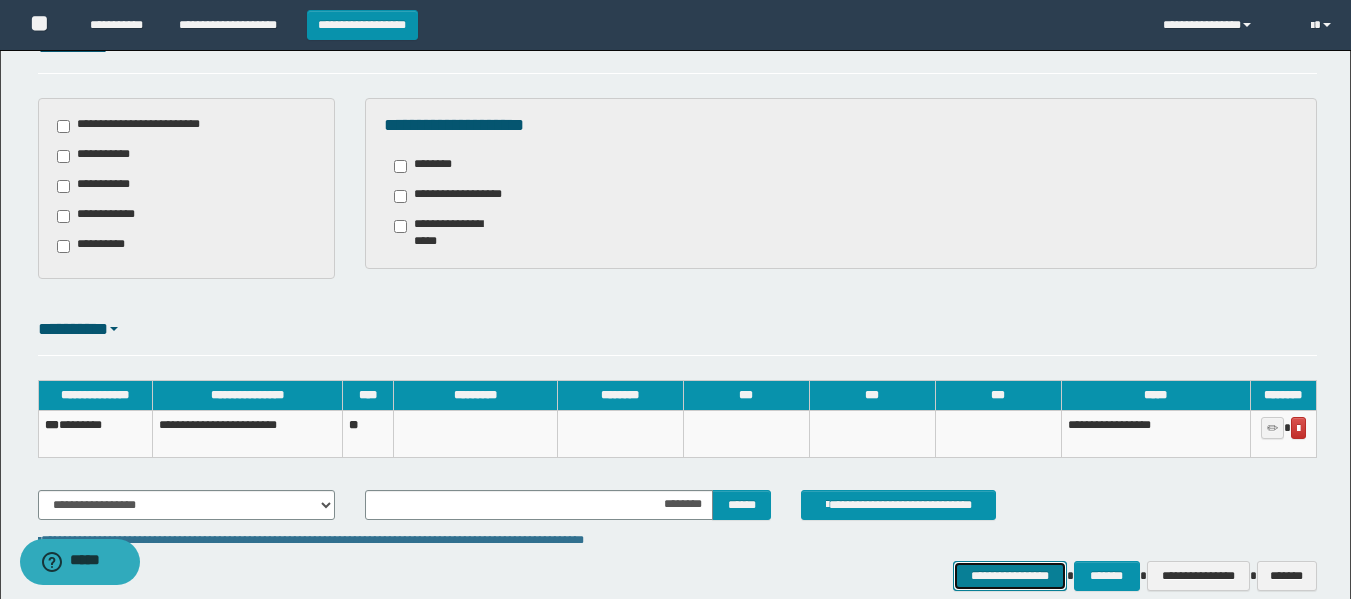 click on "**********" at bounding box center [1009, 576] 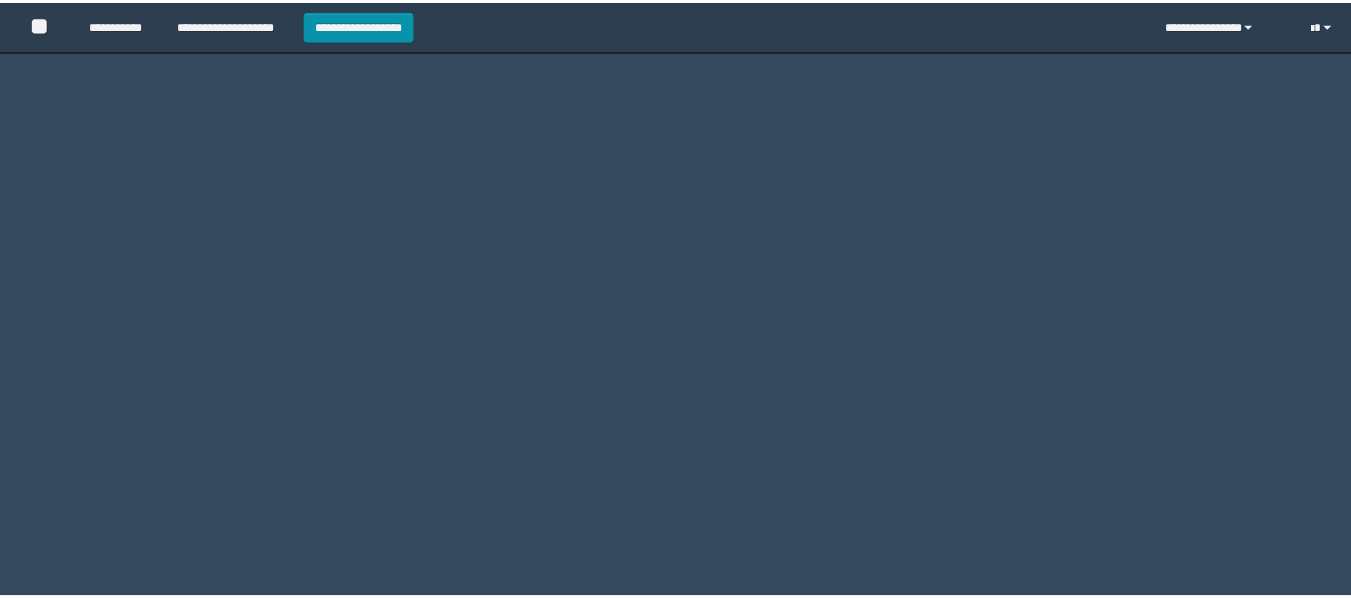 scroll, scrollTop: 0, scrollLeft: 0, axis: both 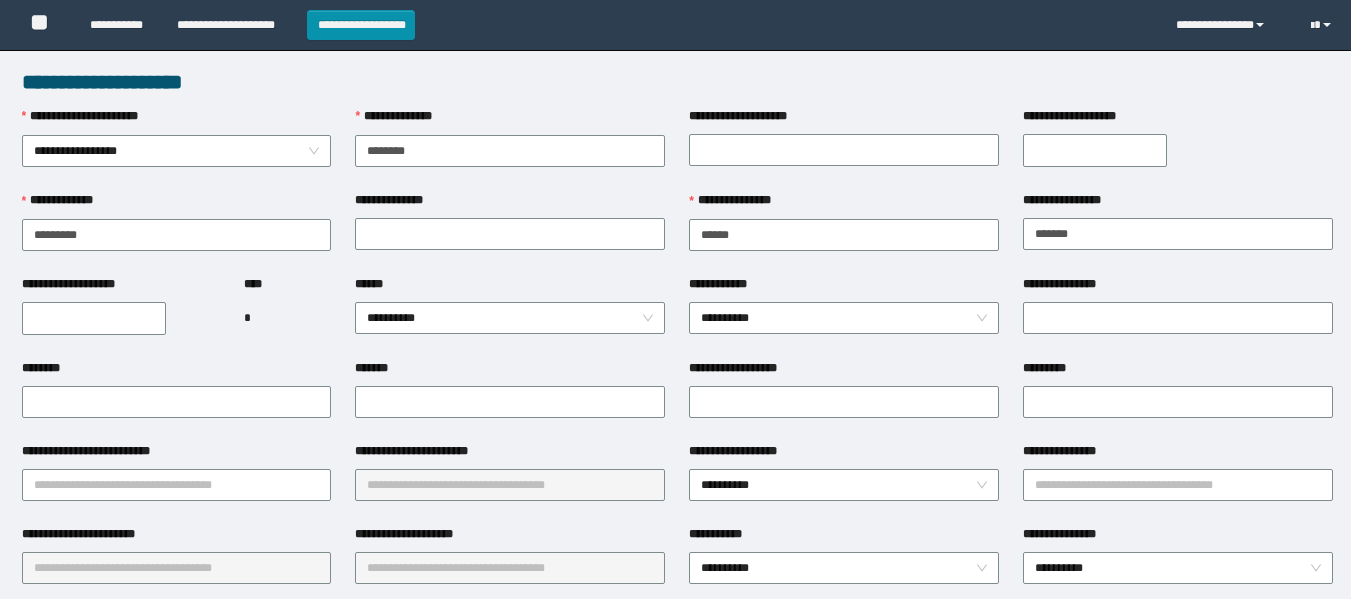 type on "********" 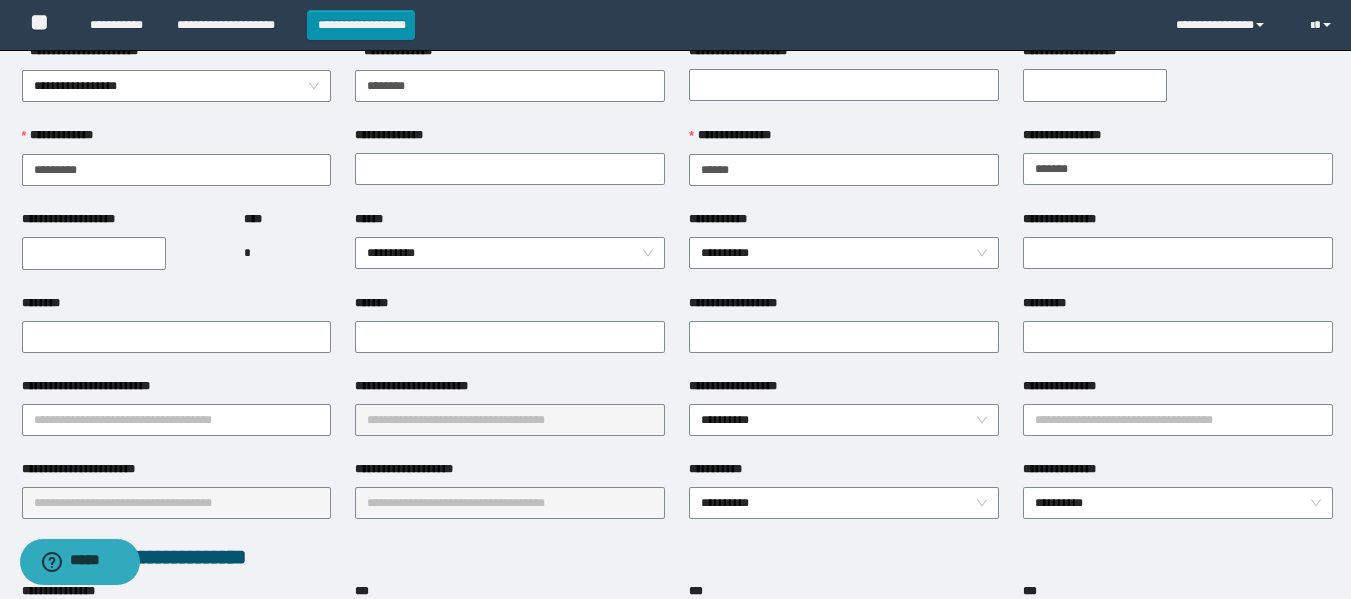 scroll, scrollTop: 100, scrollLeft: 0, axis: vertical 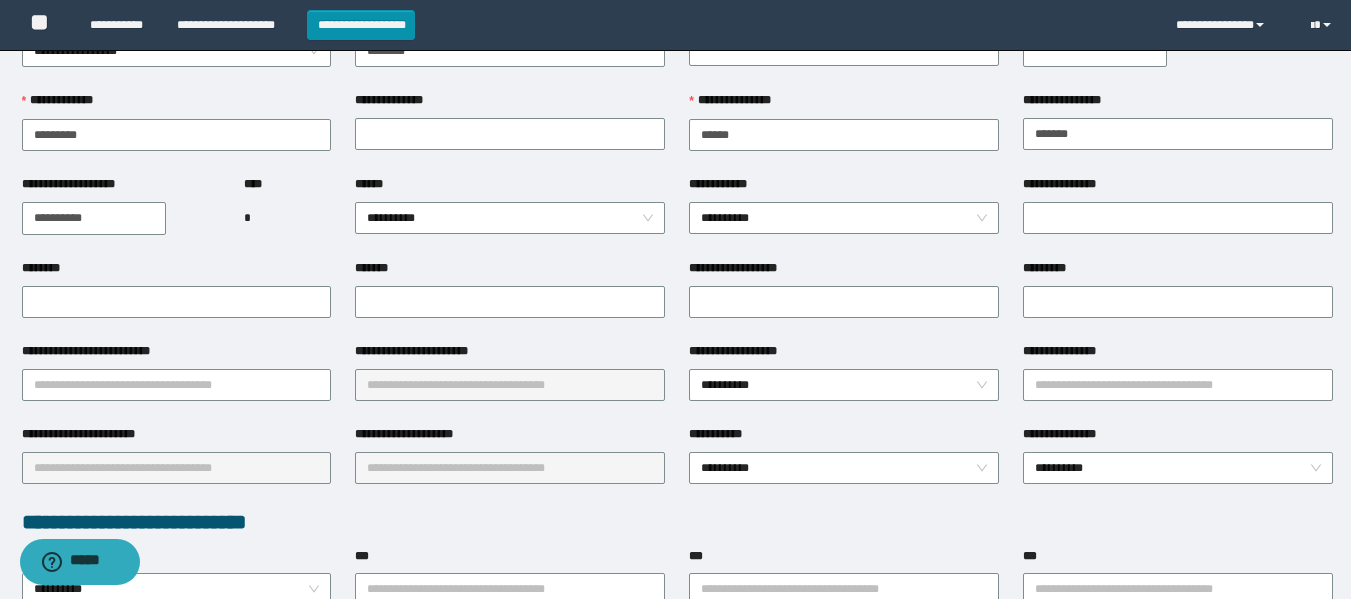 click on "**********" at bounding box center [94, 218] 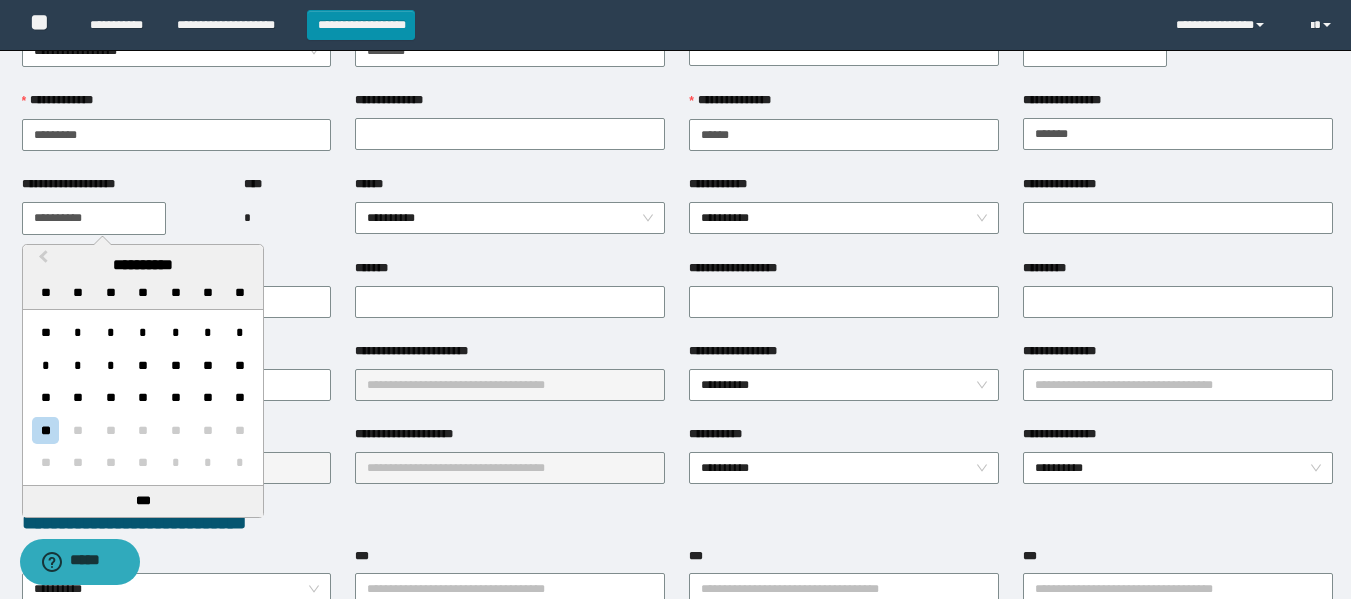 type on "**********" 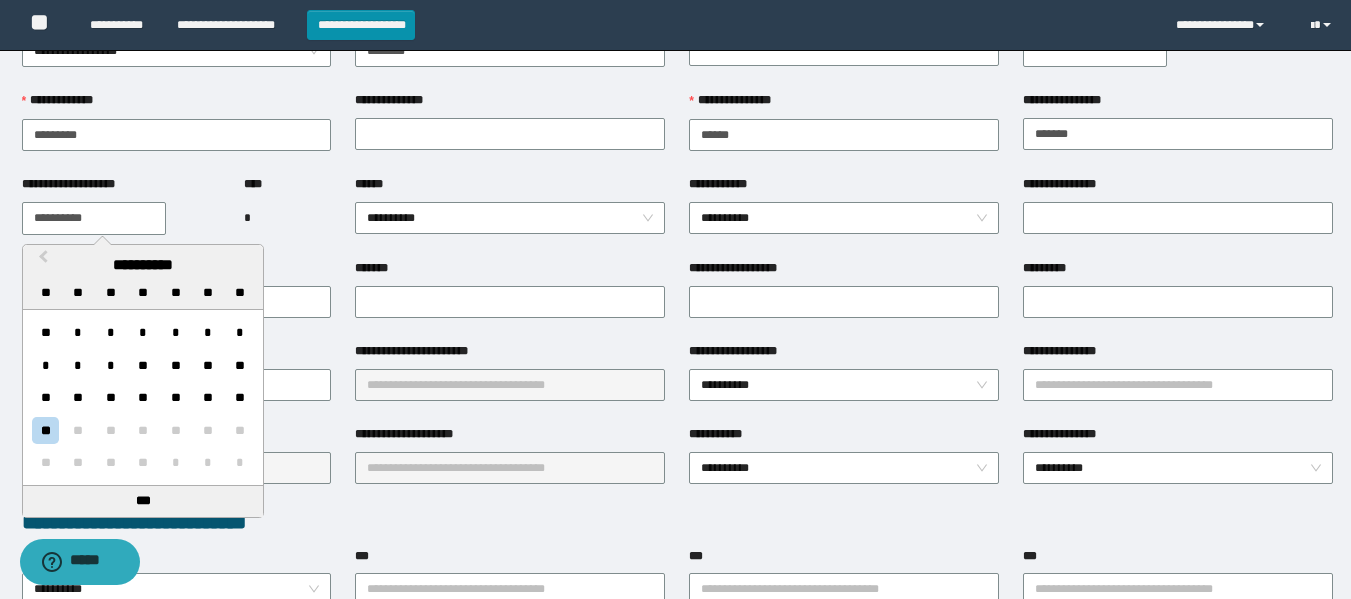 click on "**********" at bounding box center [94, 218] 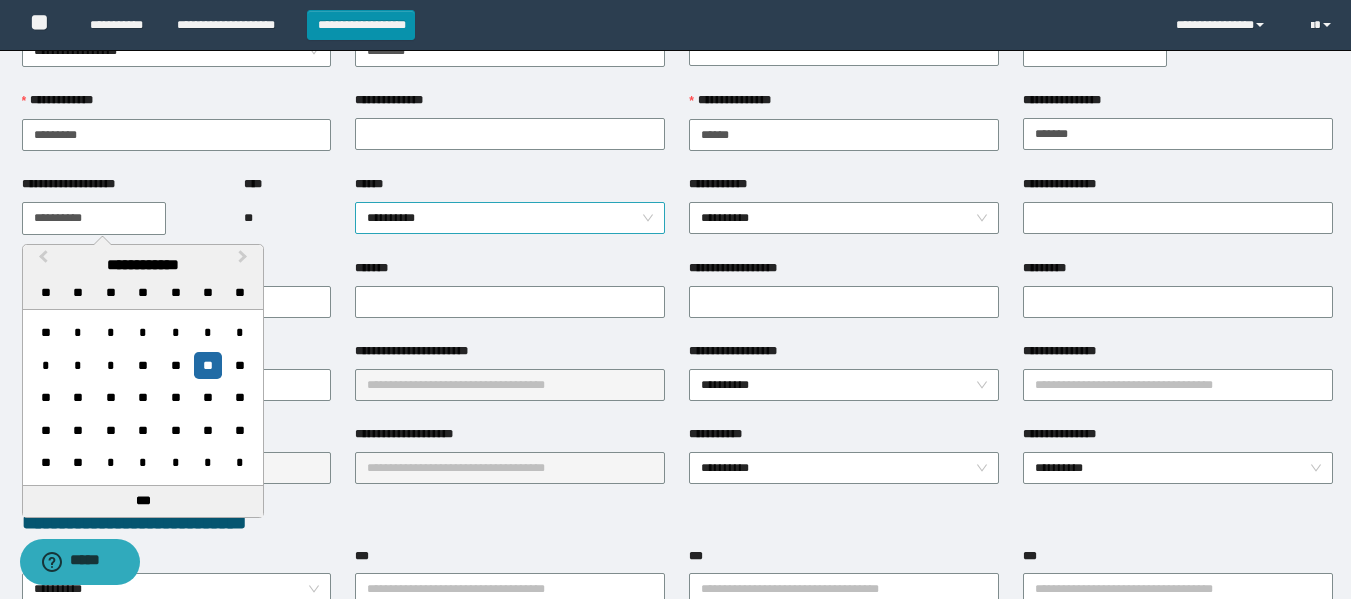 type on "**********" 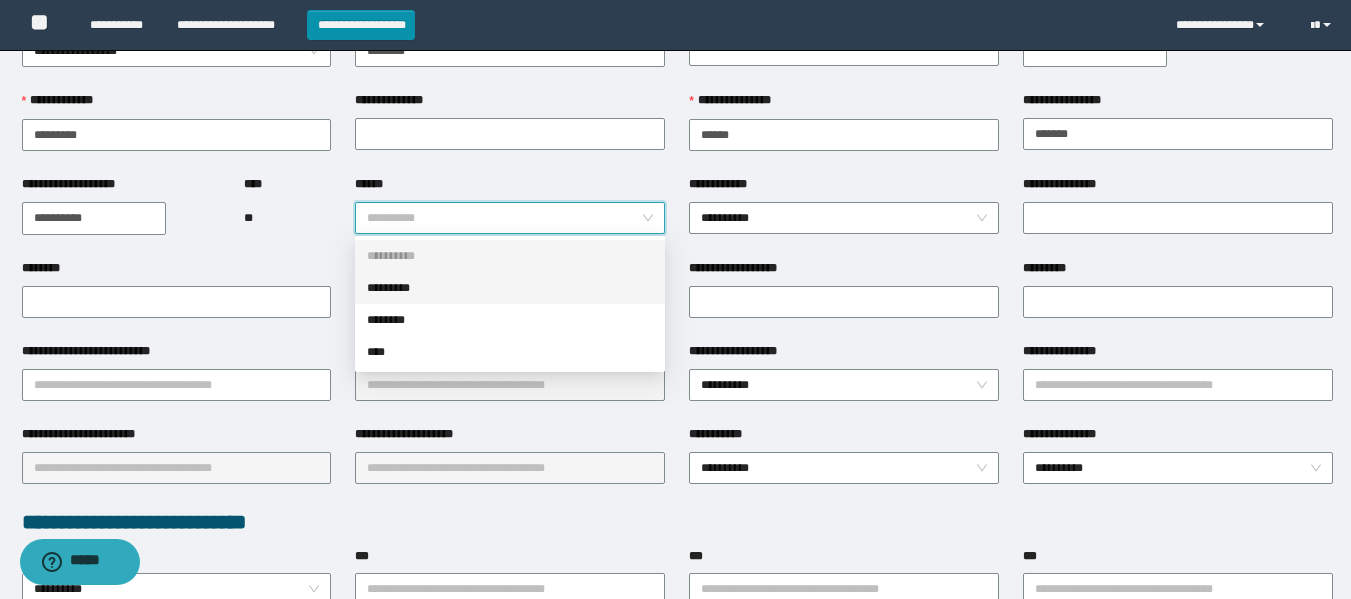 click on "*********" at bounding box center (510, 288) 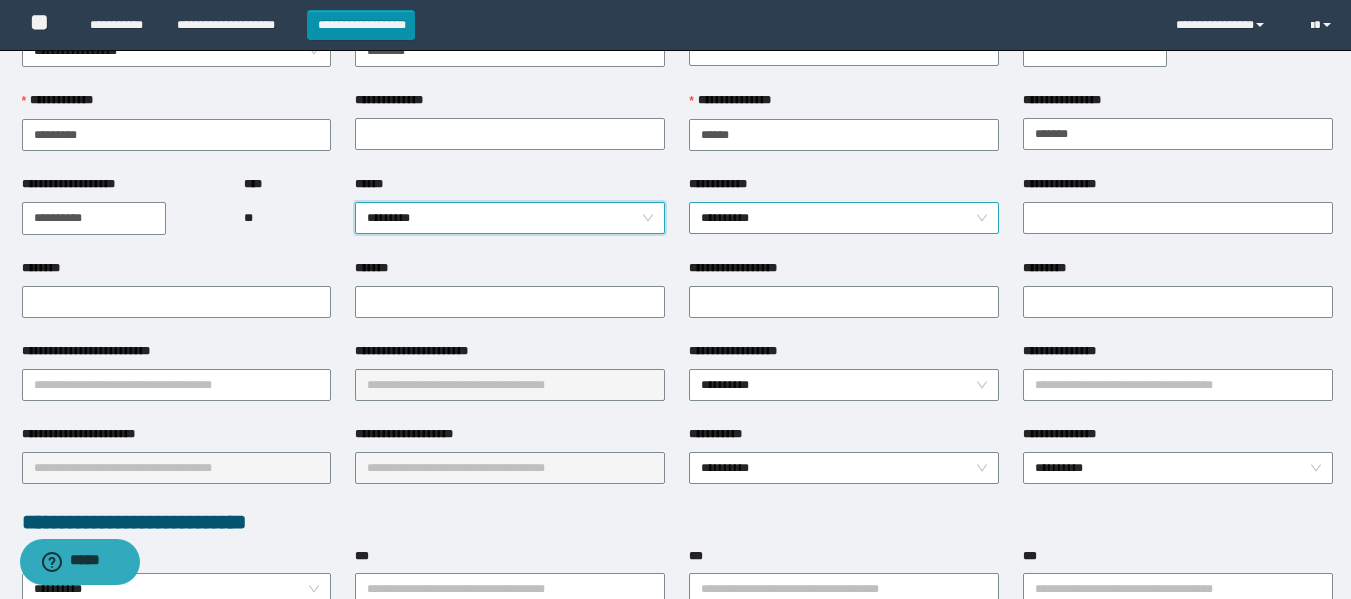 click on "**********" at bounding box center (844, 218) 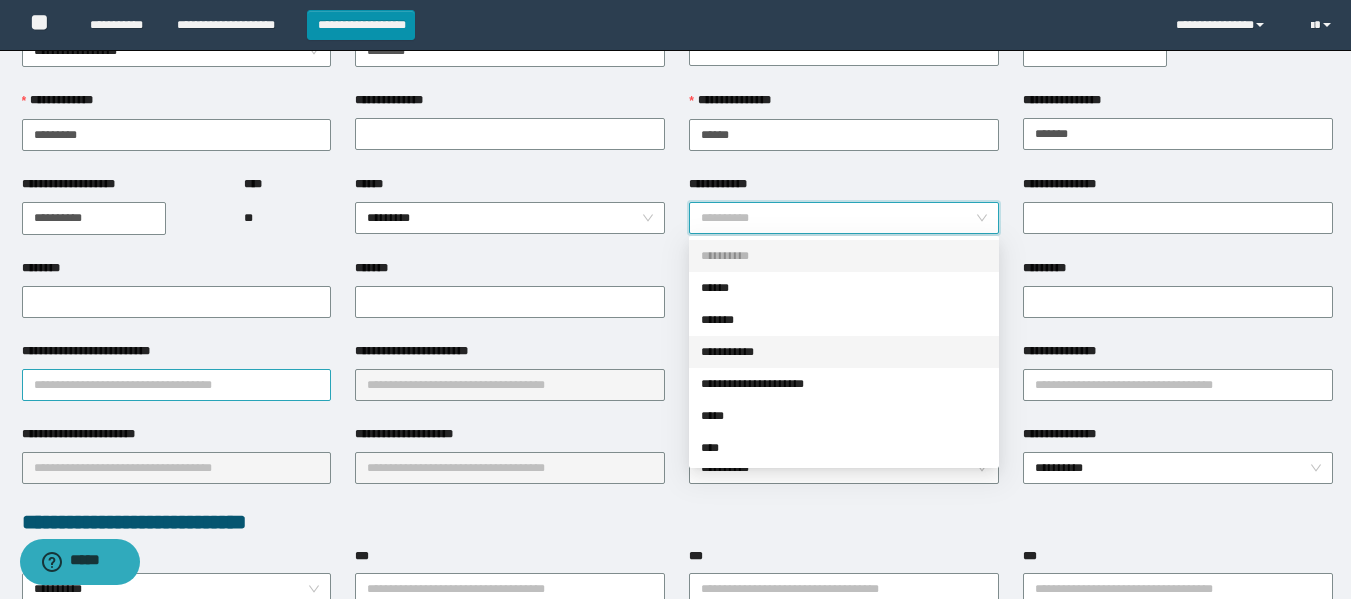 click on "**********" at bounding box center (177, 385) 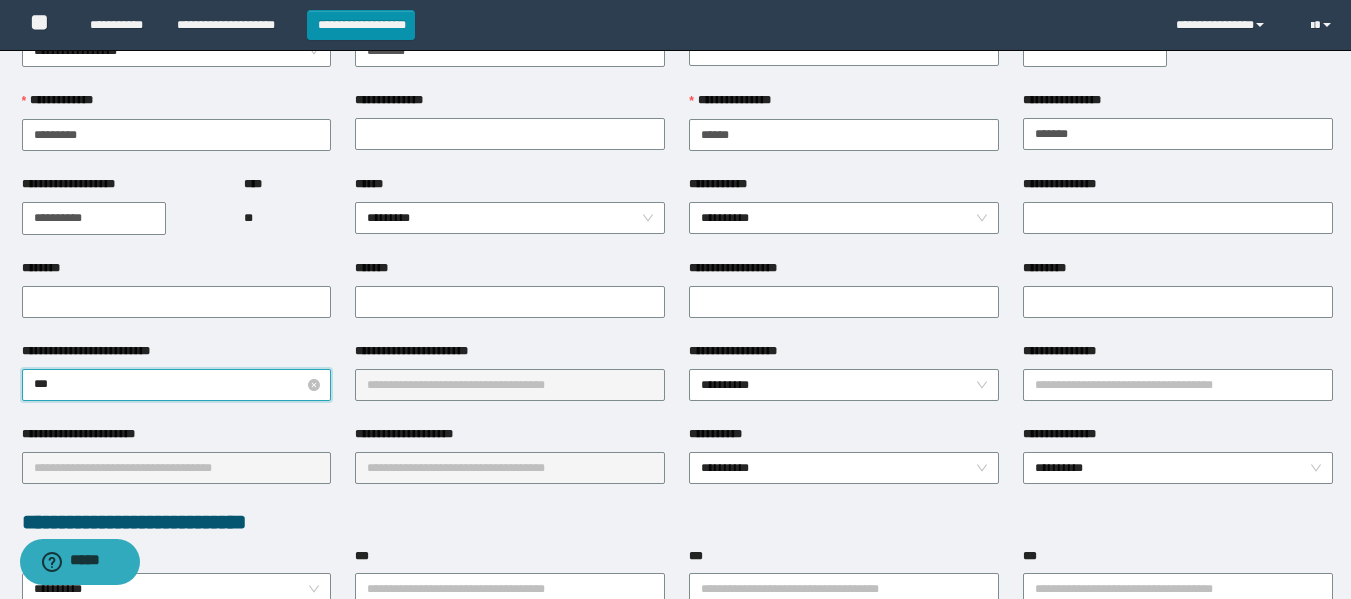 type on "****" 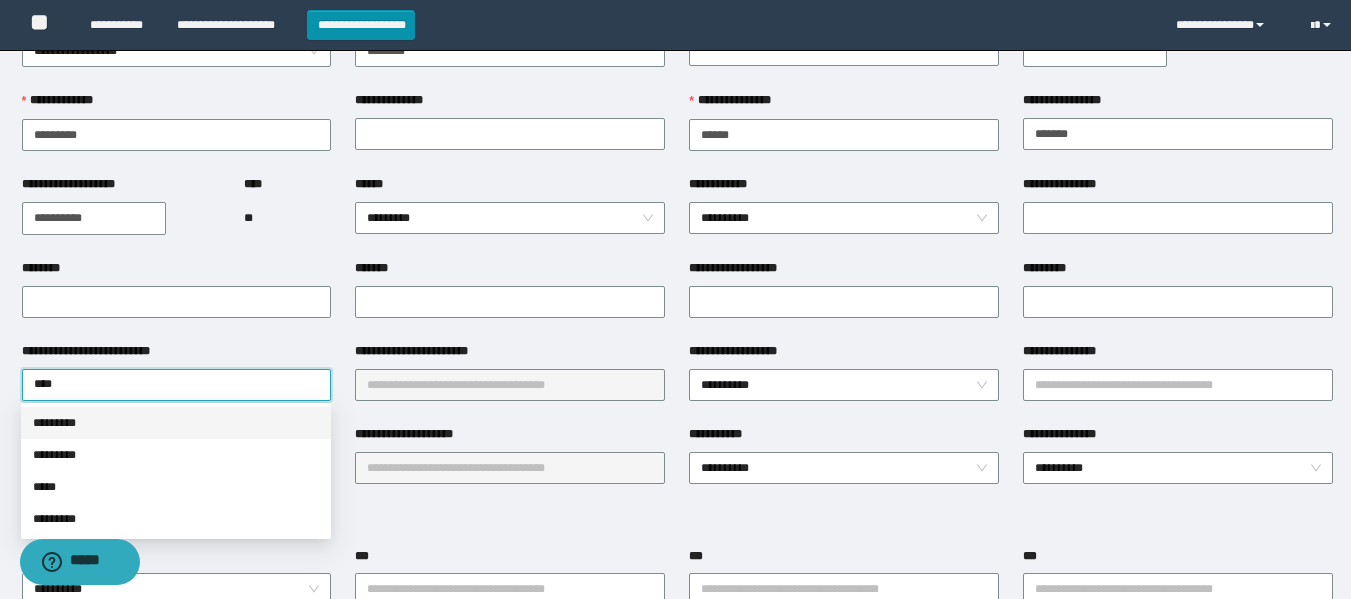 click on "*********" at bounding box center (176, 423) 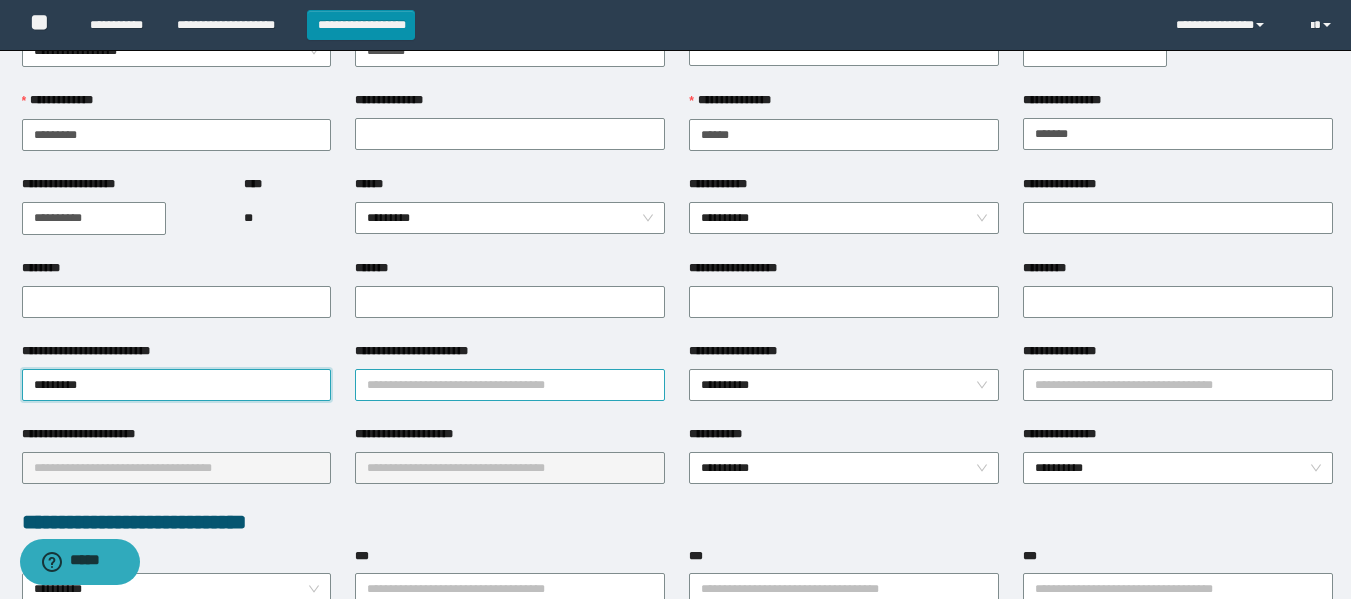 click on "**********" at bounding box center (510, 385) 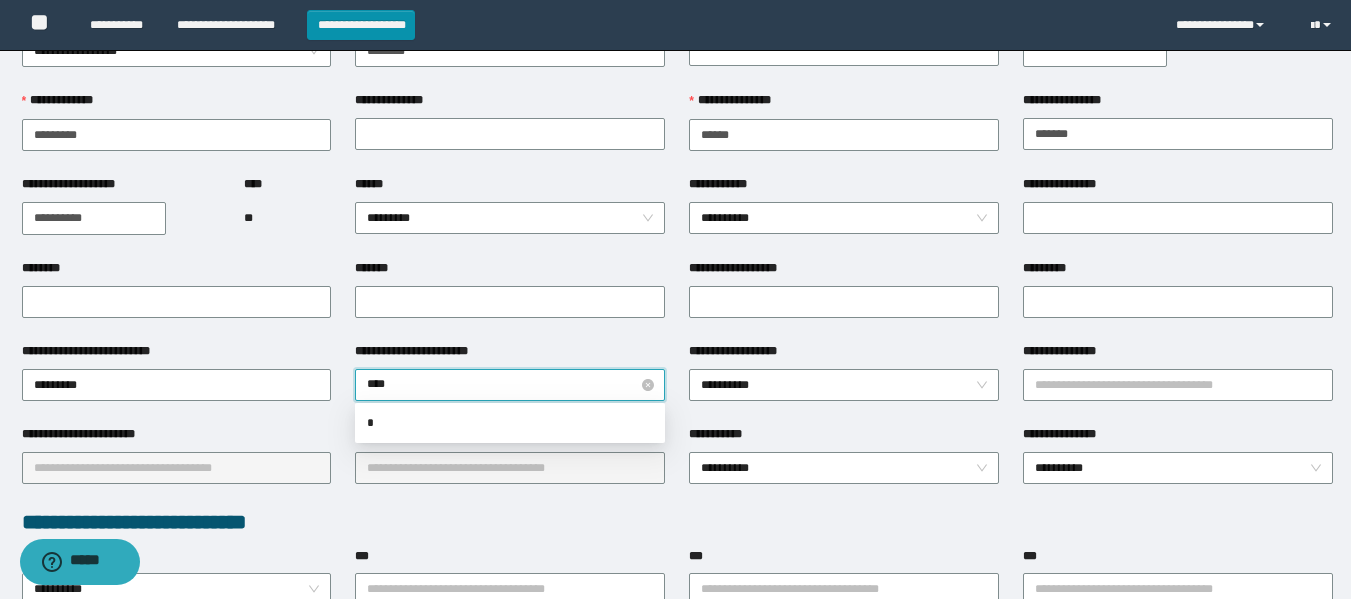 type on "*****" 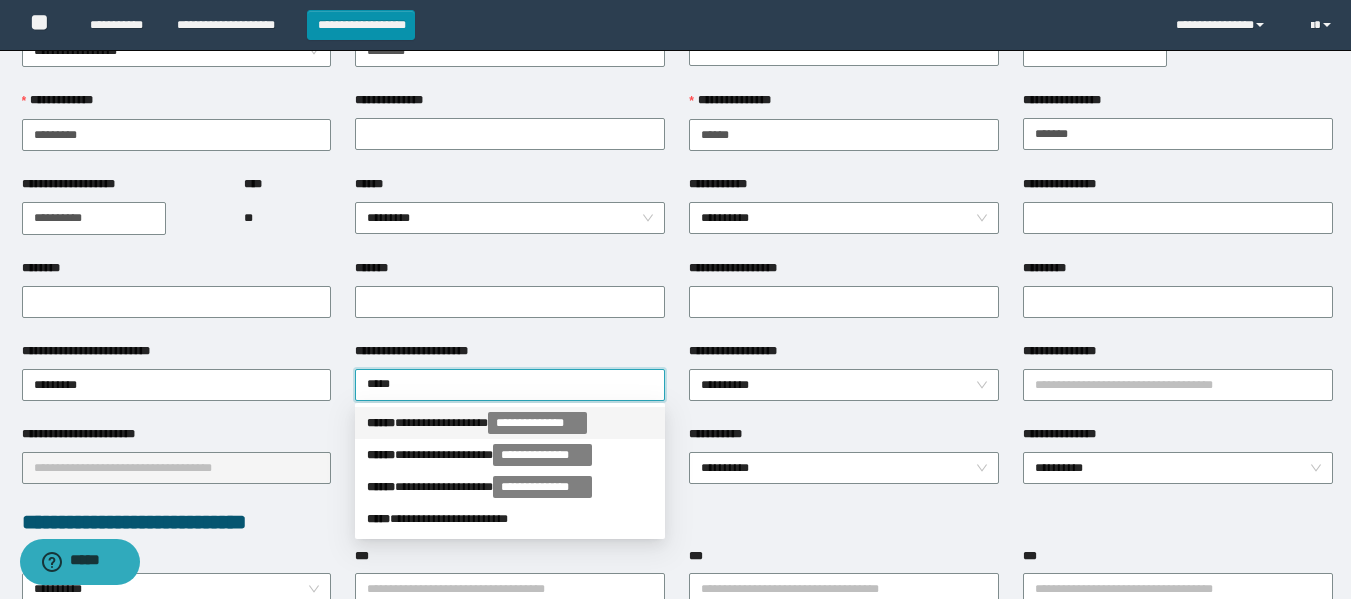 click on "**********" at bounding box center [510, 423] 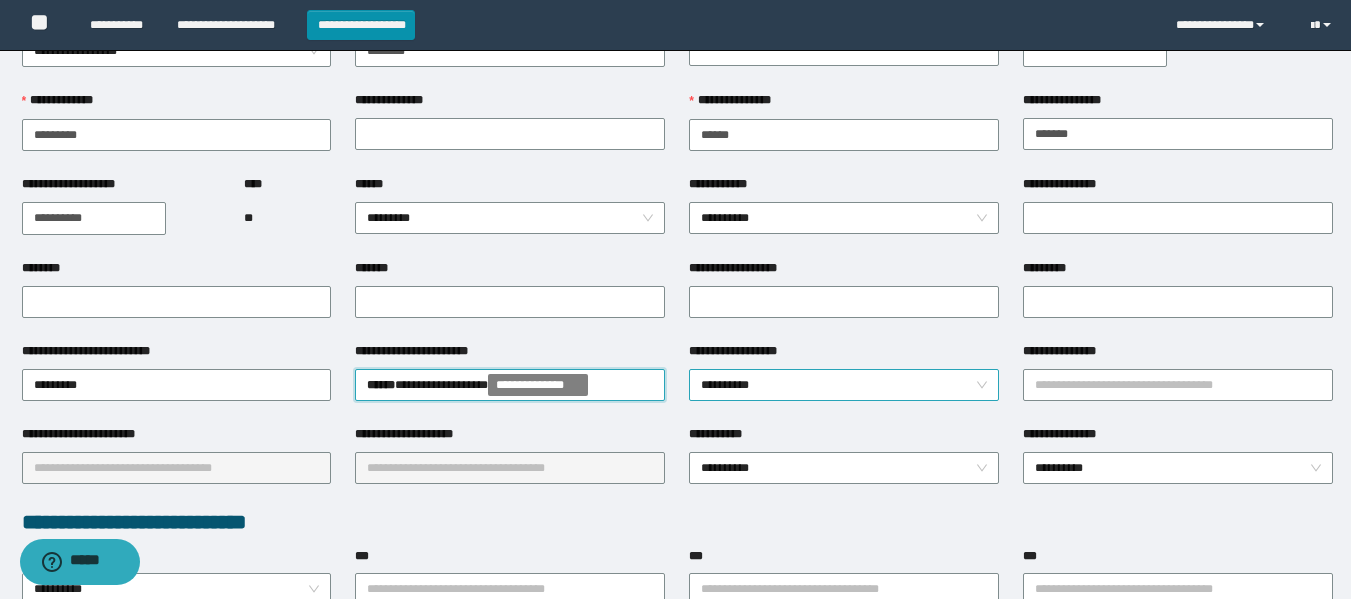 click on "**********" at bounding box center [844, 385] 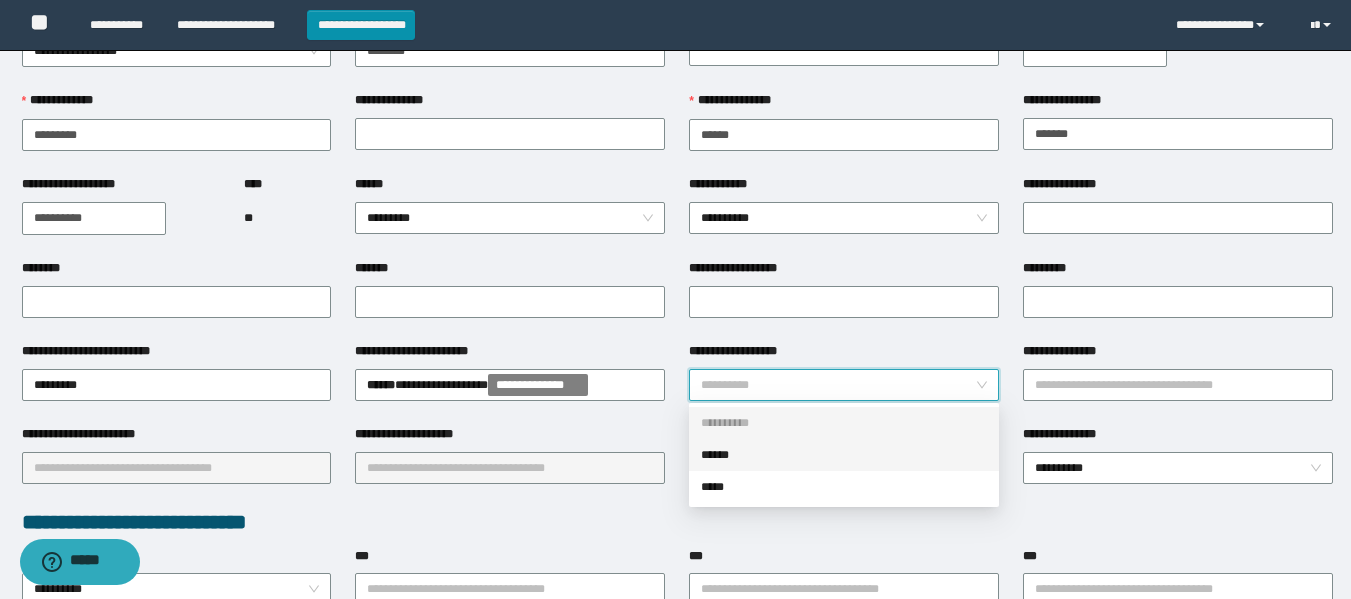 click on "******" at bounding box center (844, 455) 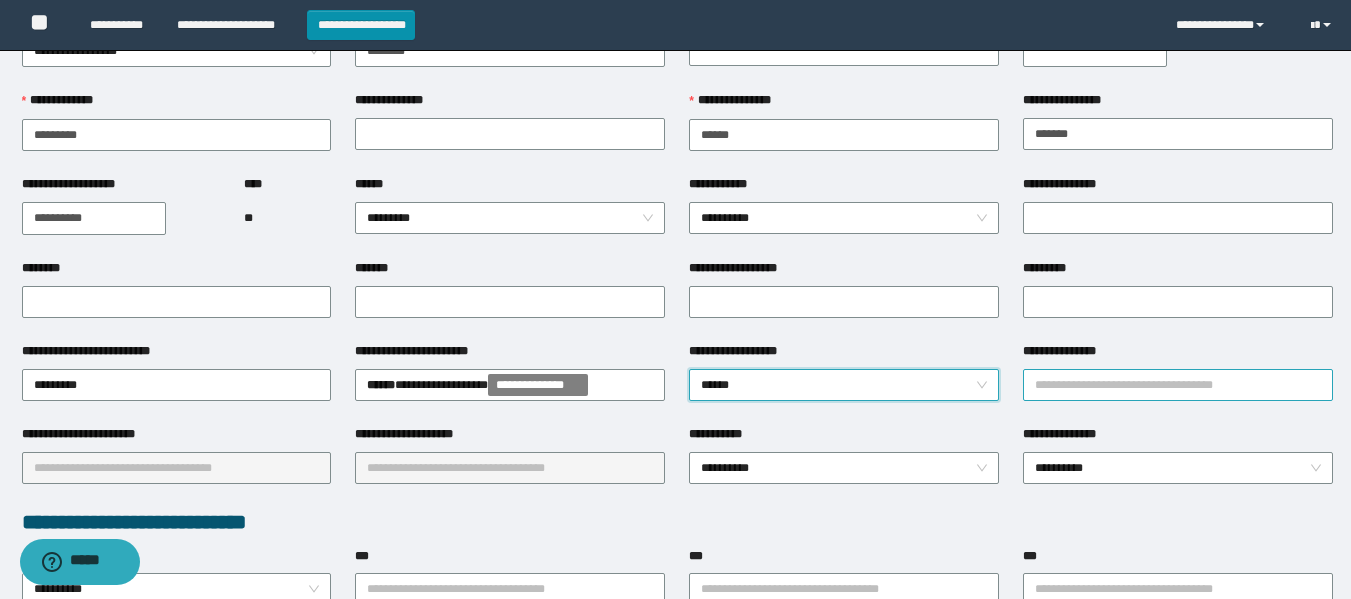 click on "**********" at bounding box center (1178, 385) 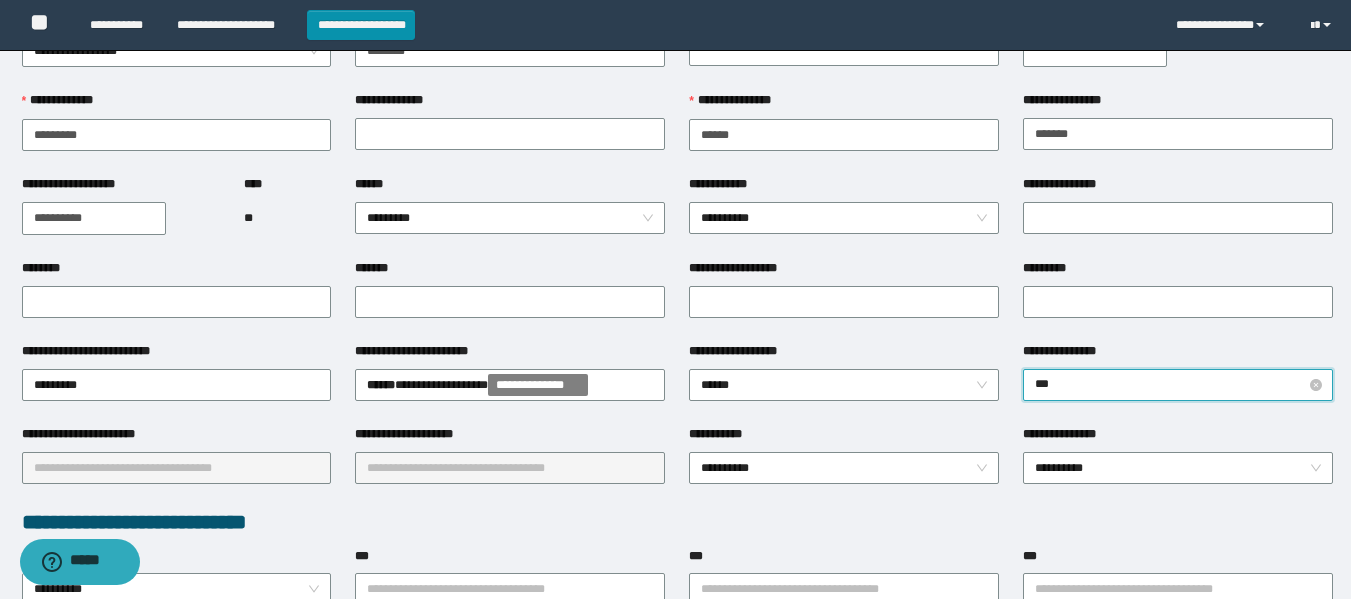 type on "****" 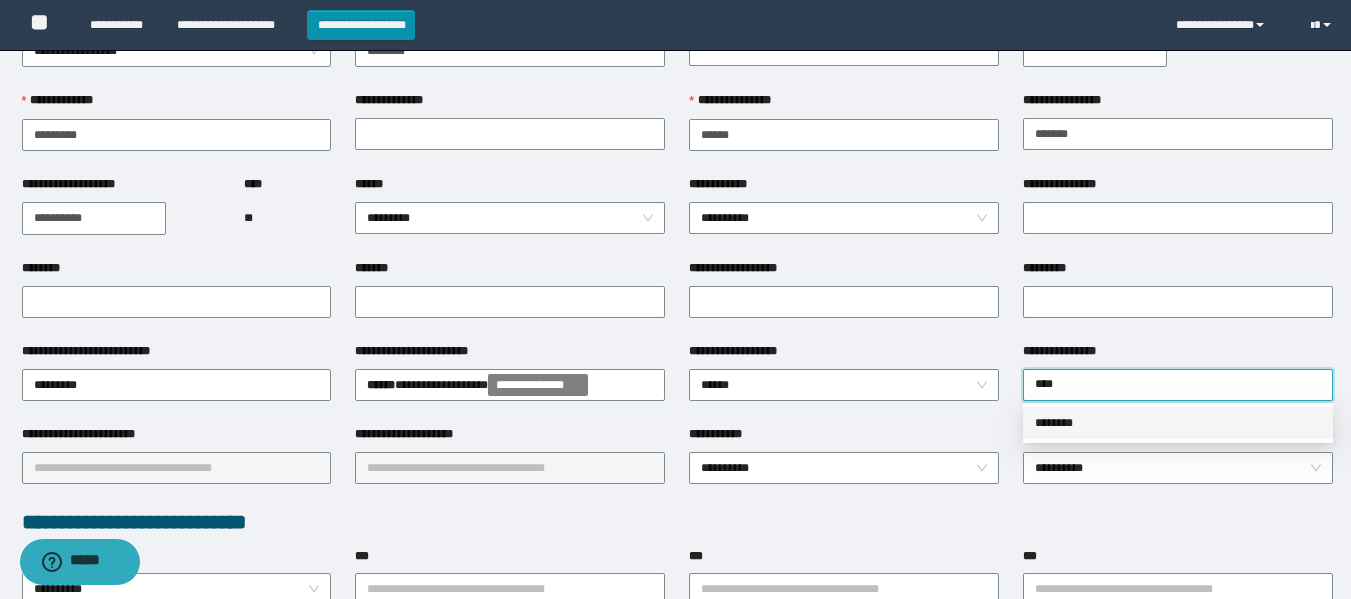 drag, startPoint x: 1135, startPoint y: 418, endPoint x: 1075, endPoint y: 429, distance: 61 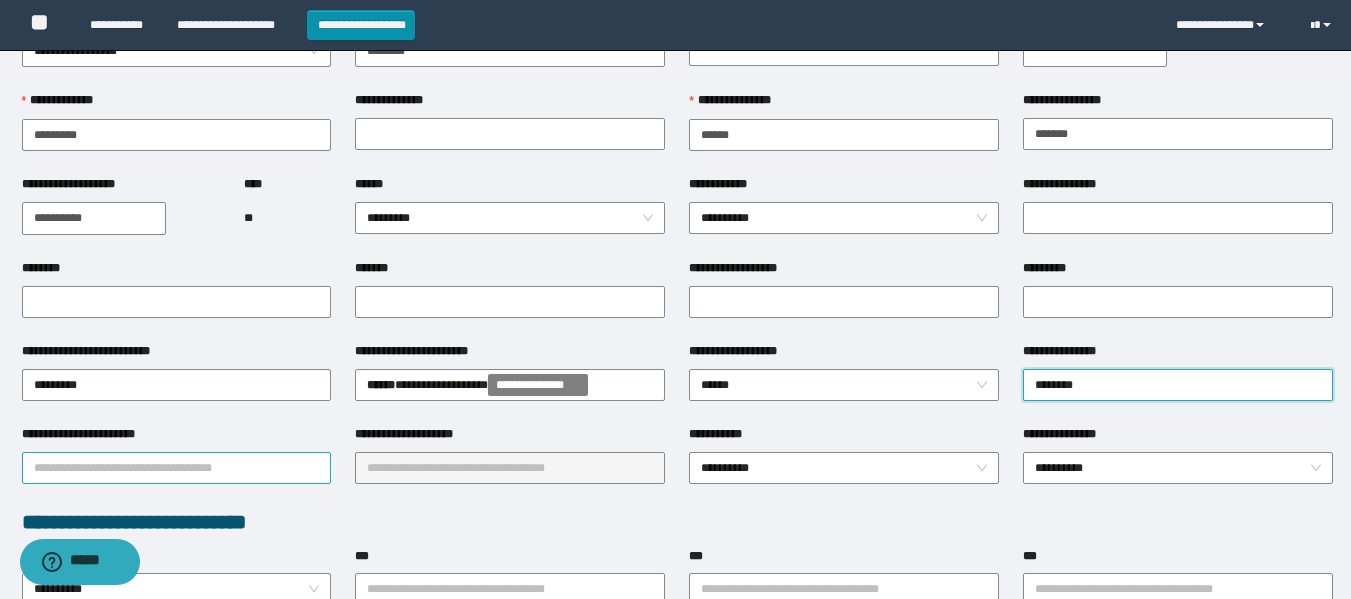 click on "**********" at bounding box center [177, 468] 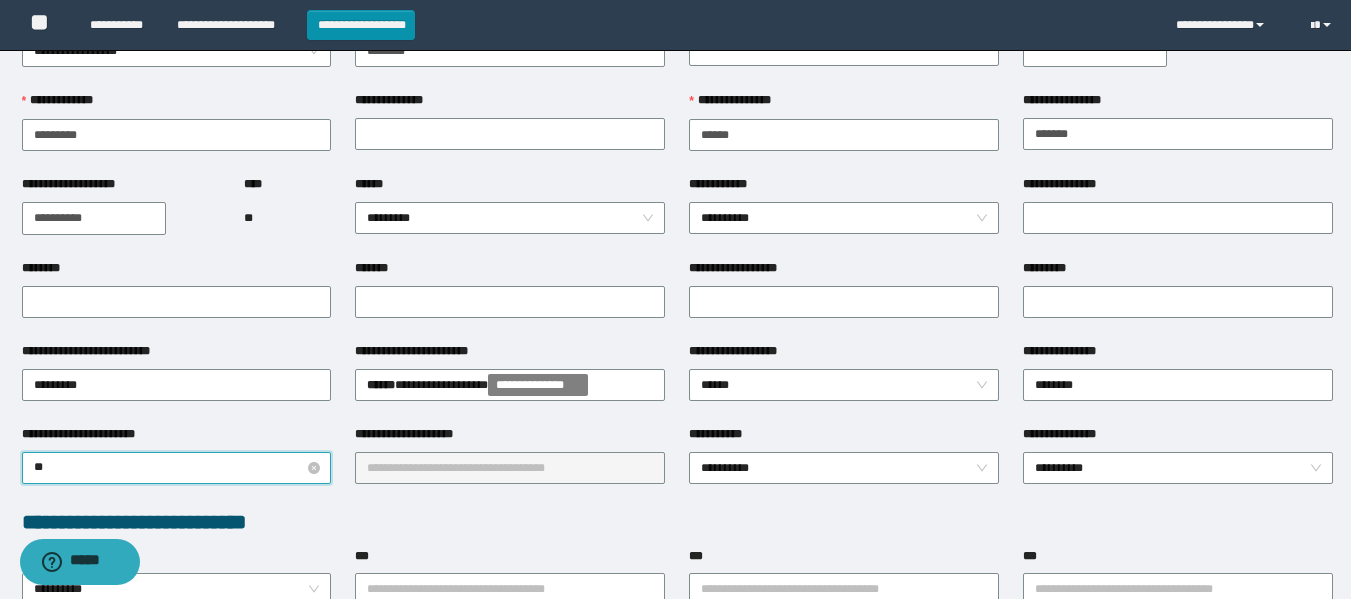 type on "***" 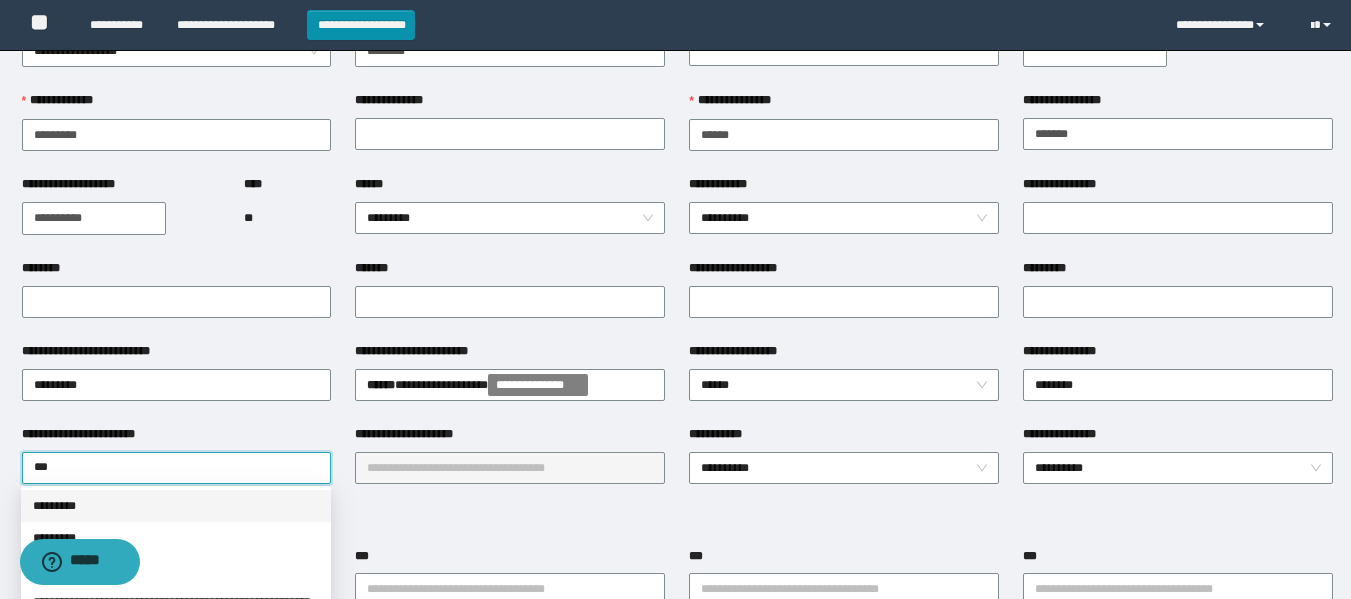 drag, startPoint x: 77, startPoint y: 502, endPoint x: 90, endPoint y: 501, distance: 13.038404 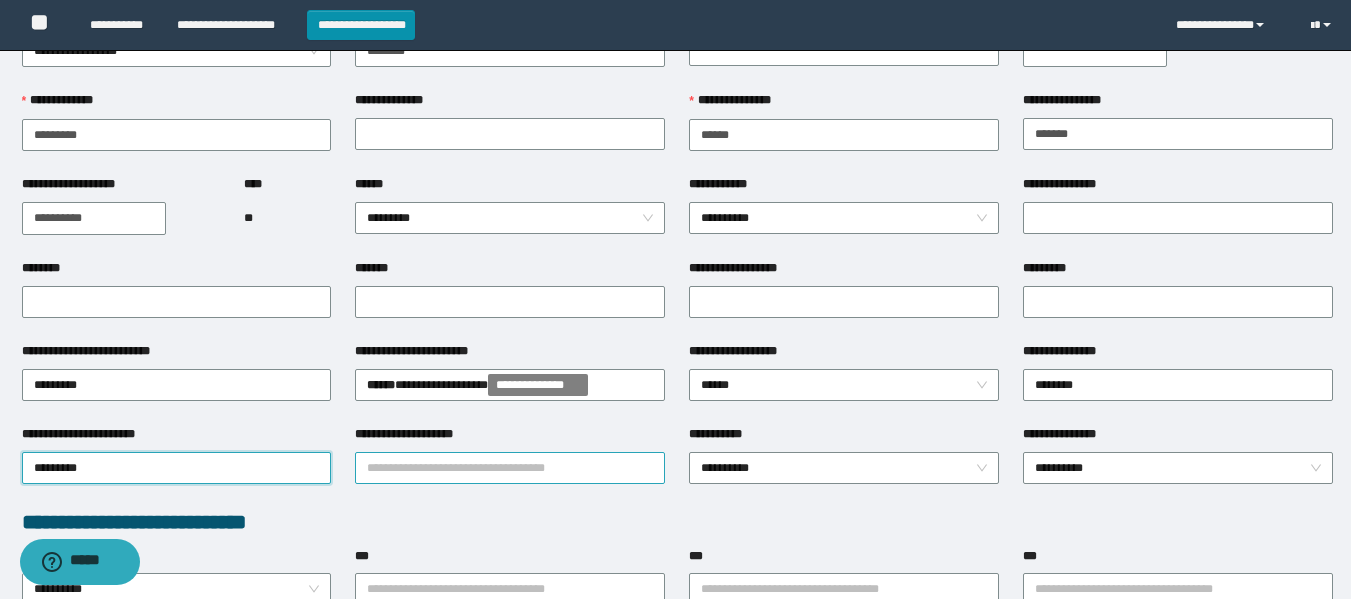 click on "**********" at bounding box center (510, 468) 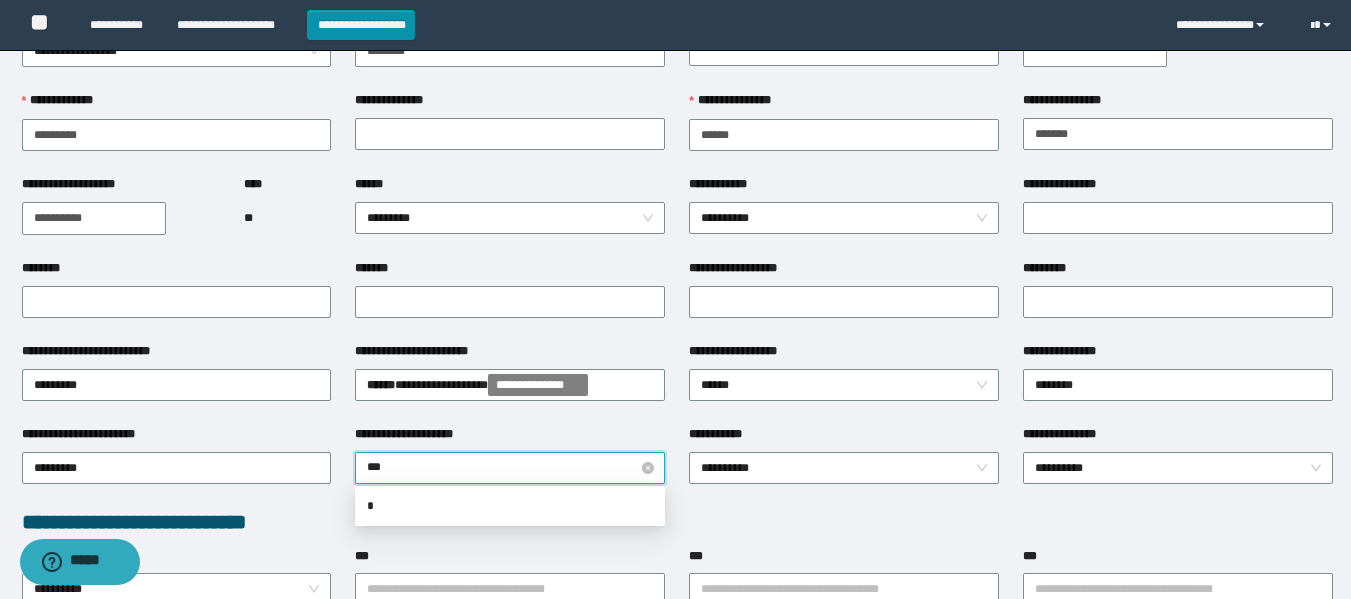 type on "****" 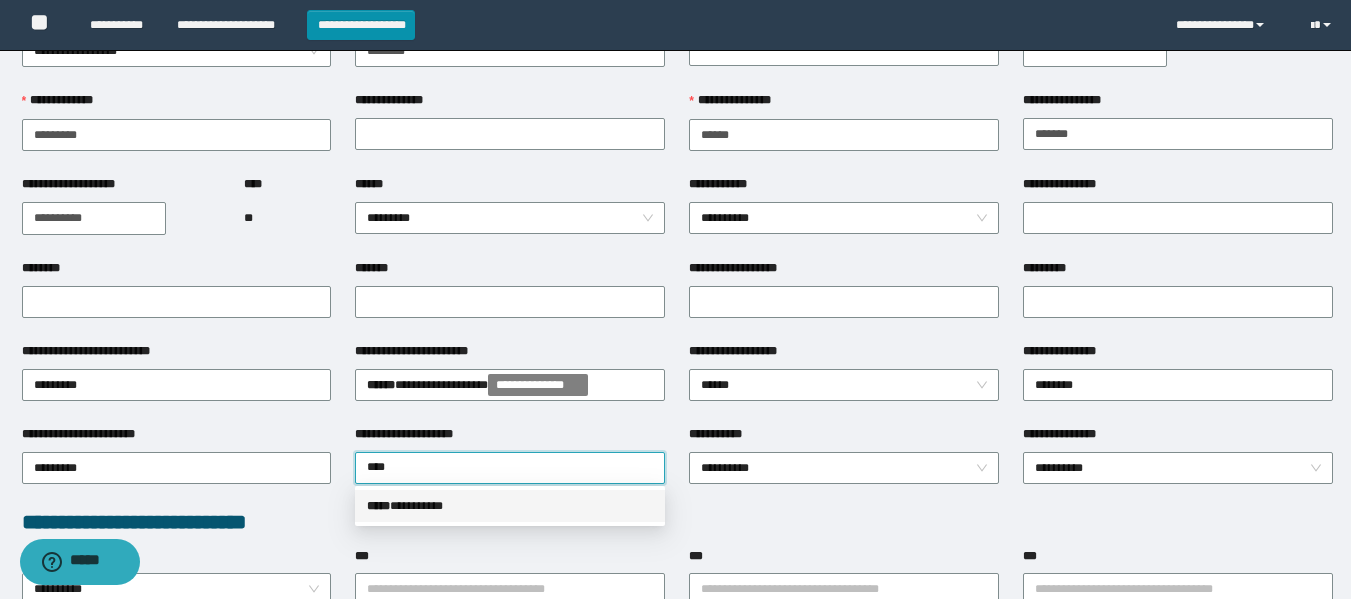 click on "***** * ********" at bounding box center (510, 506) 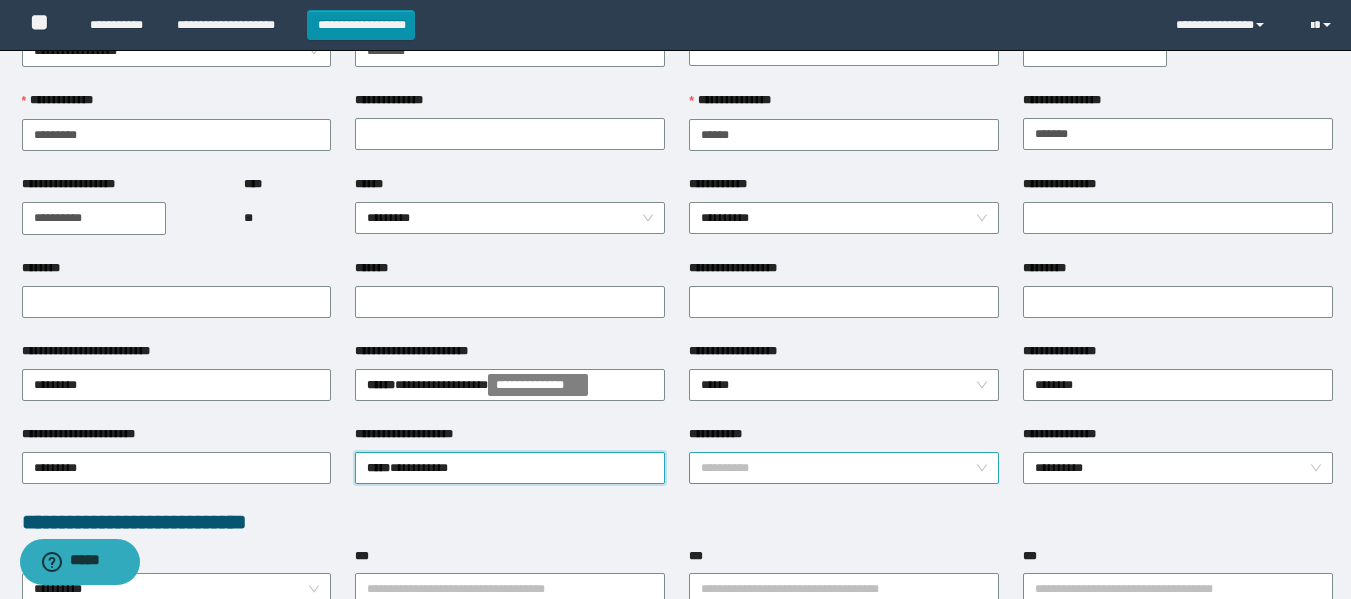 click on "**********" at bounding box center (844, 468) 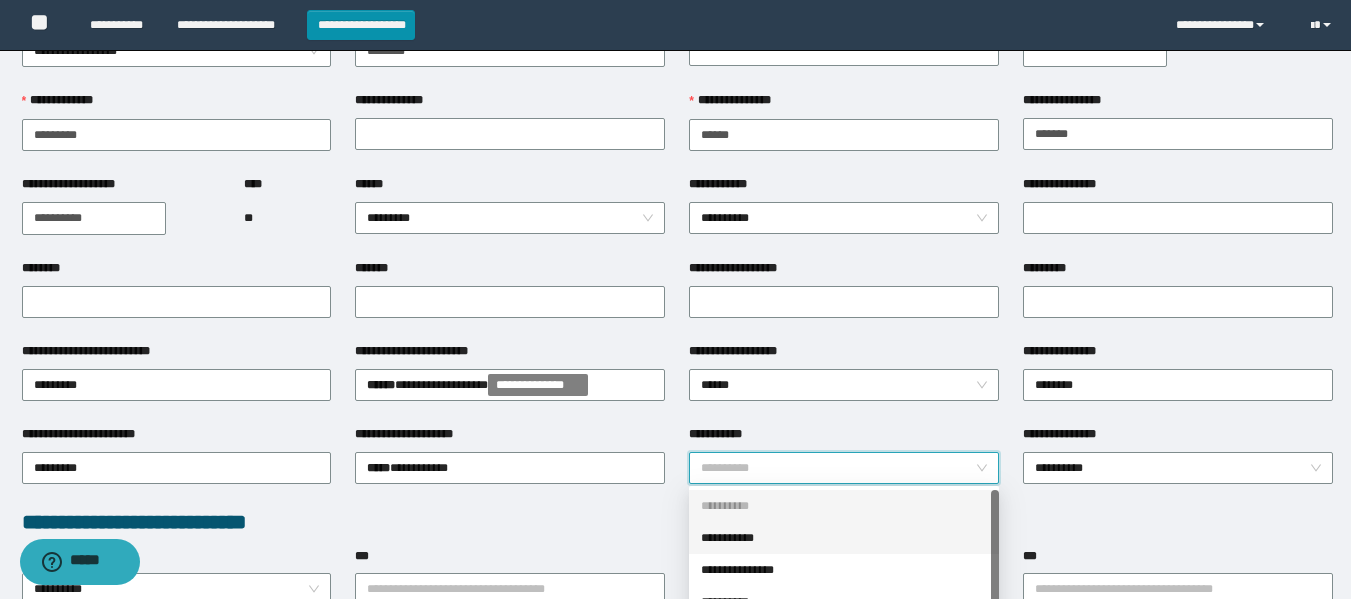 click on "**********" at bounding box center (844, 538) 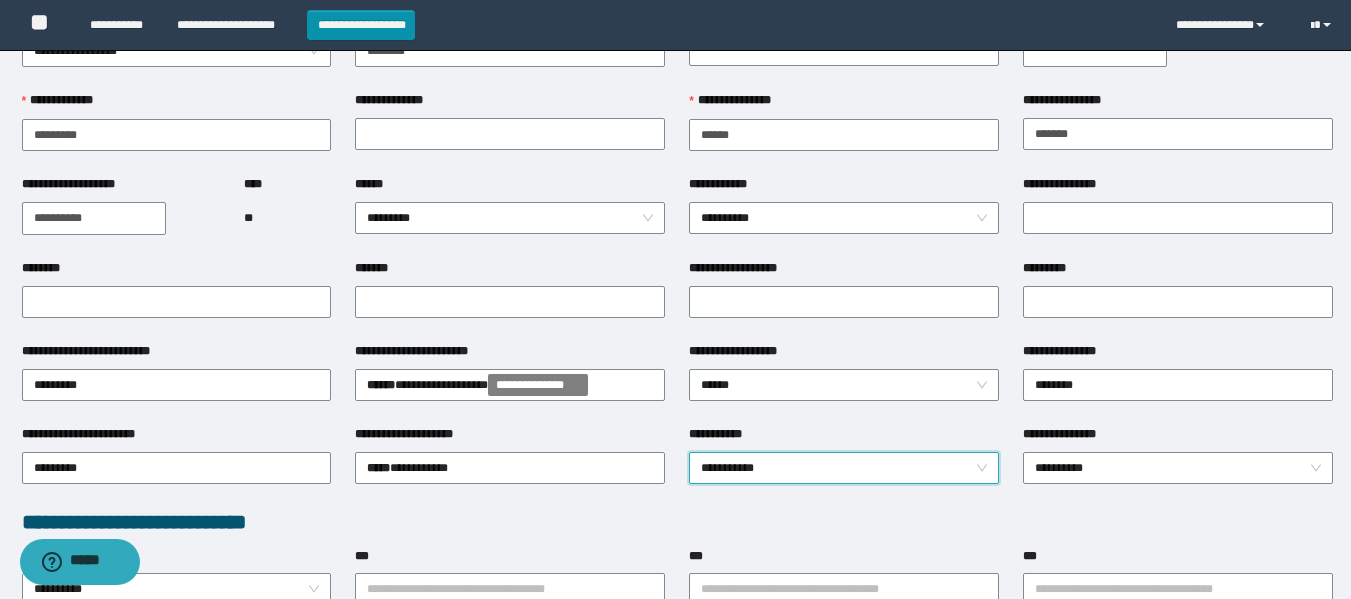 scroll, scrollTop: 400, scrollLeft: 0, axis: vertical 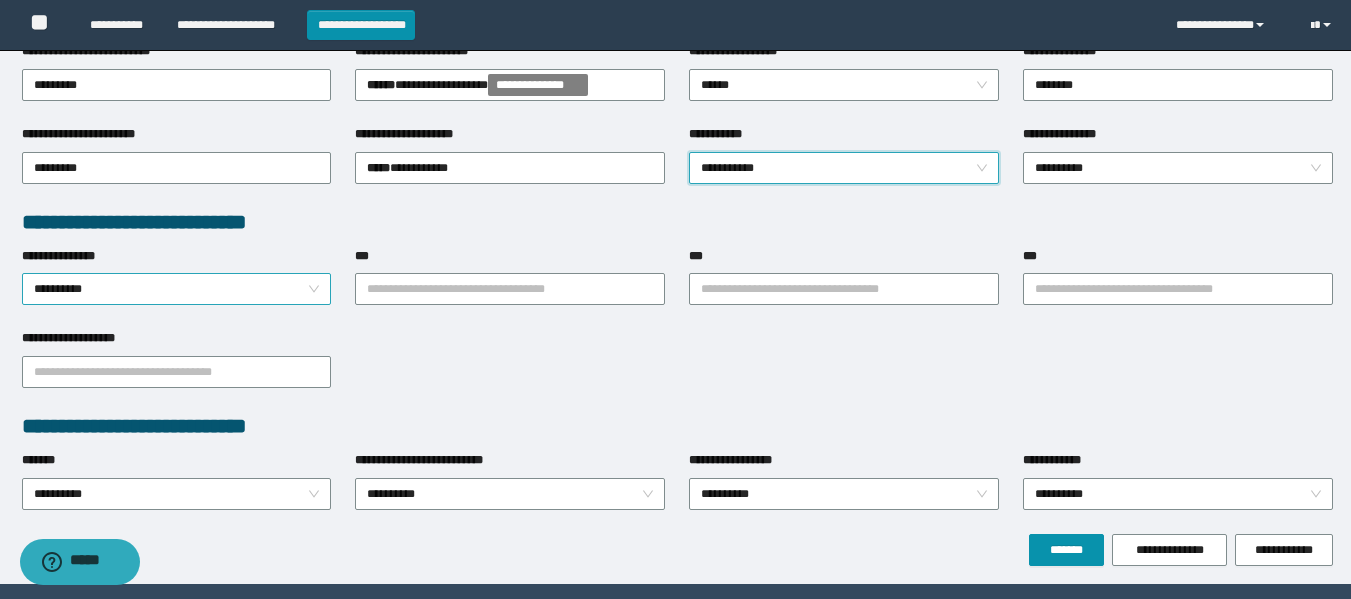 click on "**********" at bounding box center [177, 289] 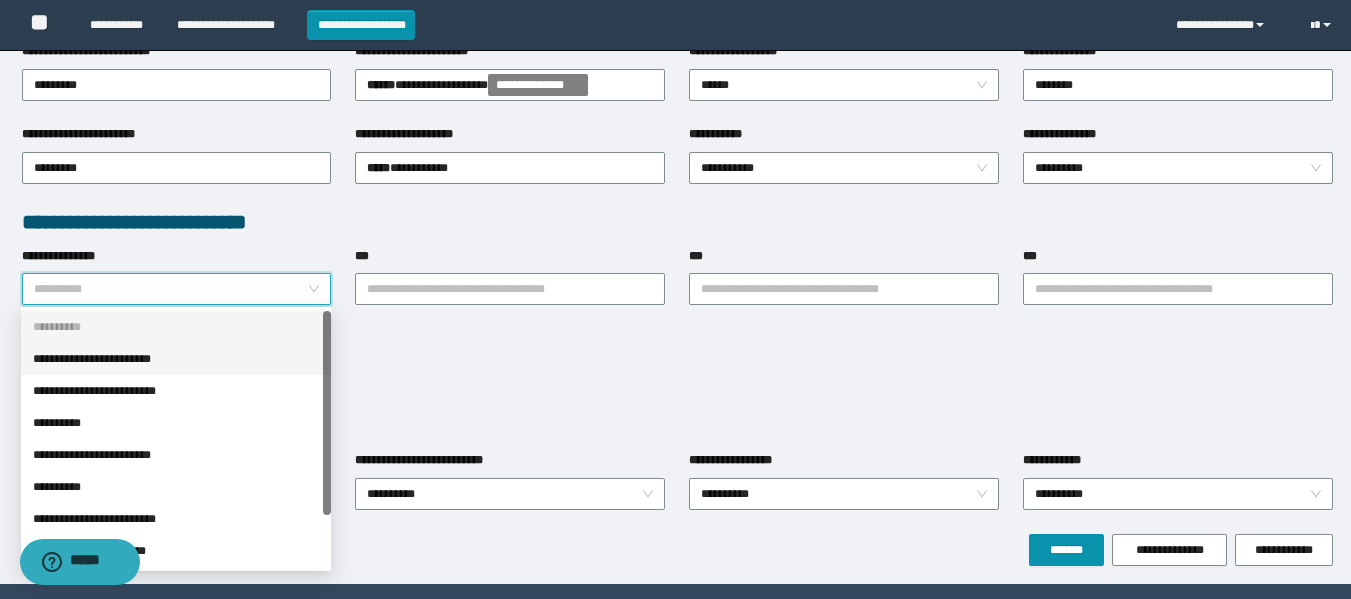 click on "**********" at bounding box center [176, 359] 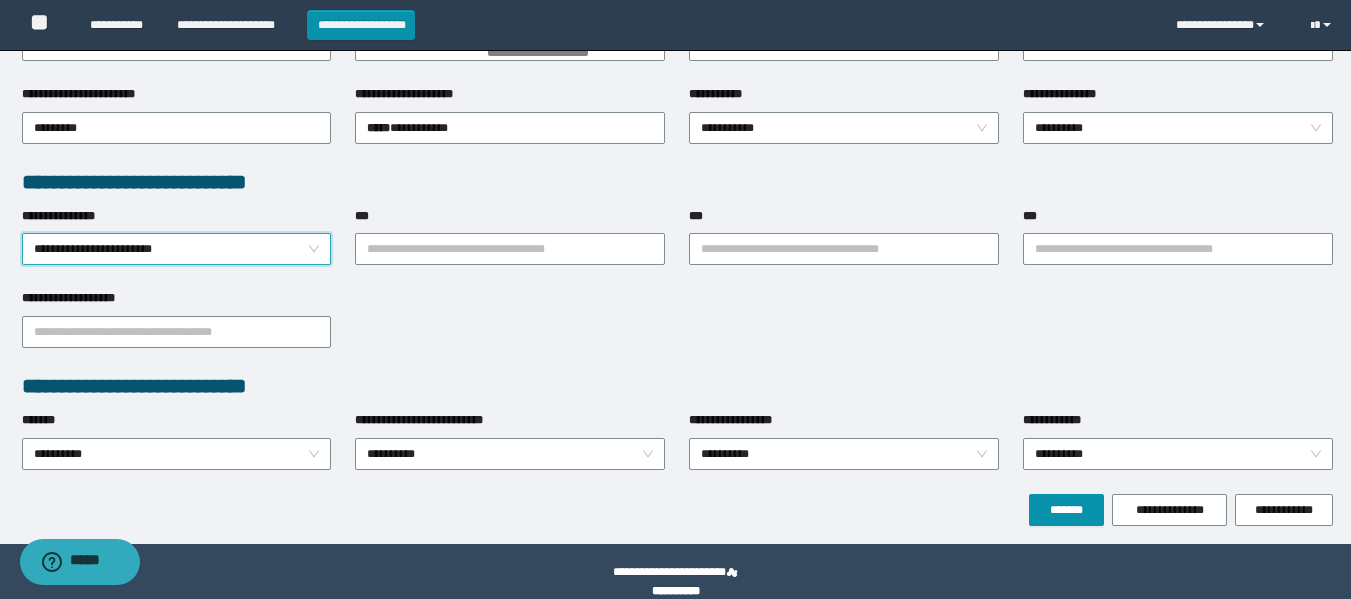 scroll, scrollTop: 462, scrollLeft: 0, axis: vertical 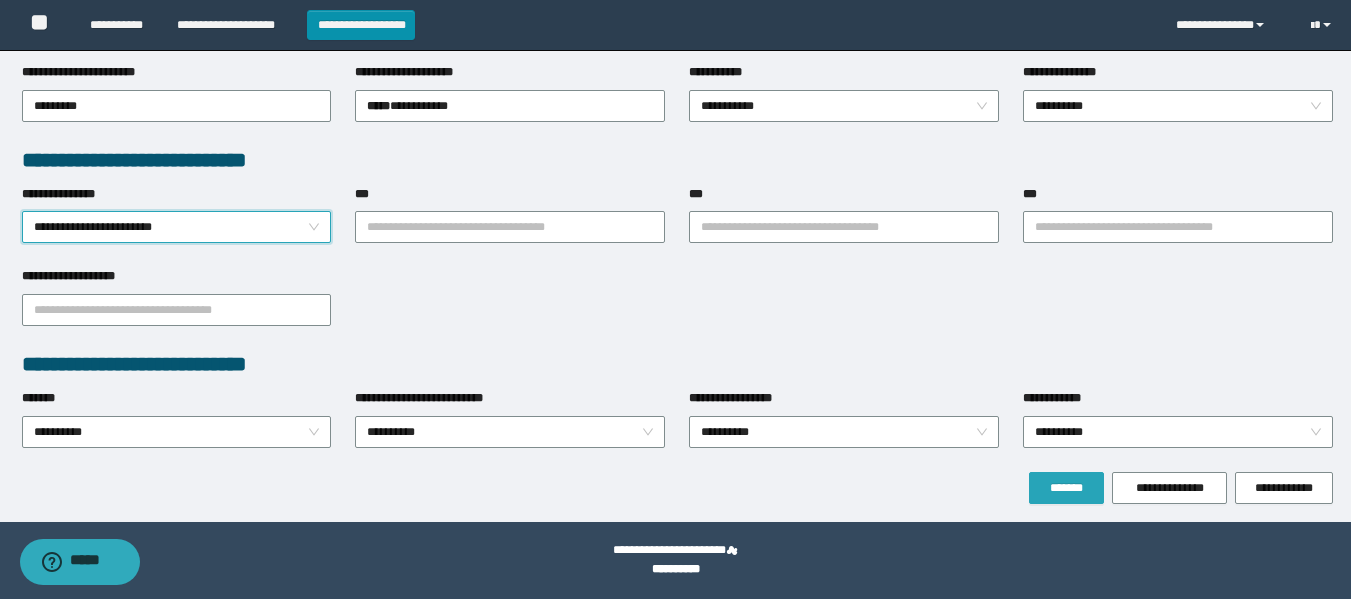 click on "*******" at bounding box center (1066, 488) 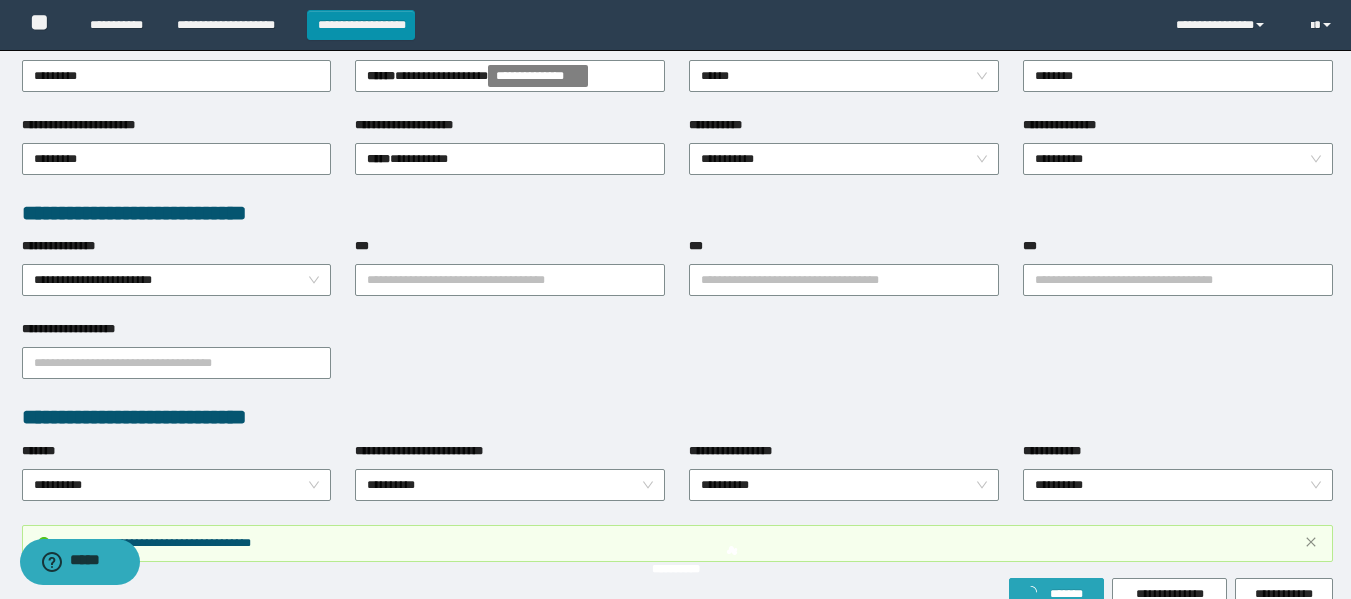 scroll, scrollTop: 514, scrollLeft: 0, axis: vertical 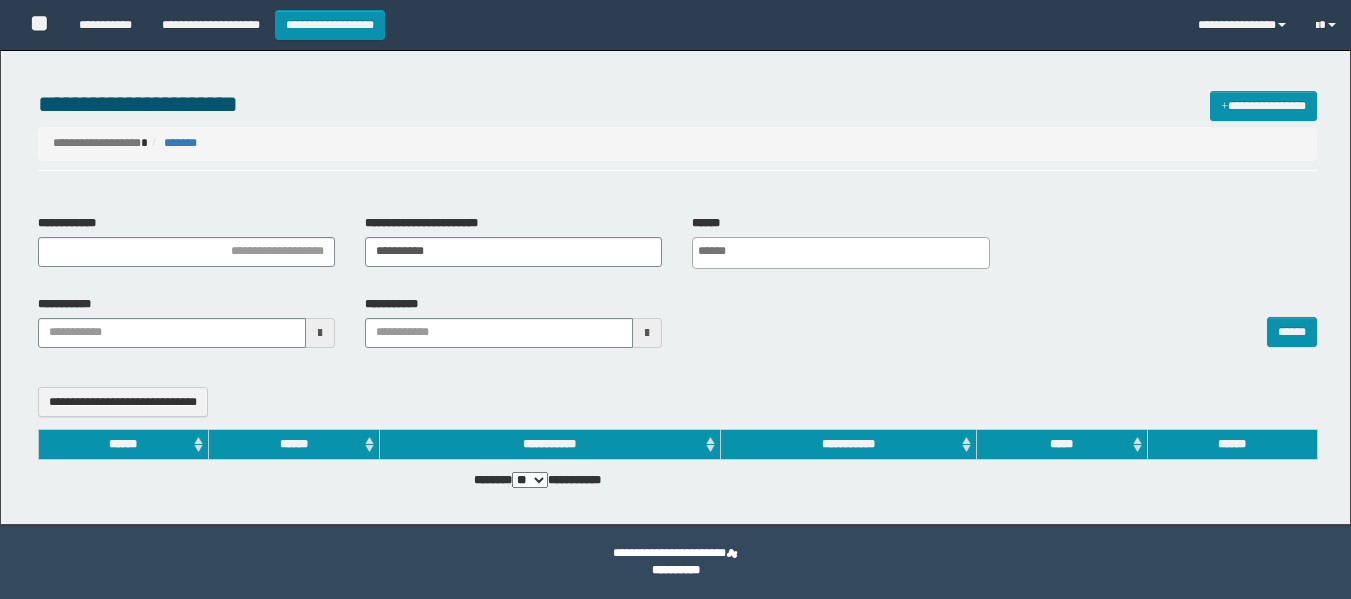 select 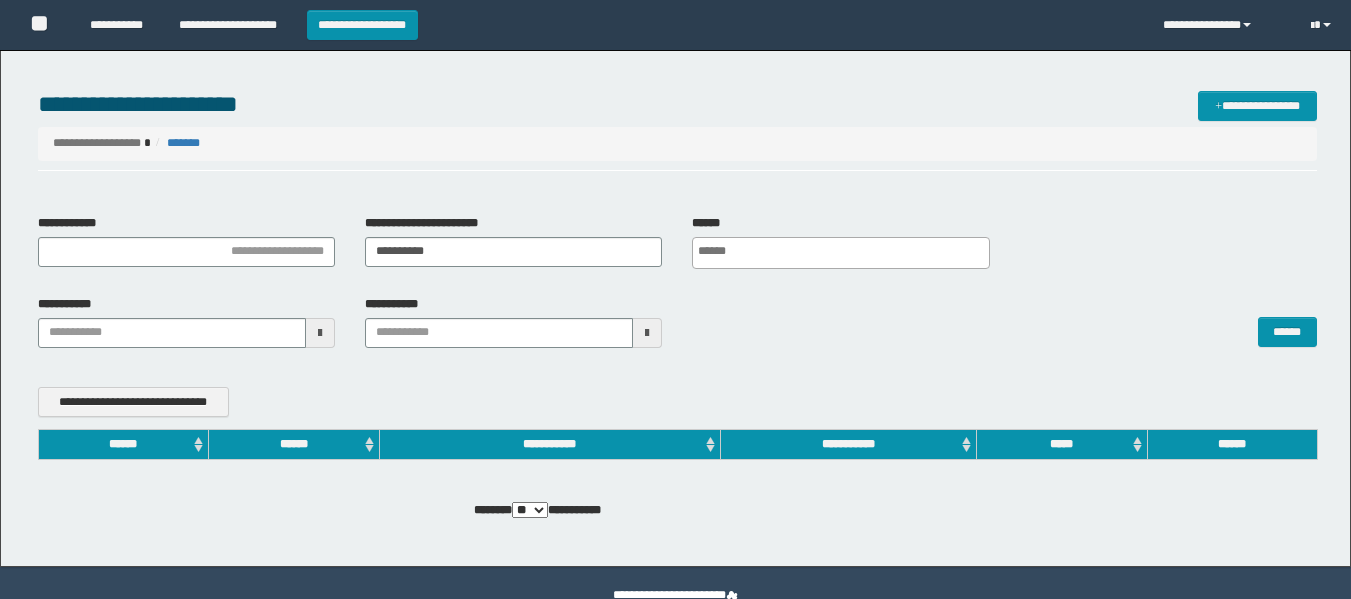 scroll, scrollTop: 0, scrollLeft: 0, axis: both 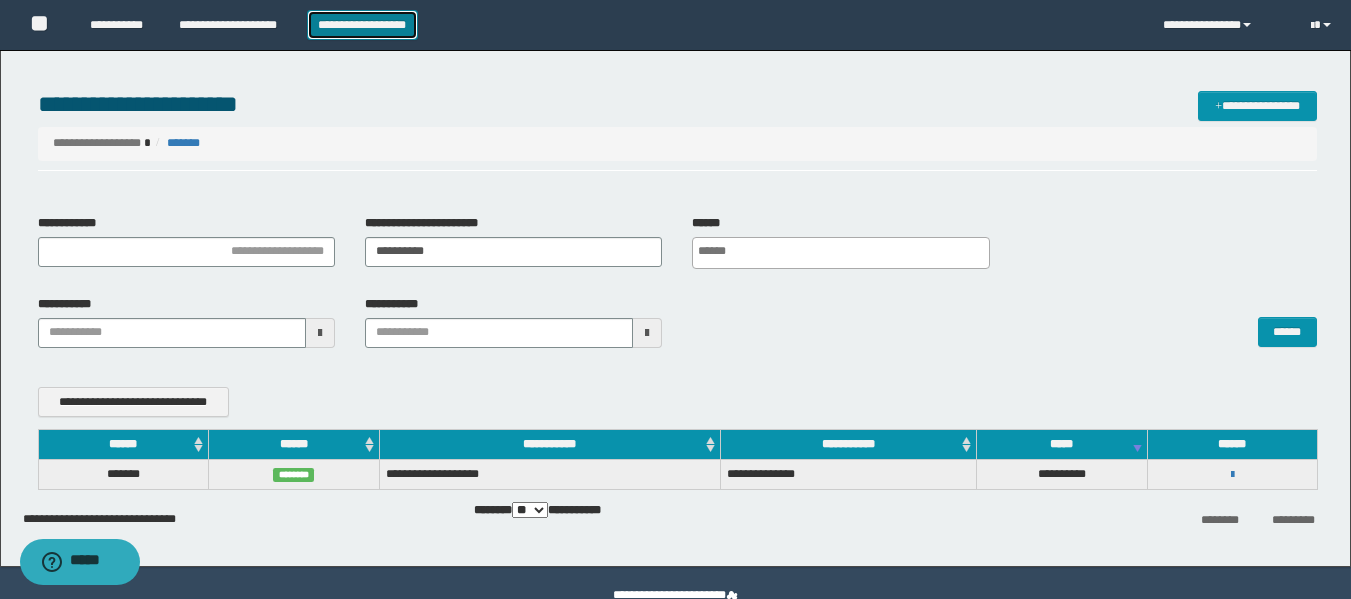 click on "**********" at bounding box center (362, 25) 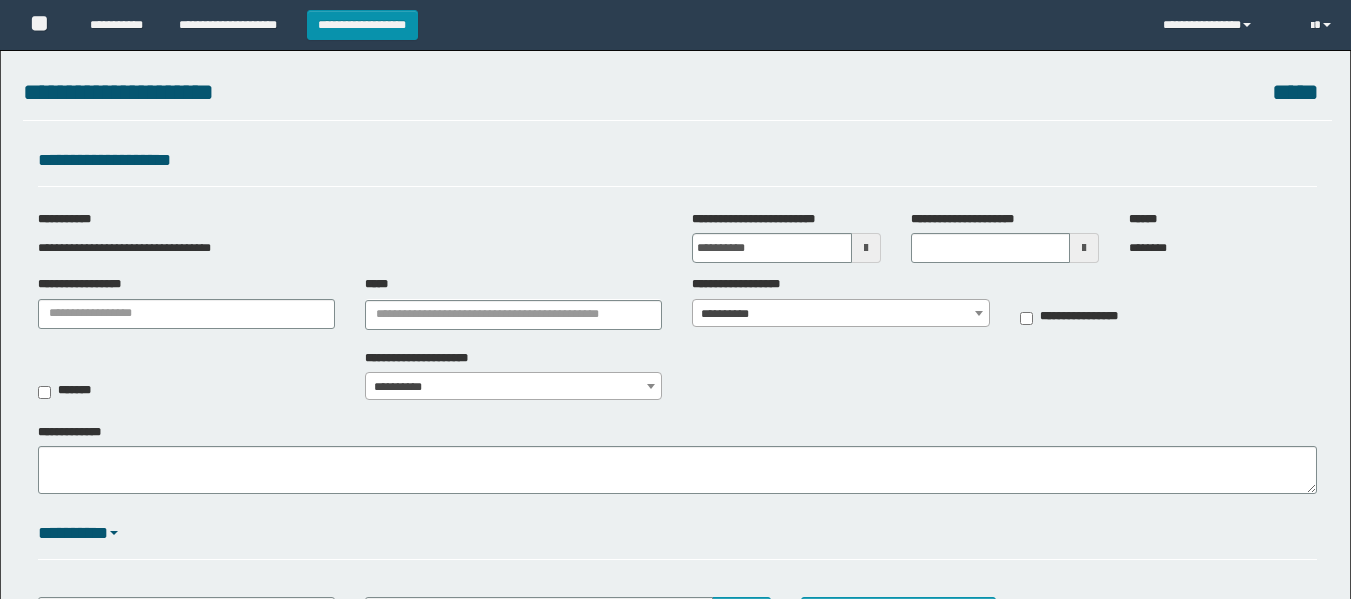 scroll, scrollTop: 0, scrollLeft: 0, axis: both 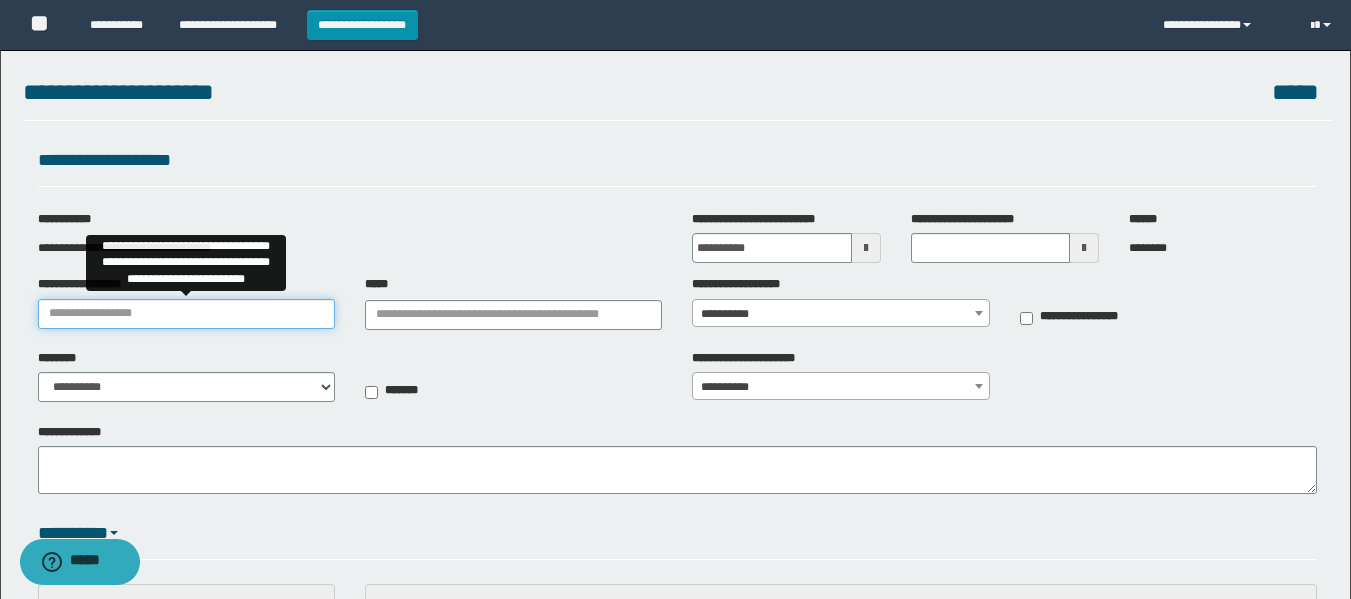 click on "**********" at bounding box center [186, 314] 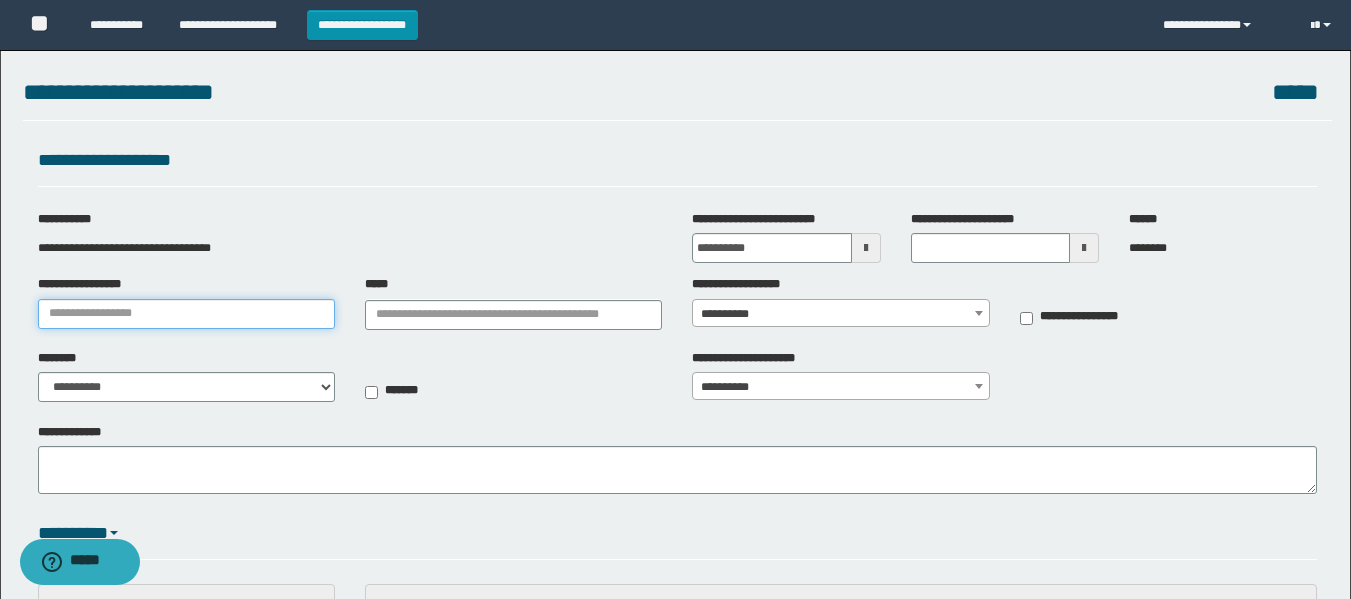 type on "**********" 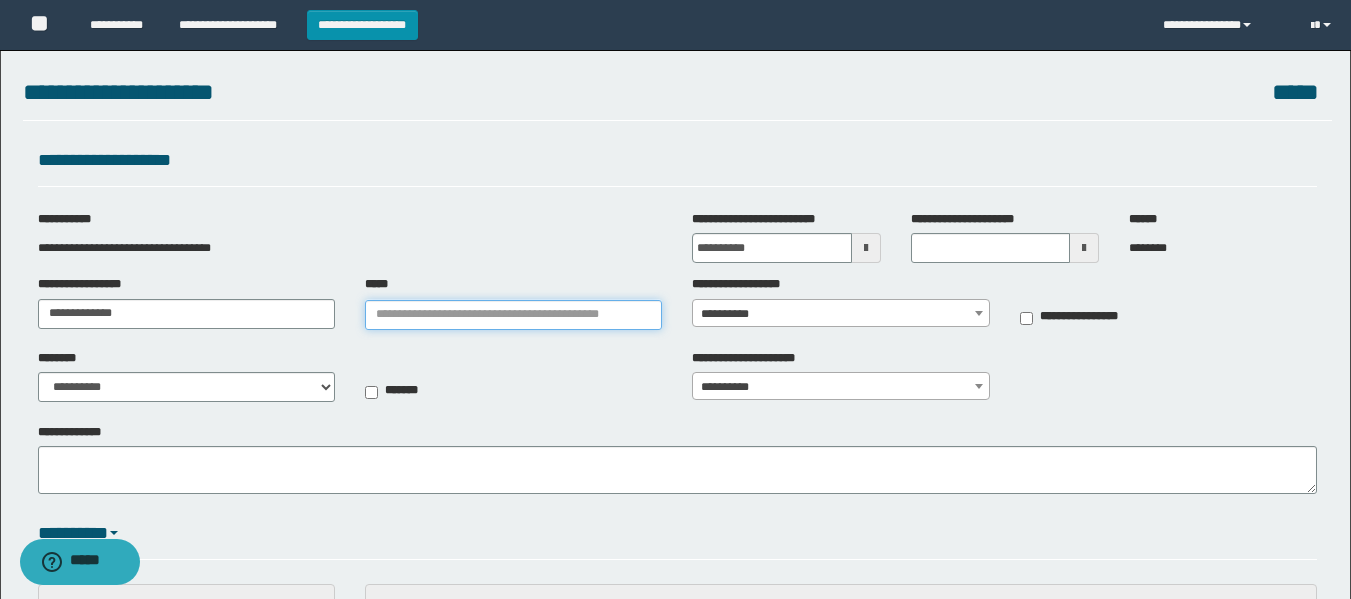 click on "*****" at bounding box center (513, 315) 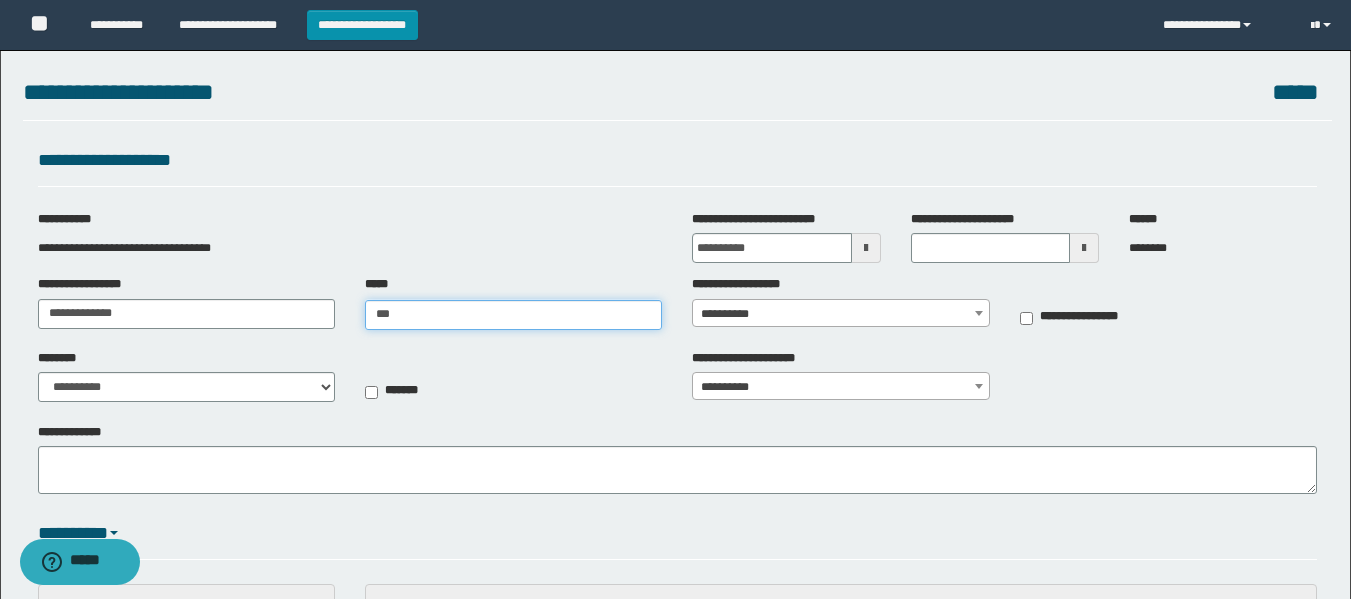 type on "****" 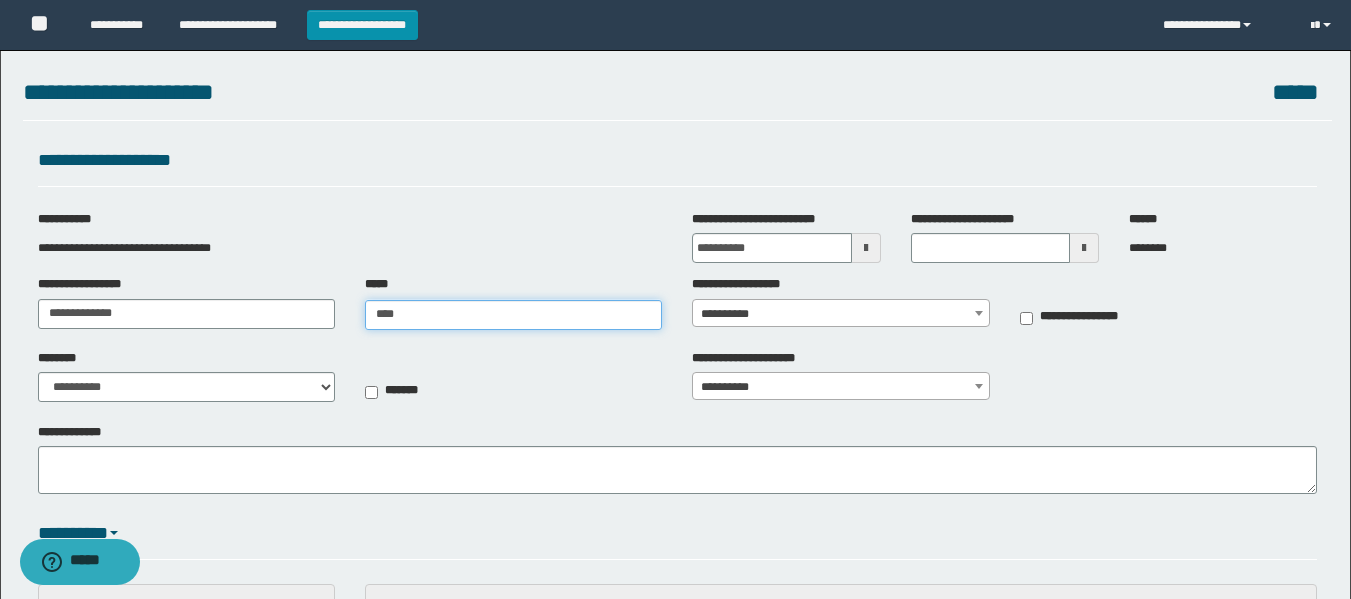 type on "****" 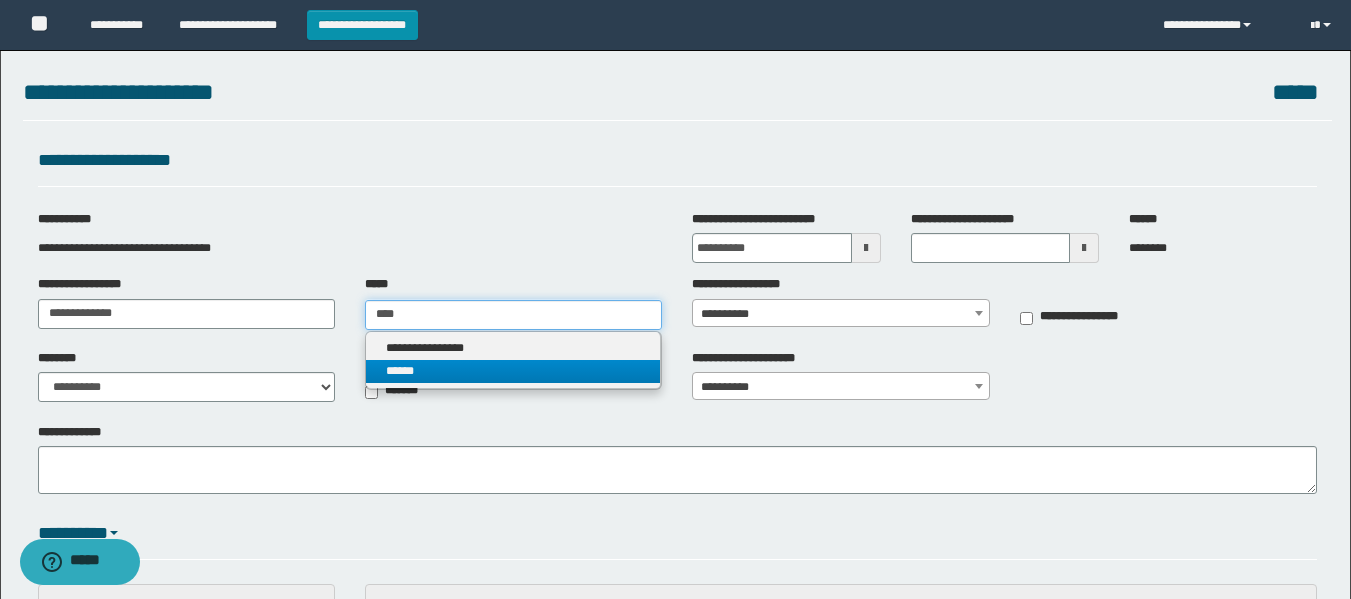 type on "****" 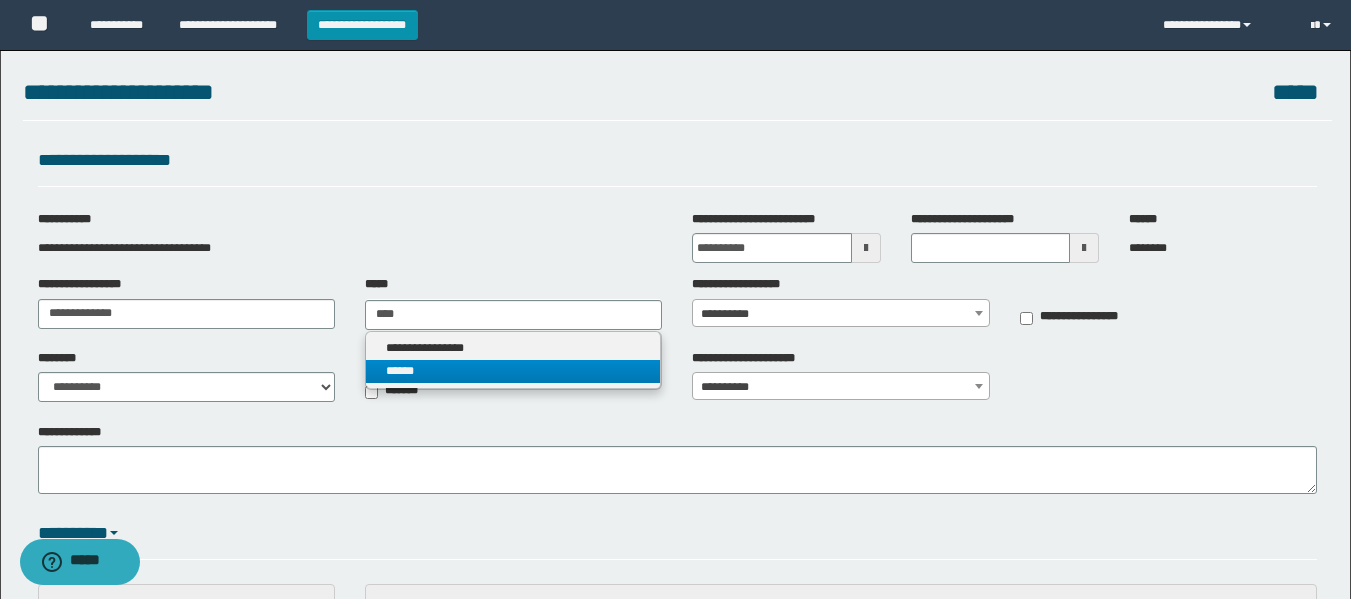 type 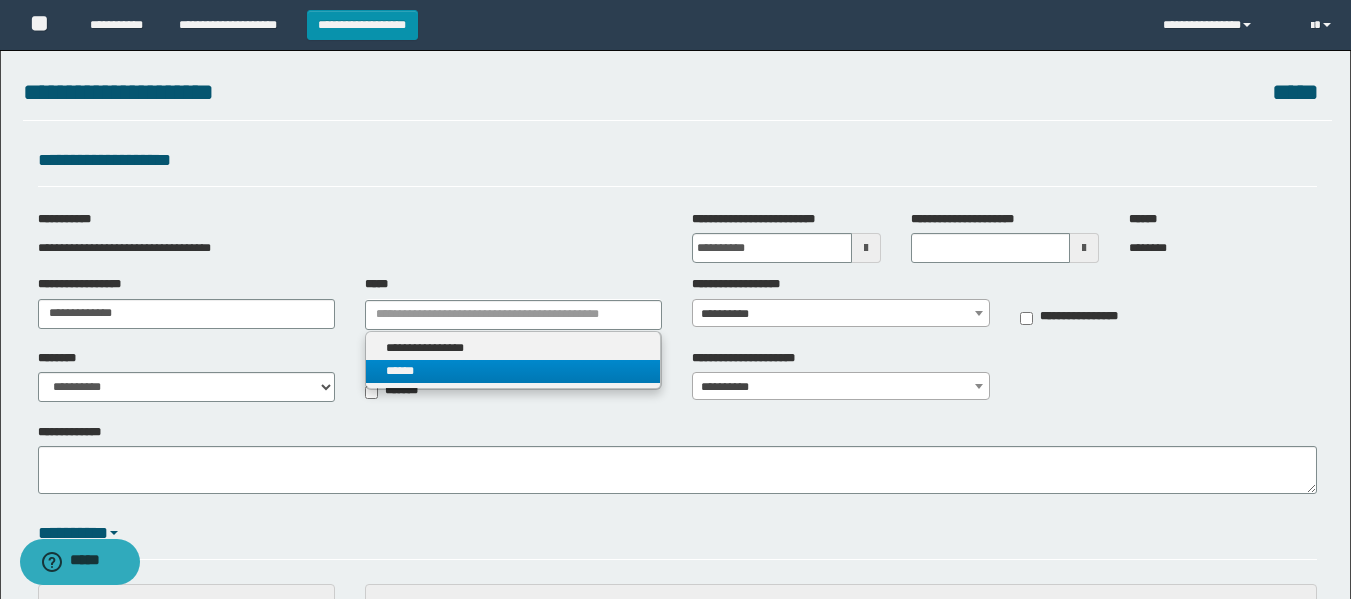 drag, startPoint x: 429, startPoint y: 371, endPoint x: 614, endPoint y: 304, distance: 196.75873 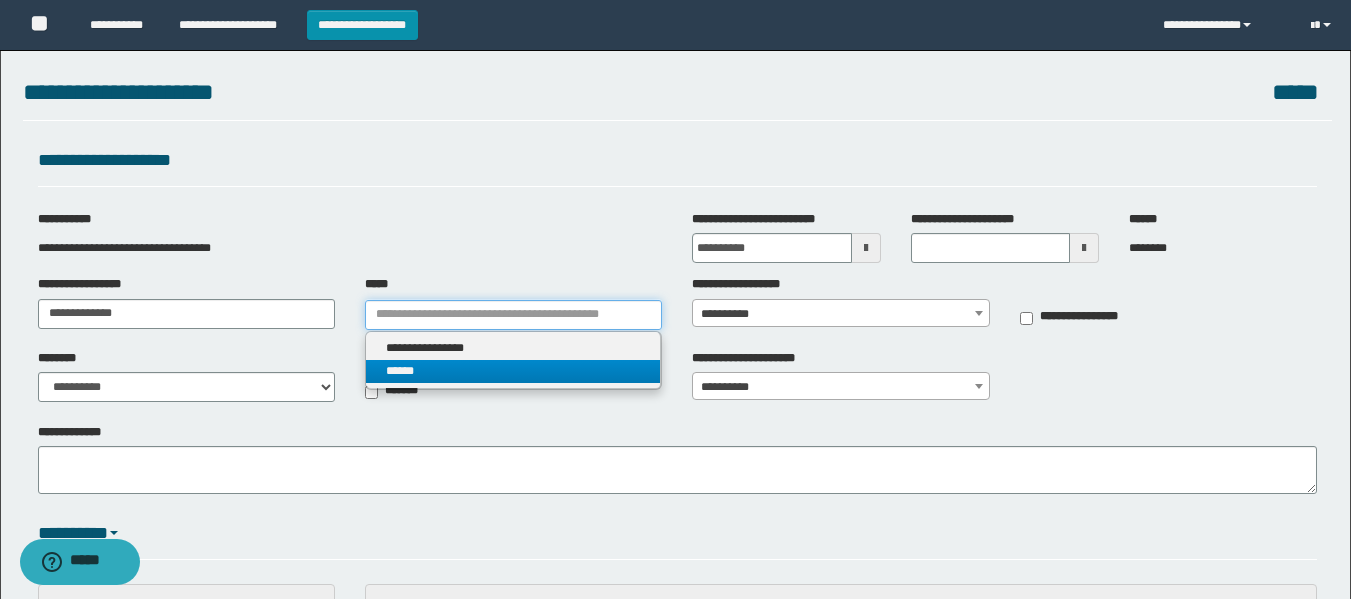 type 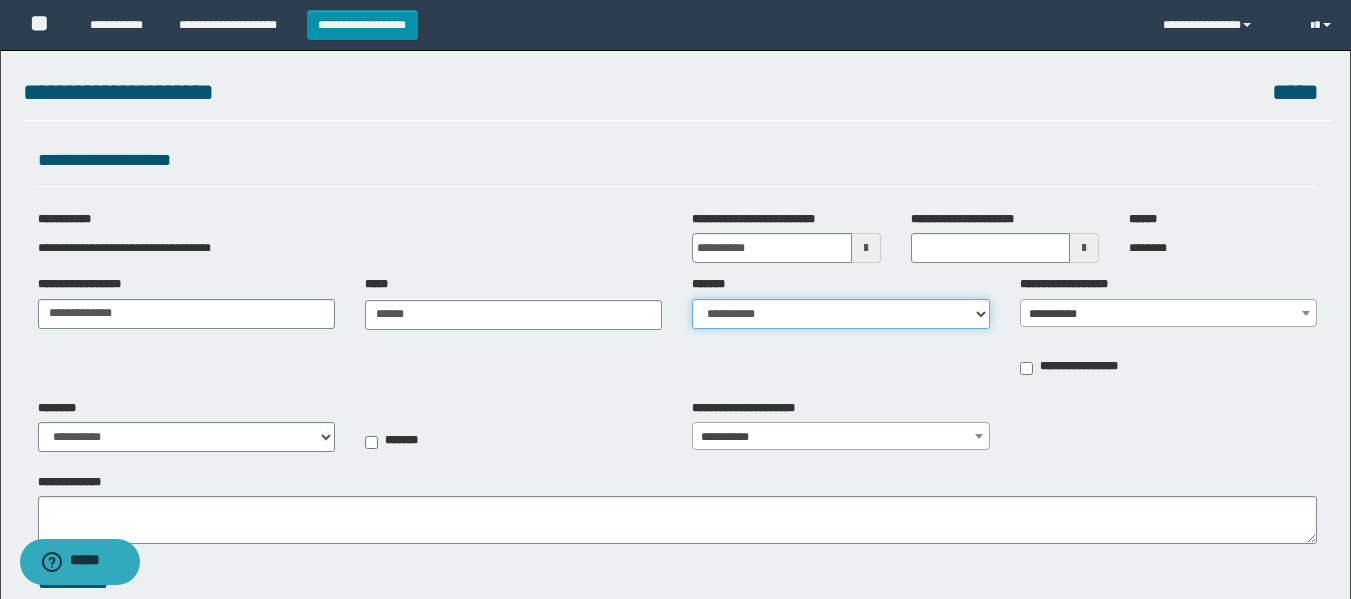 click on "**********" at bounding box center (840, 314) 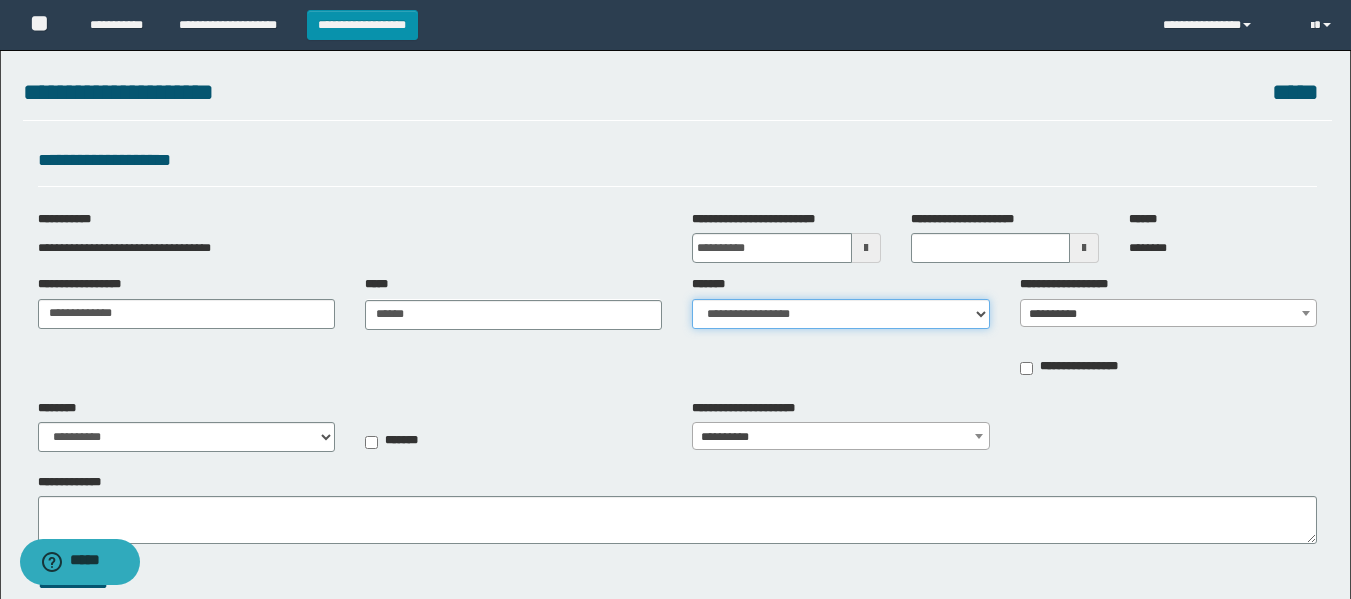 click on "**********" at bounding box center (840, 314) 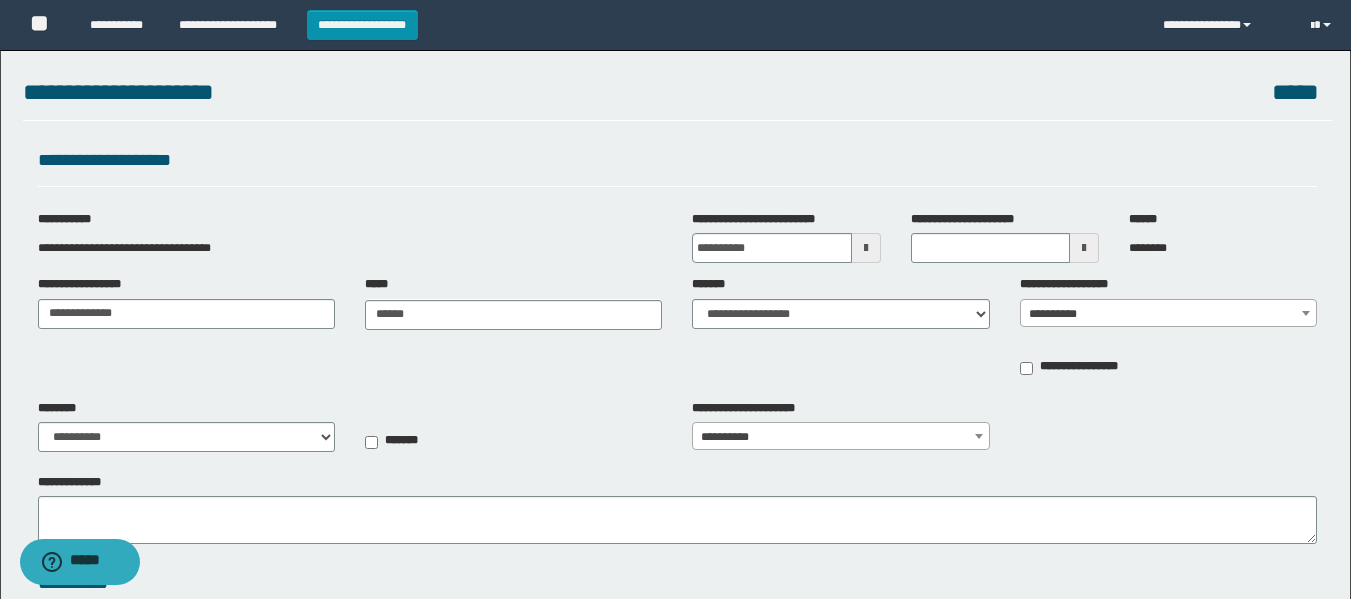 click on "**********" at bounding box center (1168, 314) 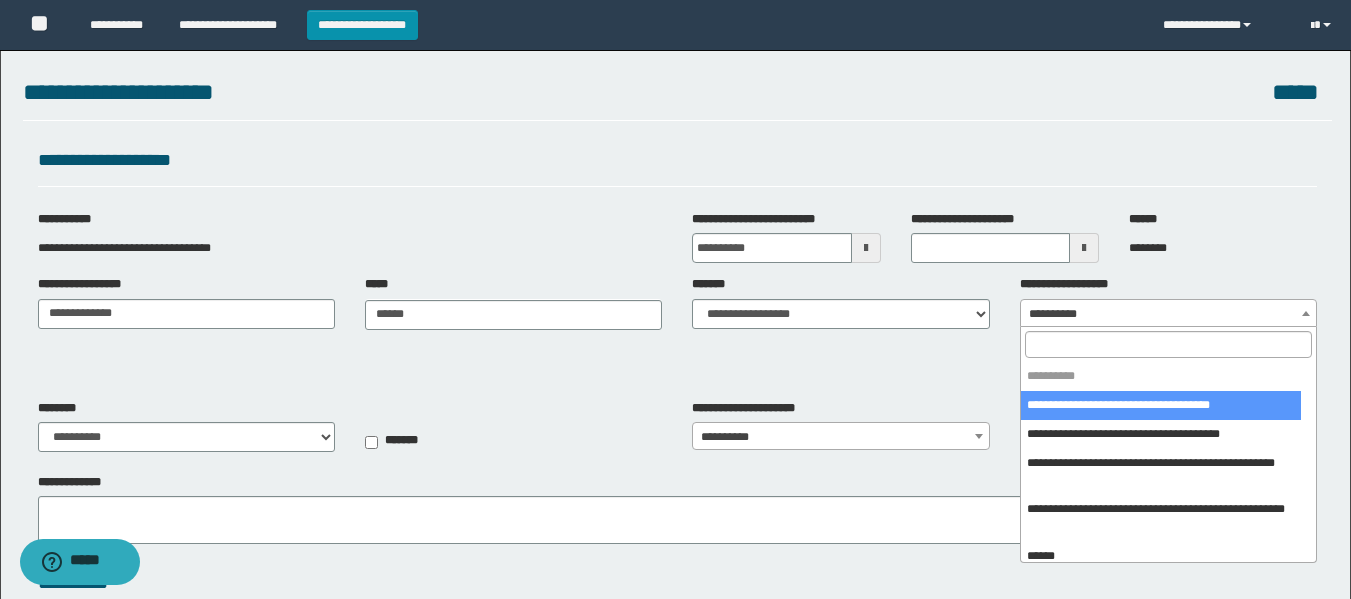 drag, startPoint x: 1109, startPoint y: 413, endPoint x: 888, endPoint y: 411, distance: 221.00905 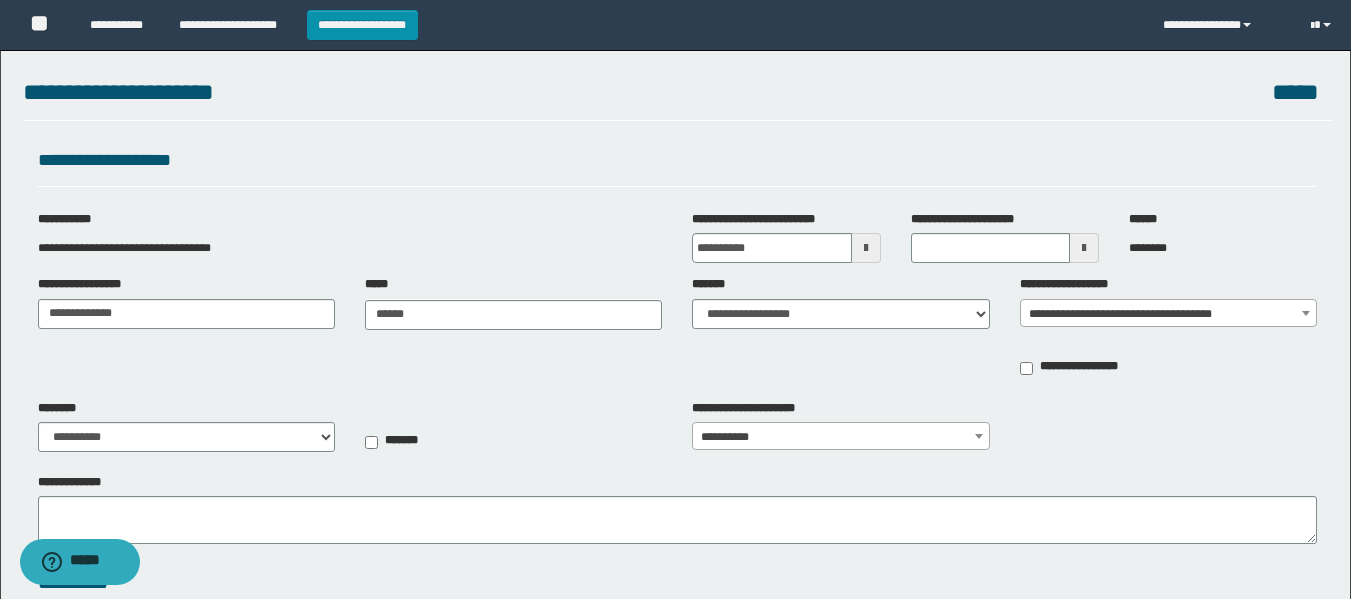 type on "**********" 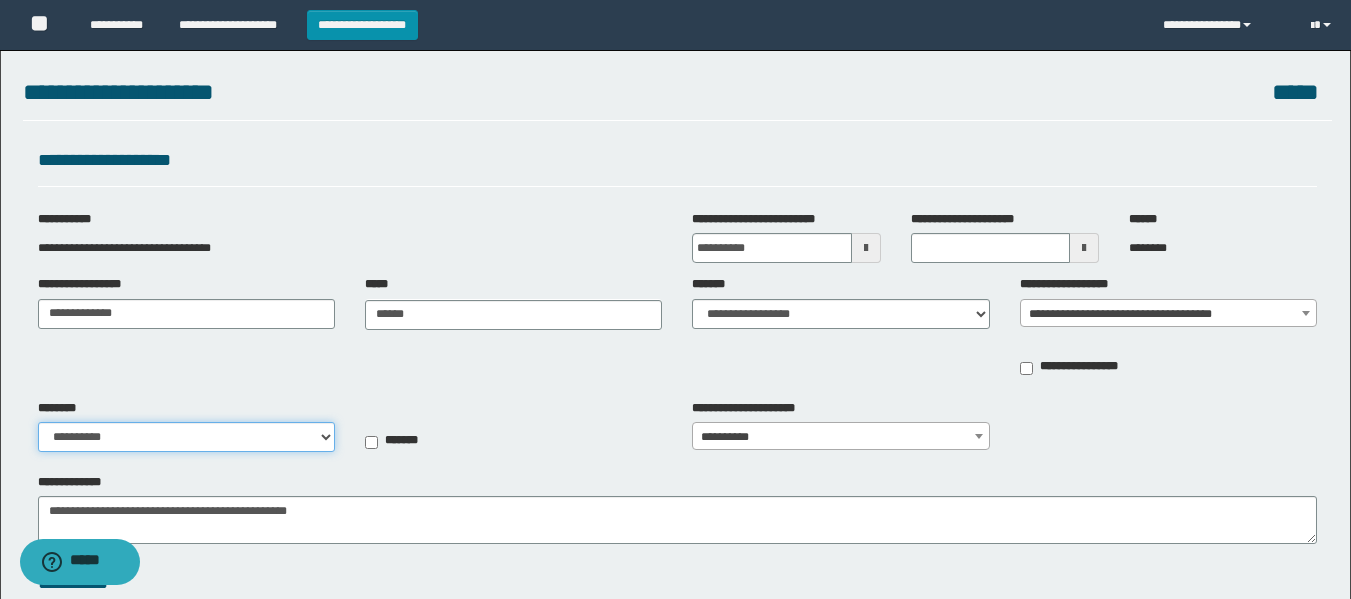 click on "**********" at bounding box center (186, 437) 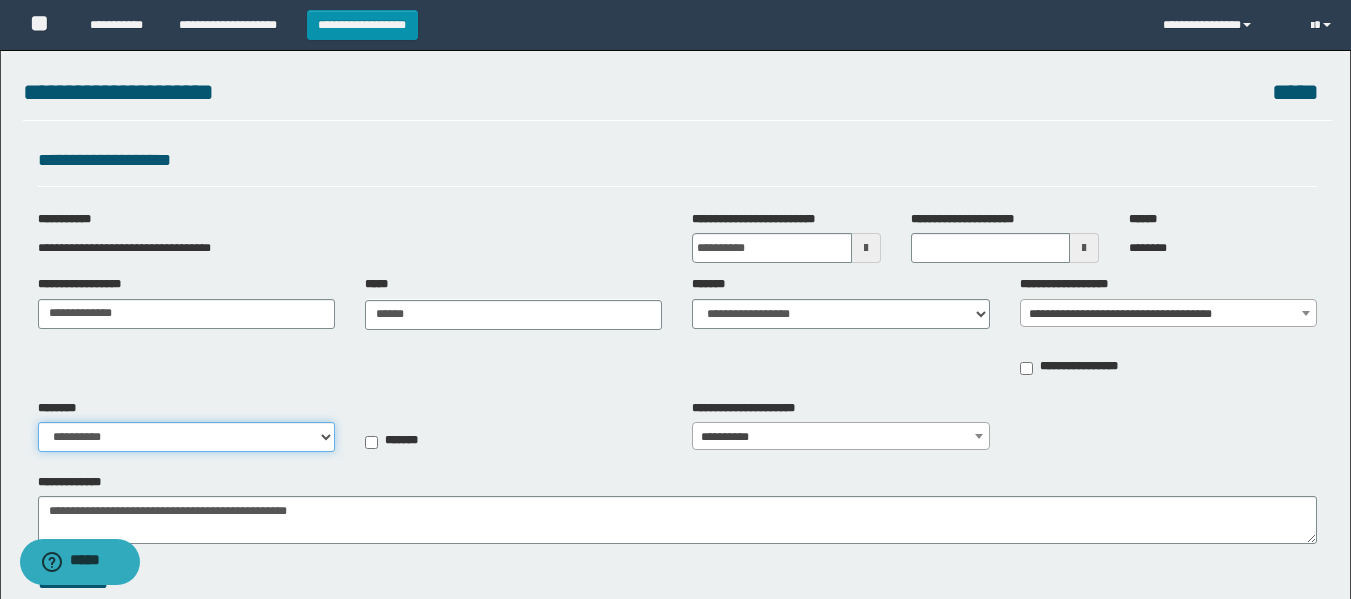 select on "**" 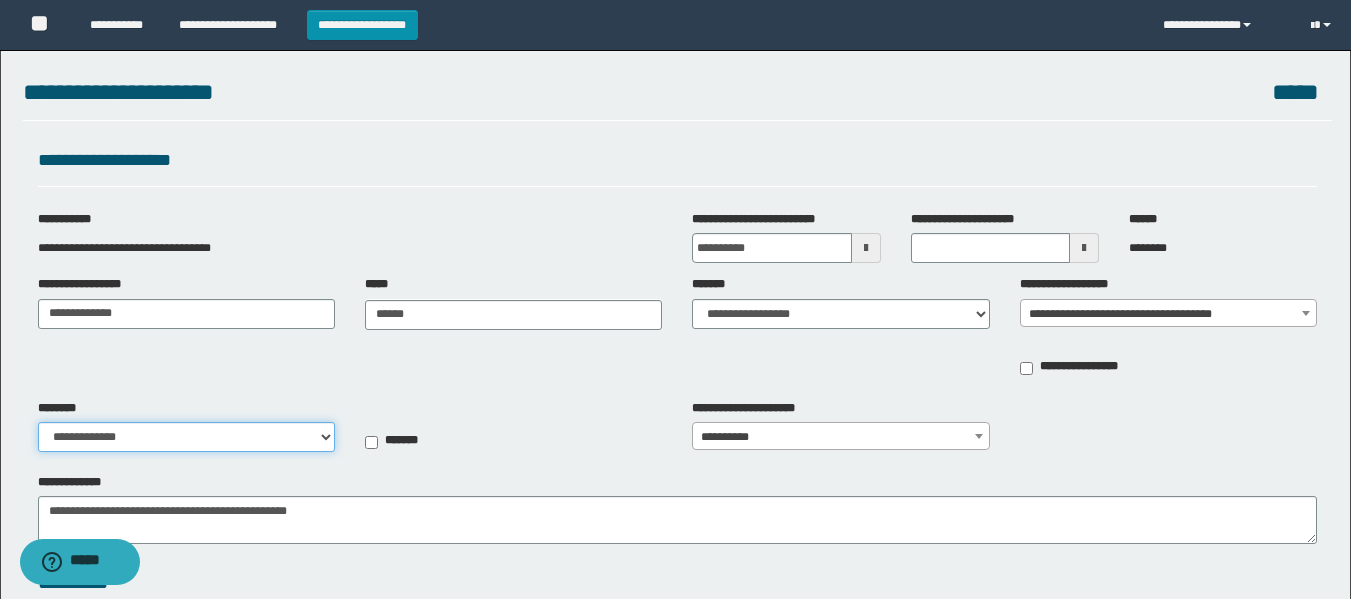 click on "**********" at bounding box center (186, 437) 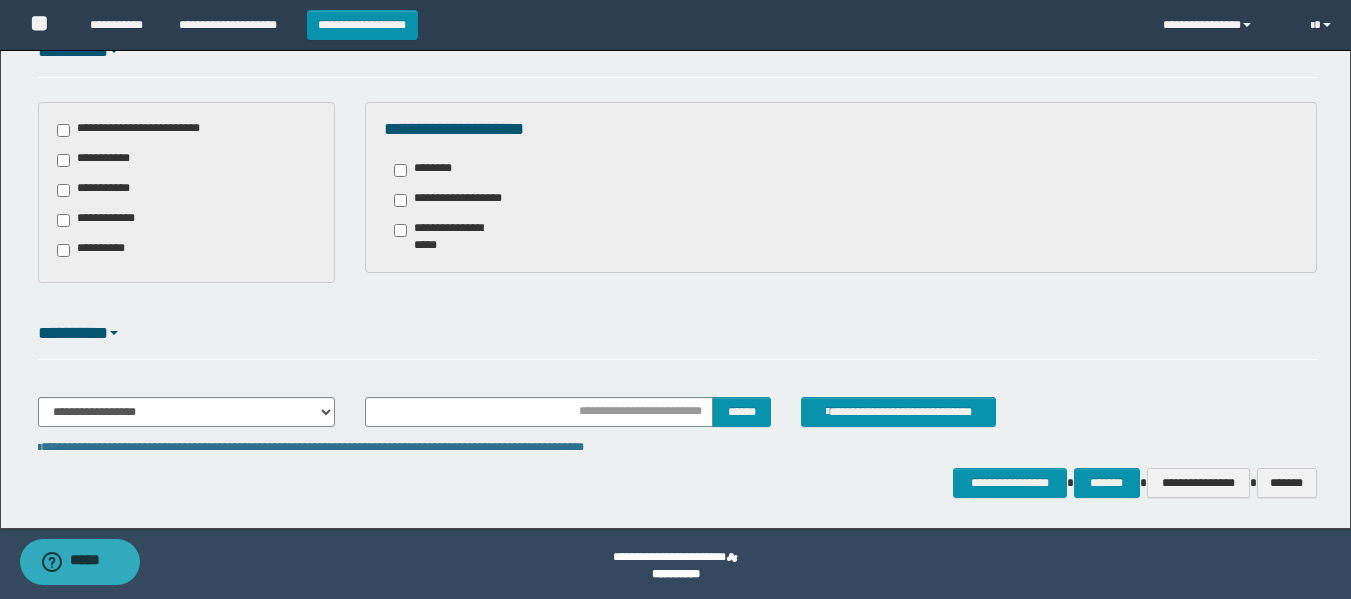 scroll, scrollTop: 536, scrollLeft: 0, axis: vertical 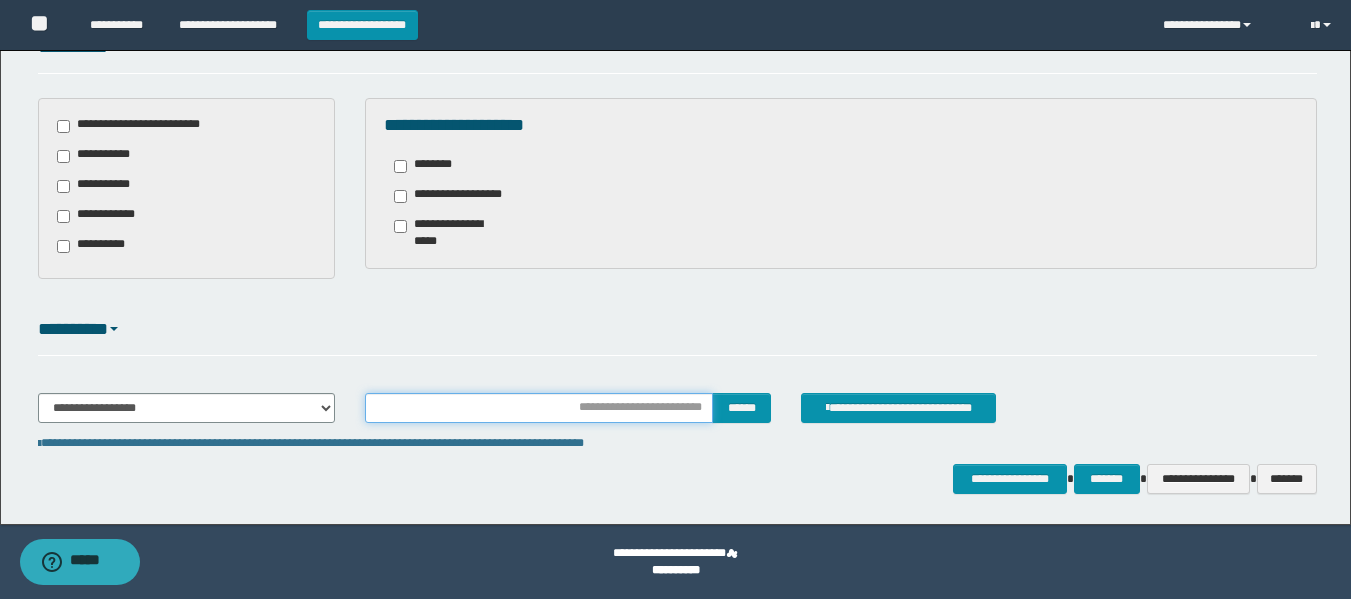 click at bounding box center [539, 408] 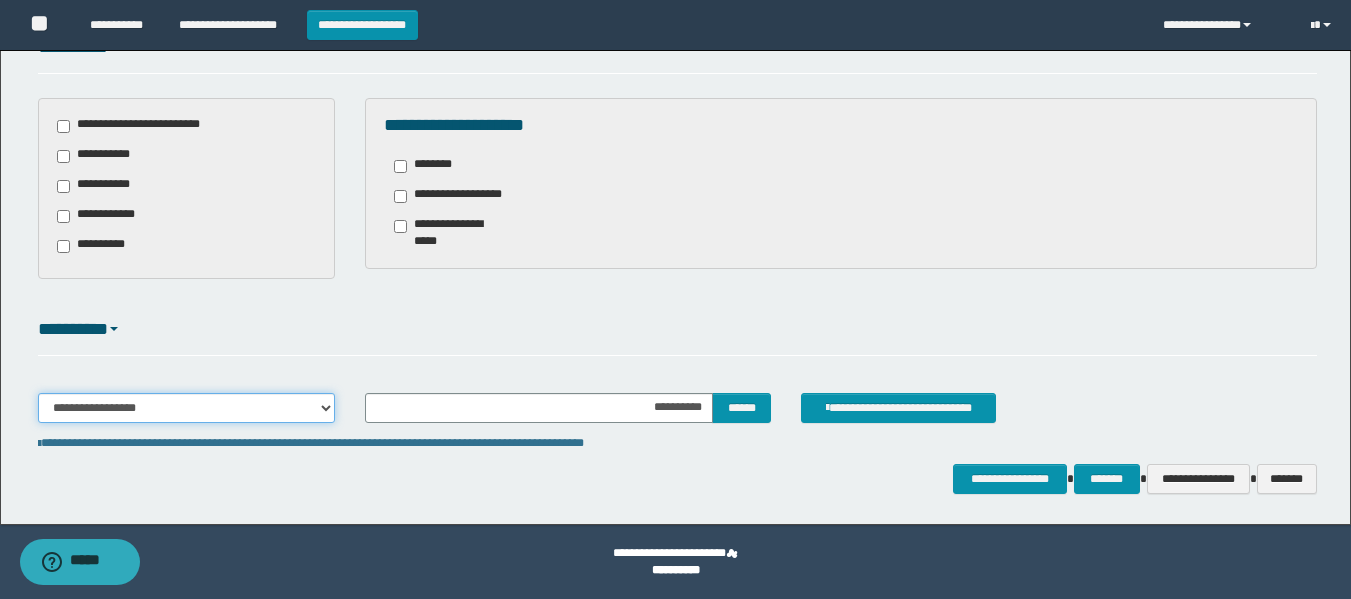 click on "**********" at bounding box center (186, 408) 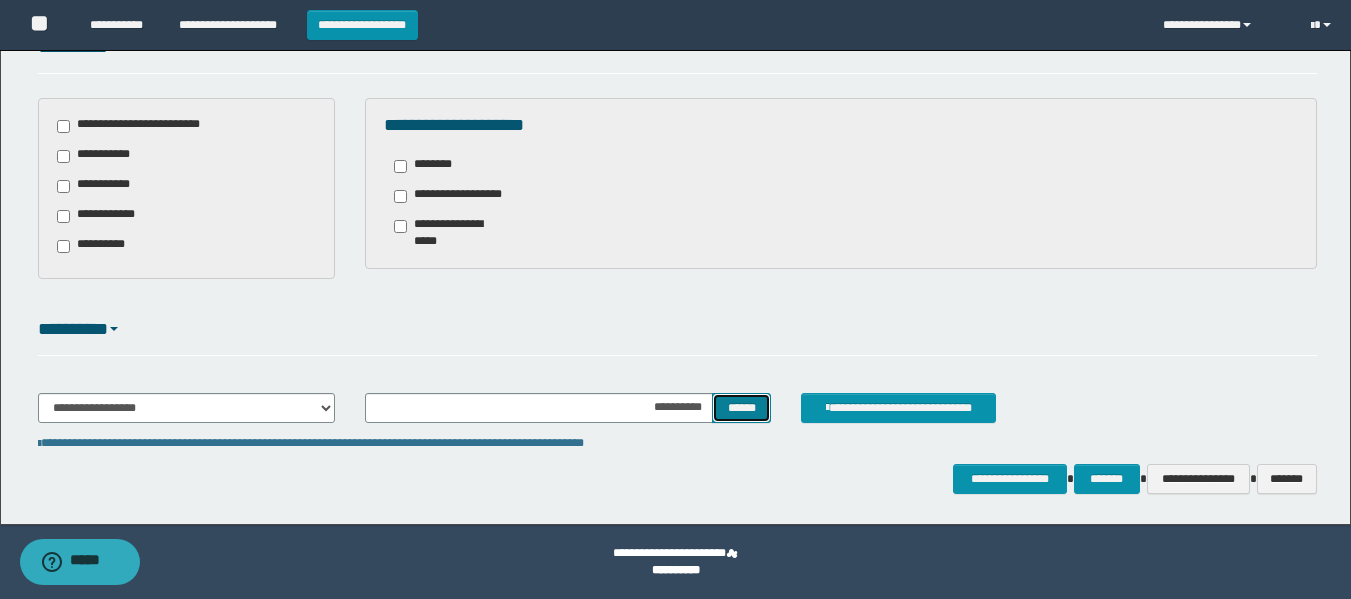 click on "******" at bounding box center (741, 408) 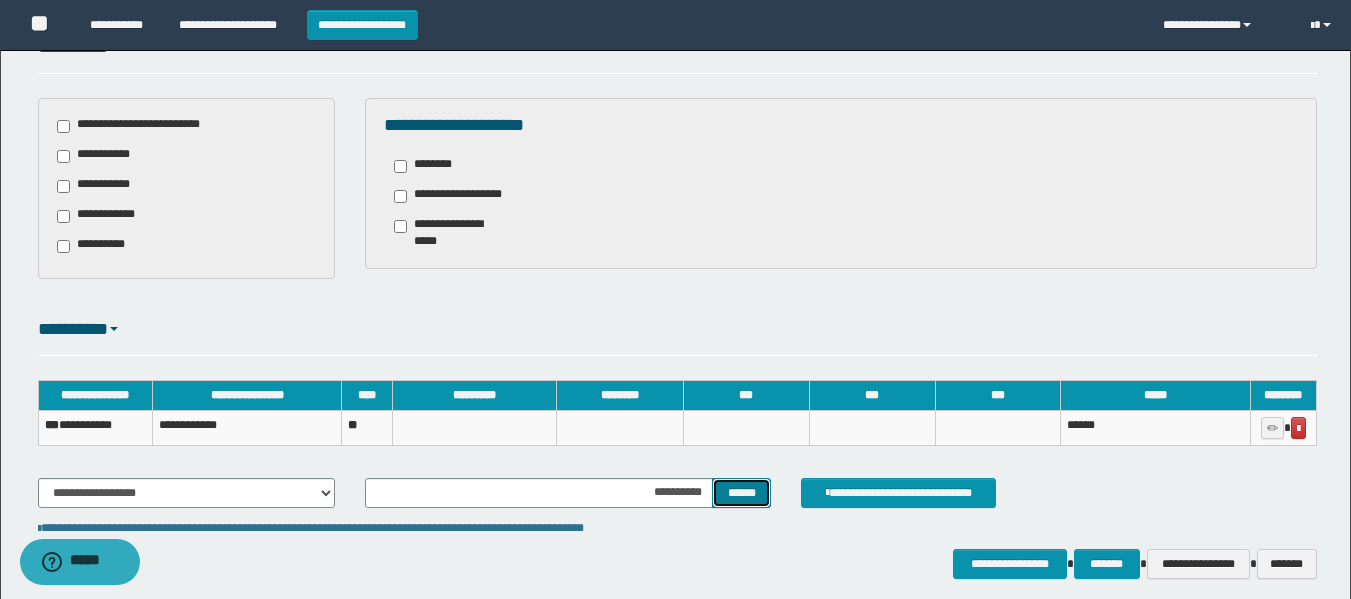 type 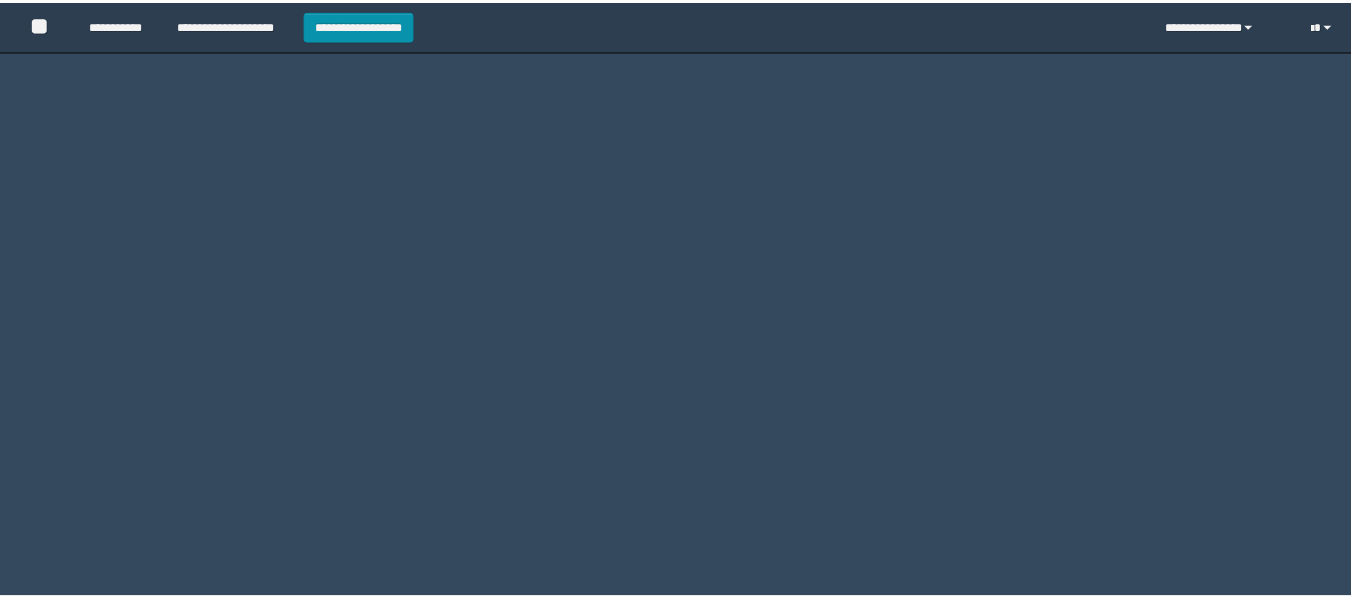 scroll, scrollTop: 0, scrollLeft: 0, axis: both 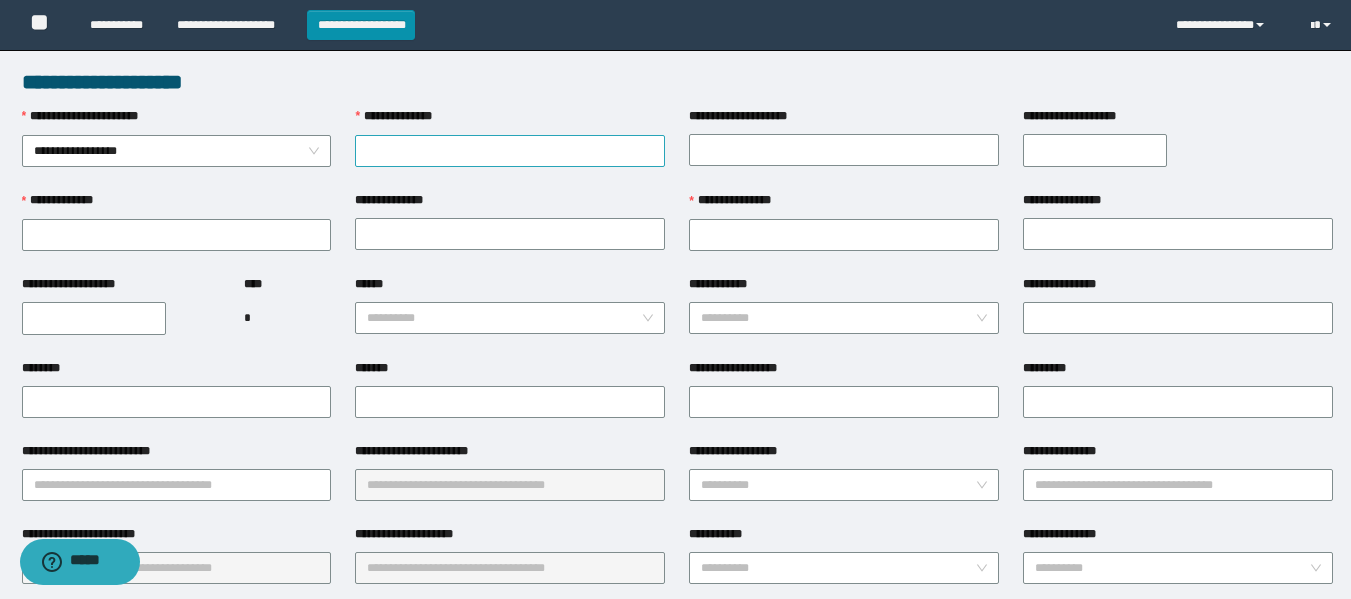 click on "**********" at bounding box center [510, 151] 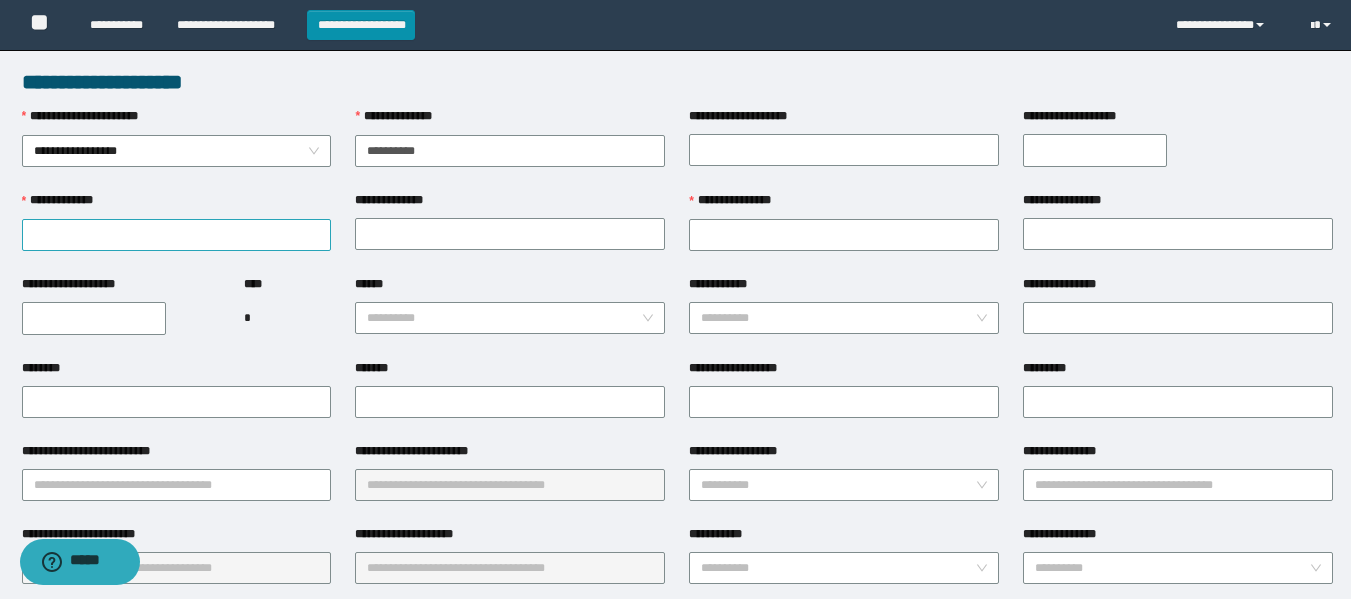 type on "**********" 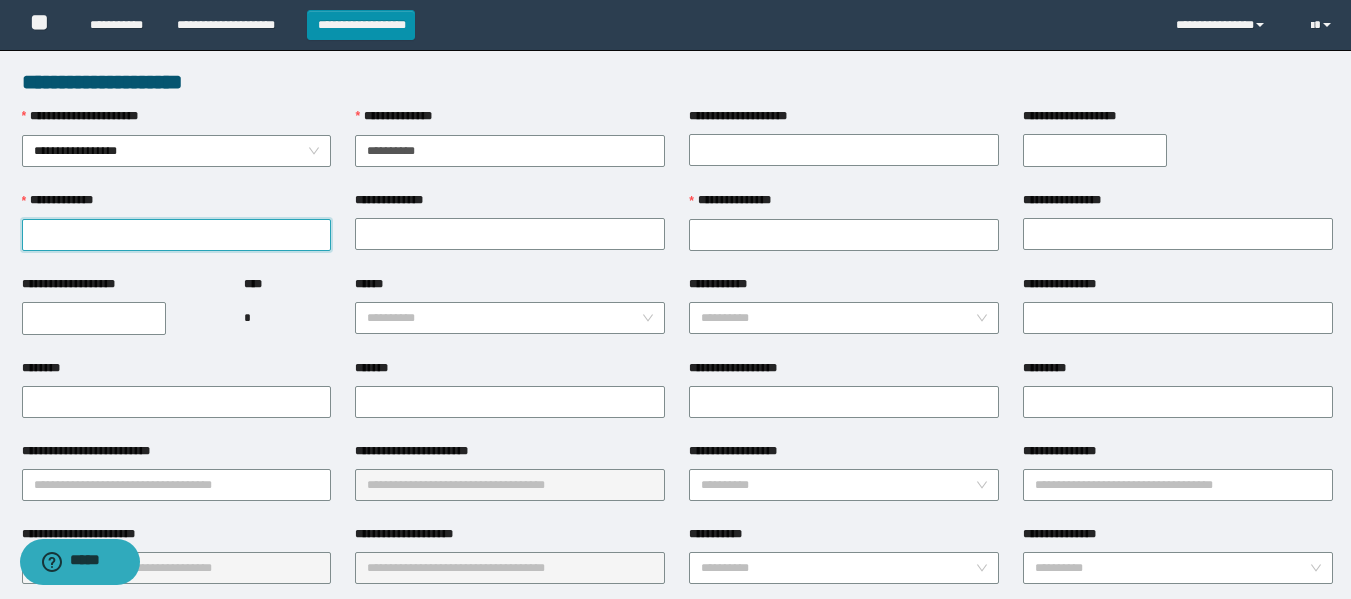 click on "**********" at bounding box center [177, 235] 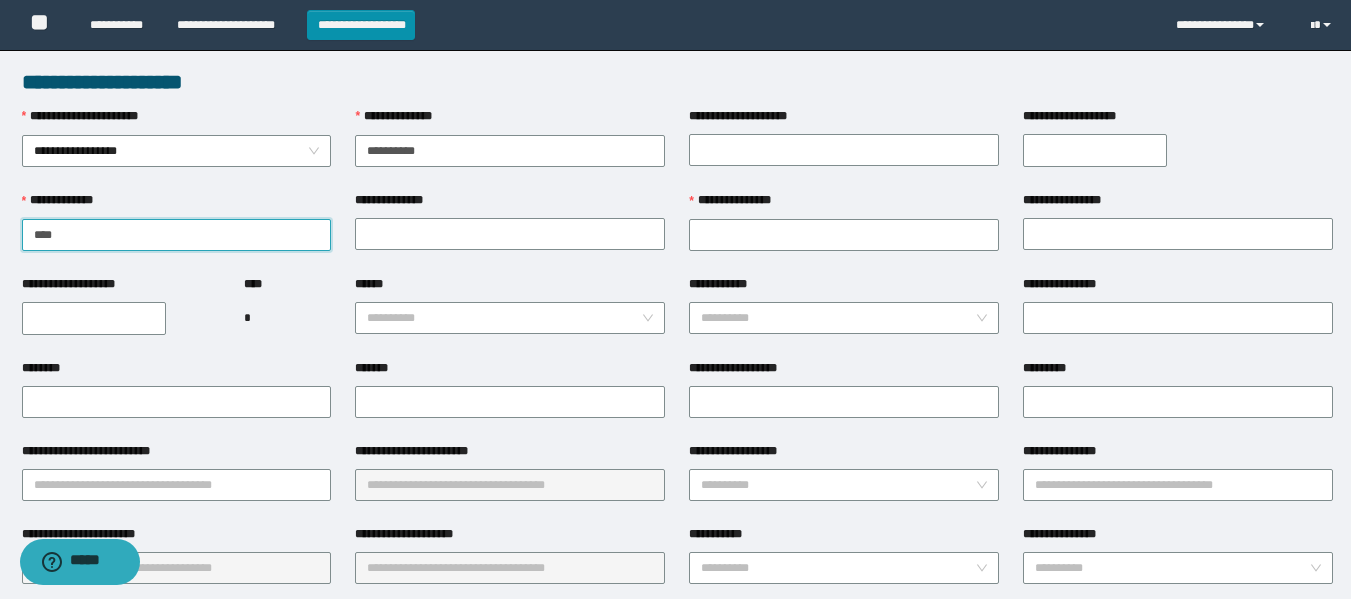 type on "****" 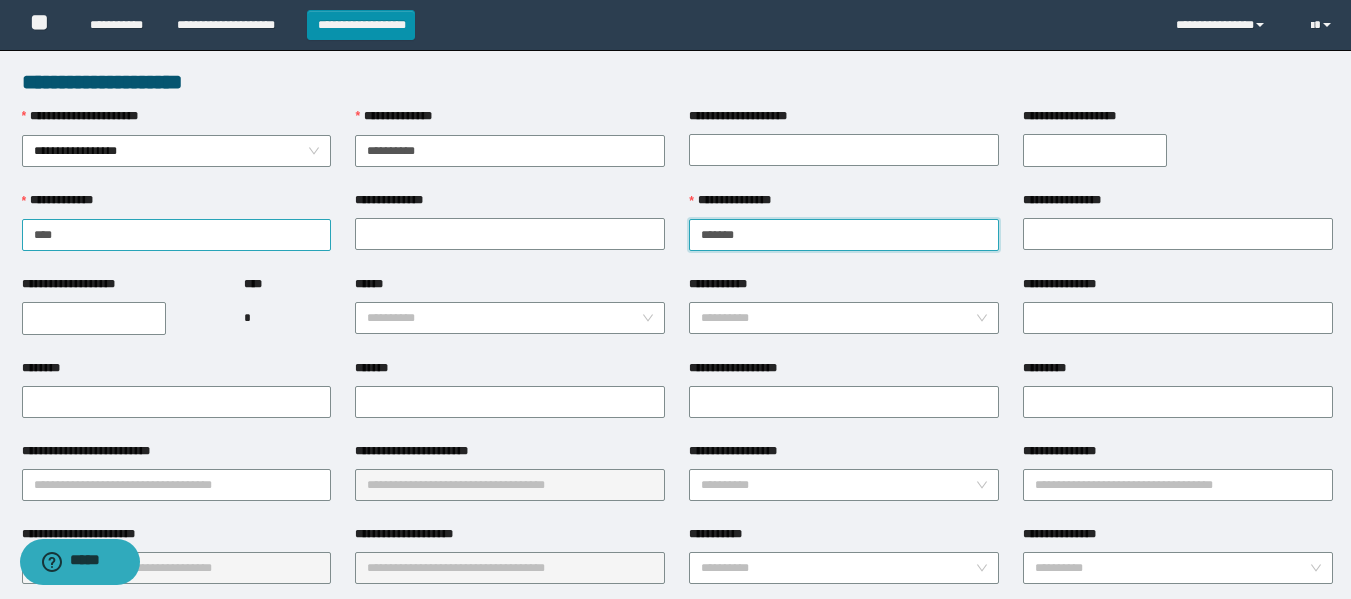 type on "*******" 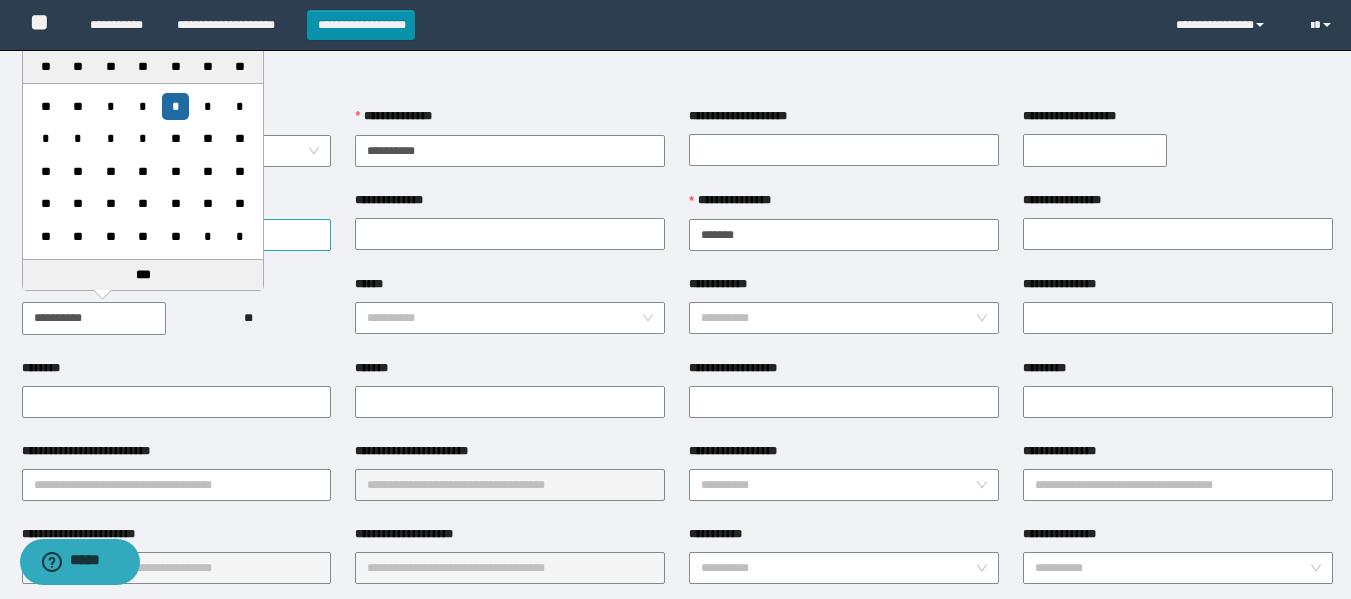 type on "**********" 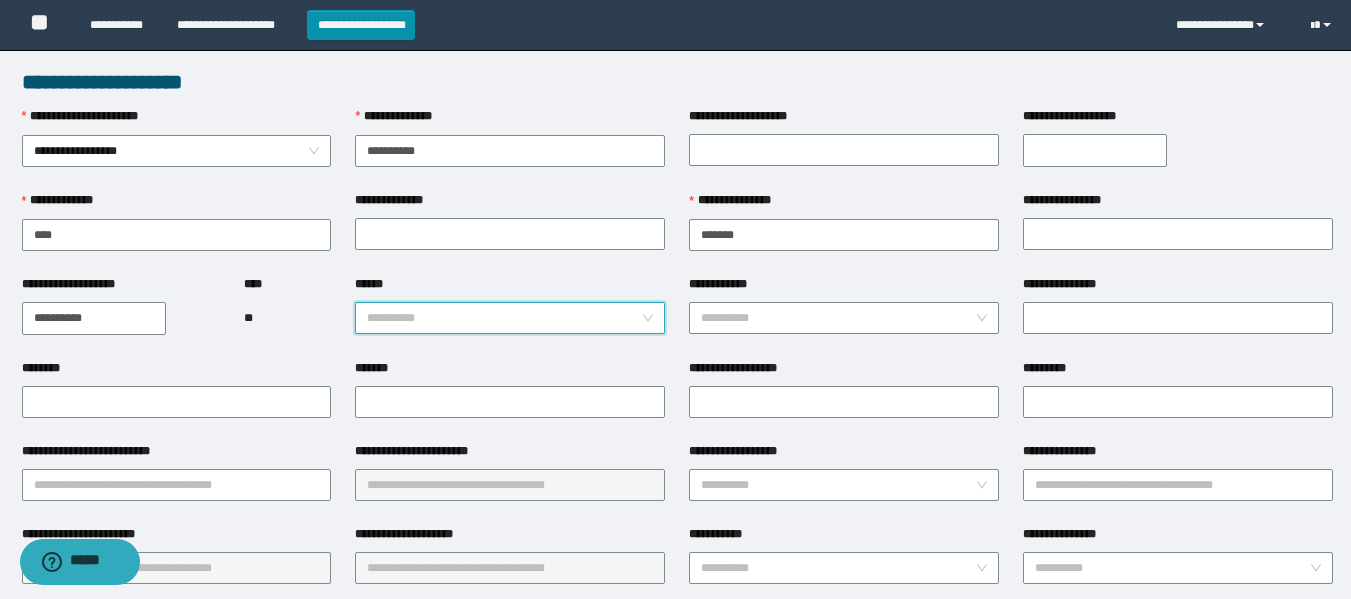 click on "******" at bounding box center [504, 318] 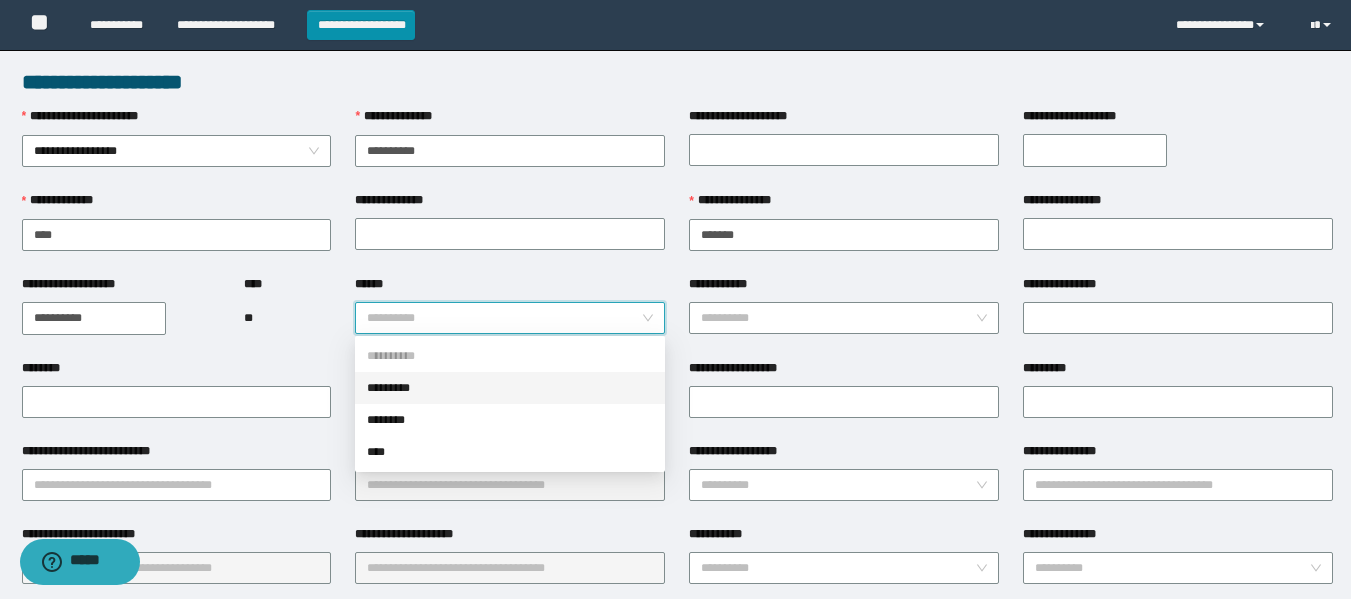 click on "*********" at bounding box center [510, 388] 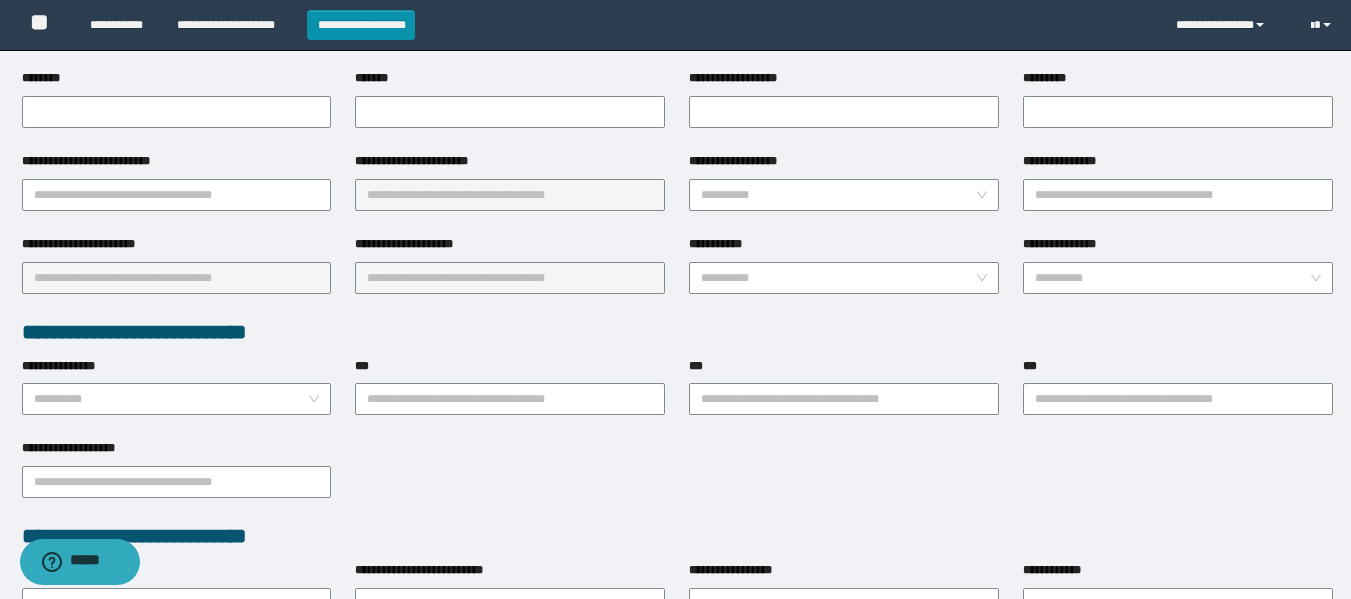 scroll, scrollTop: 300, scrollLeft: 0, axis: vertical 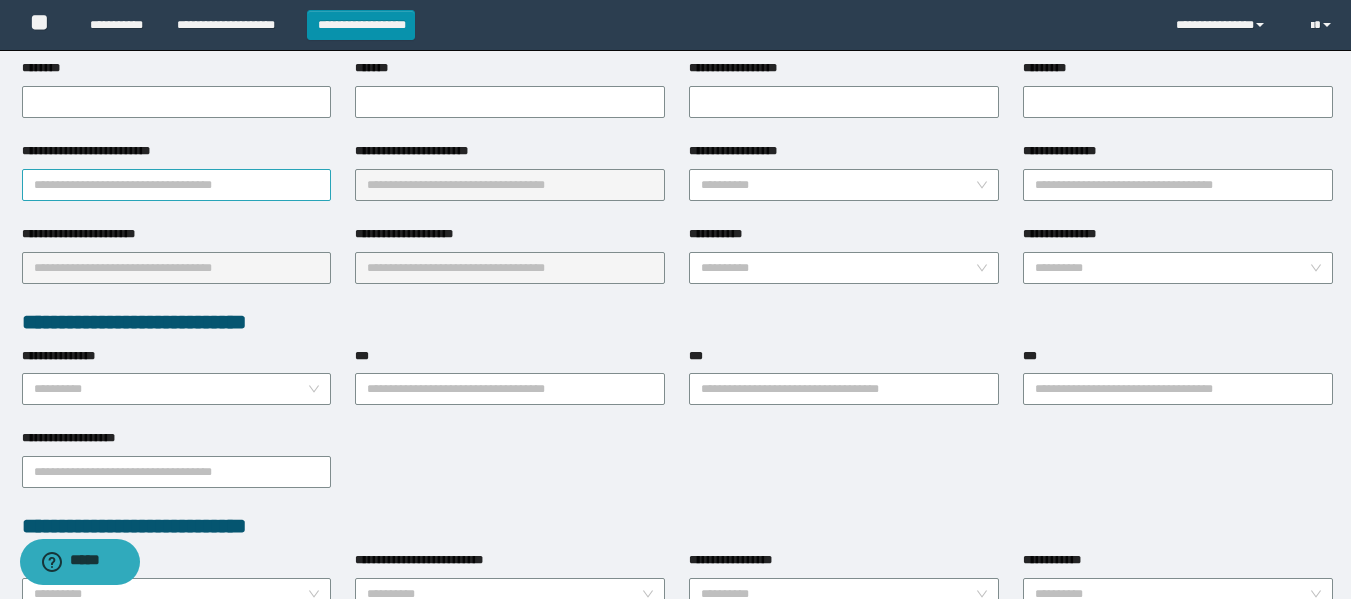 click on "**********" at bounding box center (177, 185) 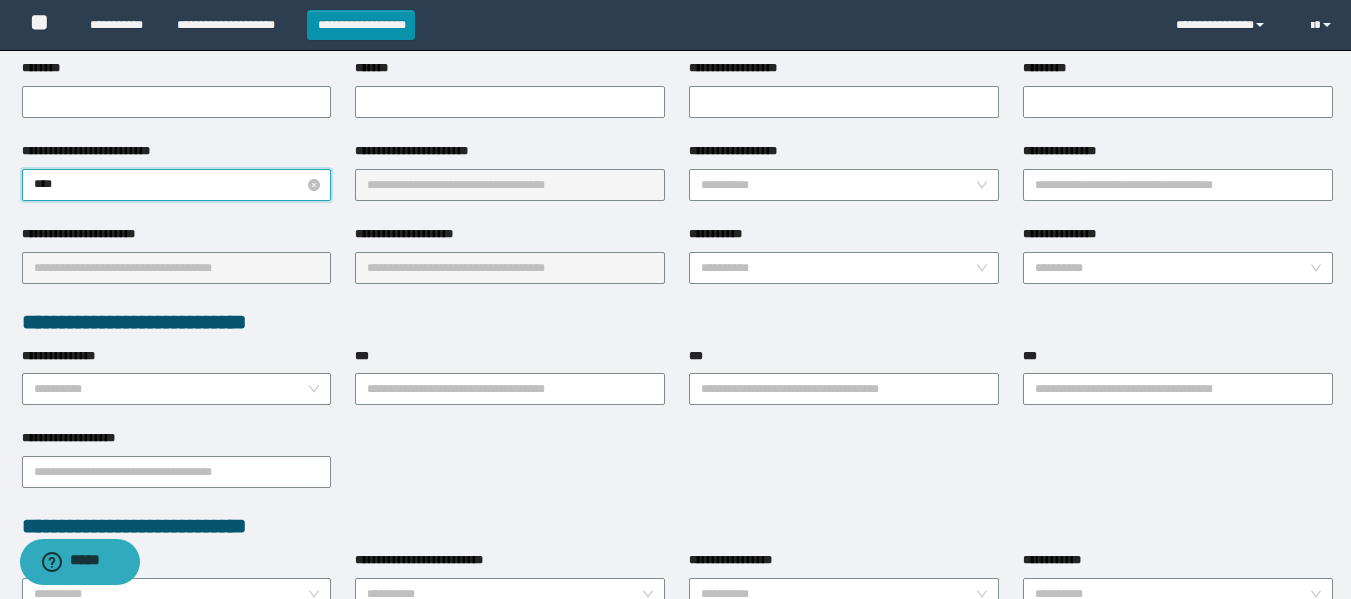type on "*****" 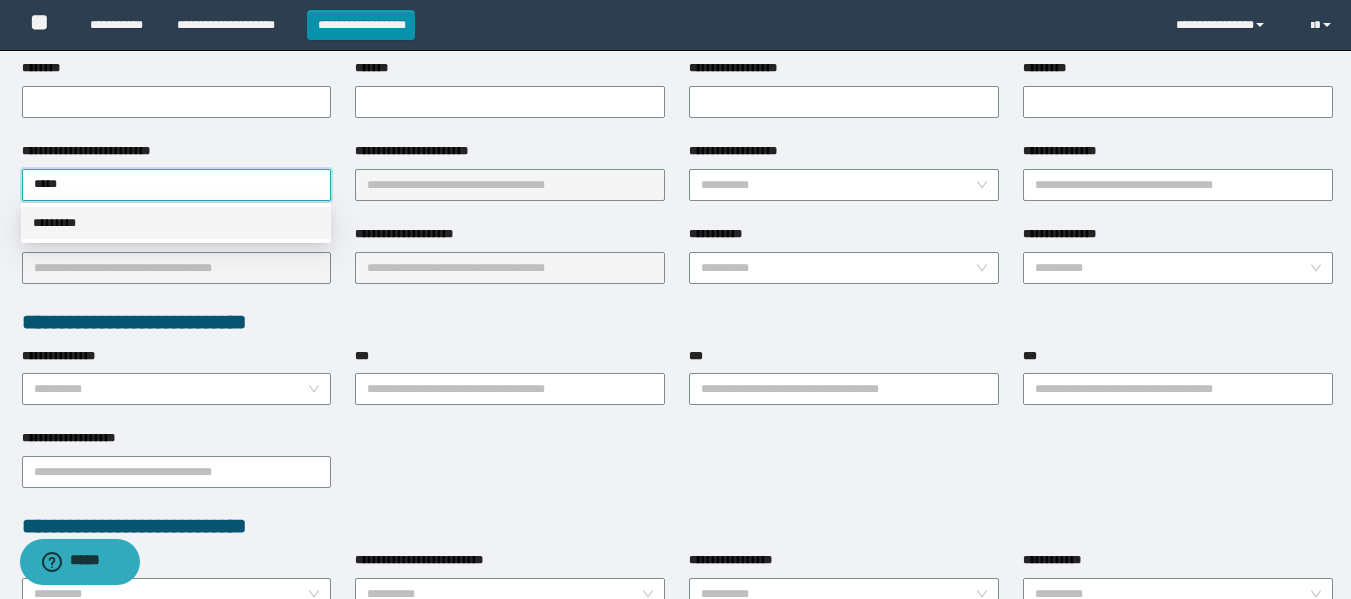 drag, startPoint x: 47, startPoint y: 225, endPoint x: 512, endPoint y: 223, distance: 465.0043 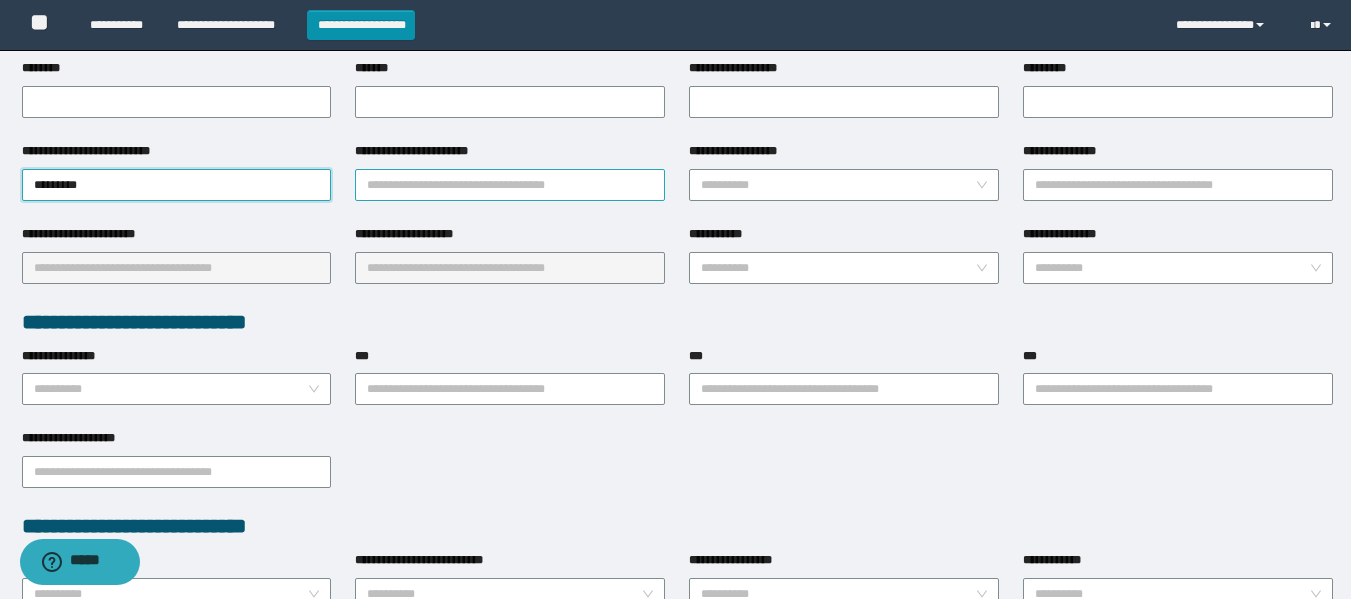 click on "**********" at bounding box center [510, 185] 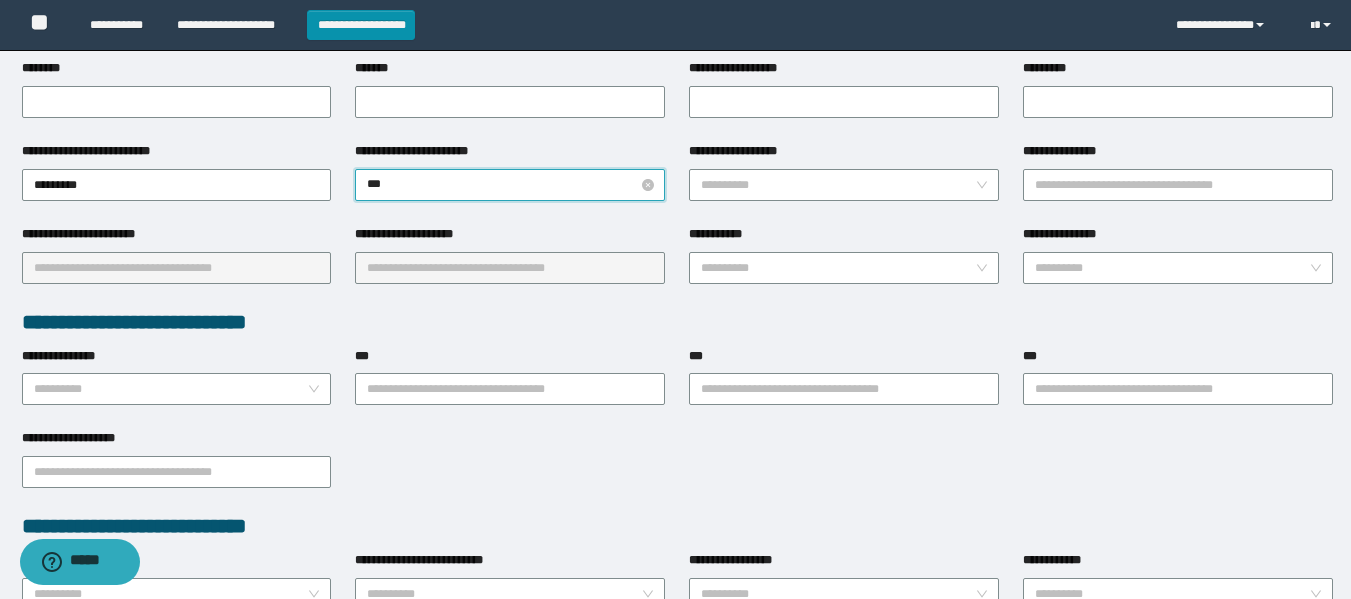 type on "****" 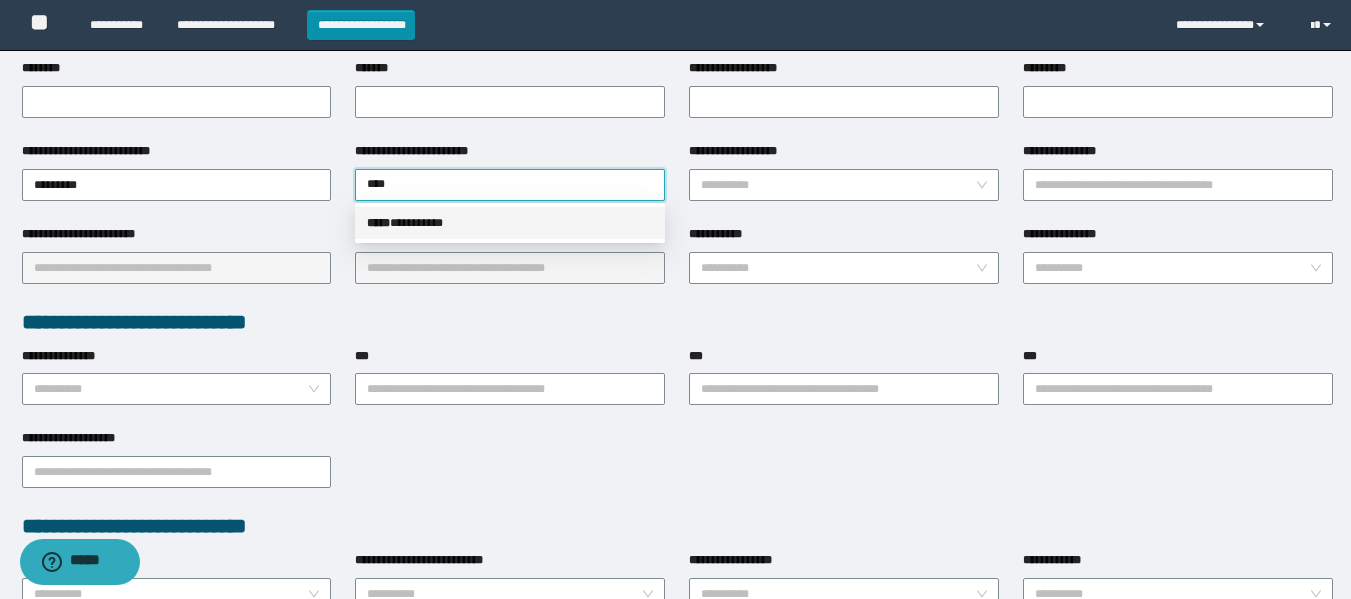 click on "***** * ********" at bounding box center [510, 223] 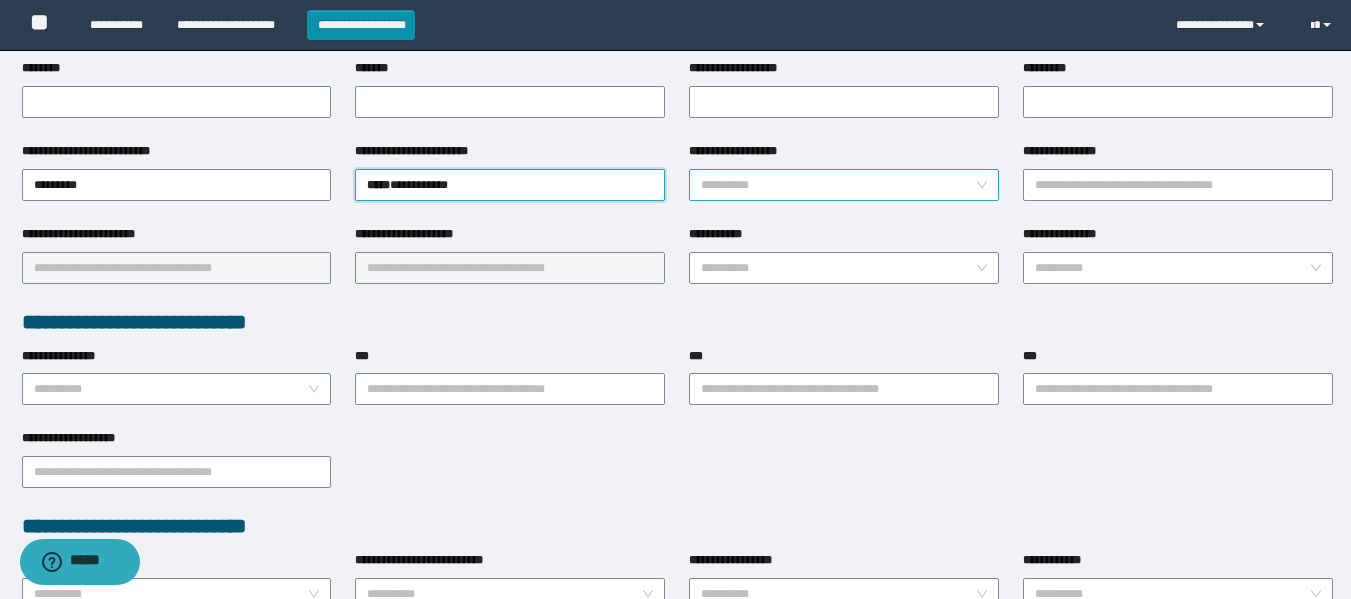 click on "**********" at bounding box center (838, 185) 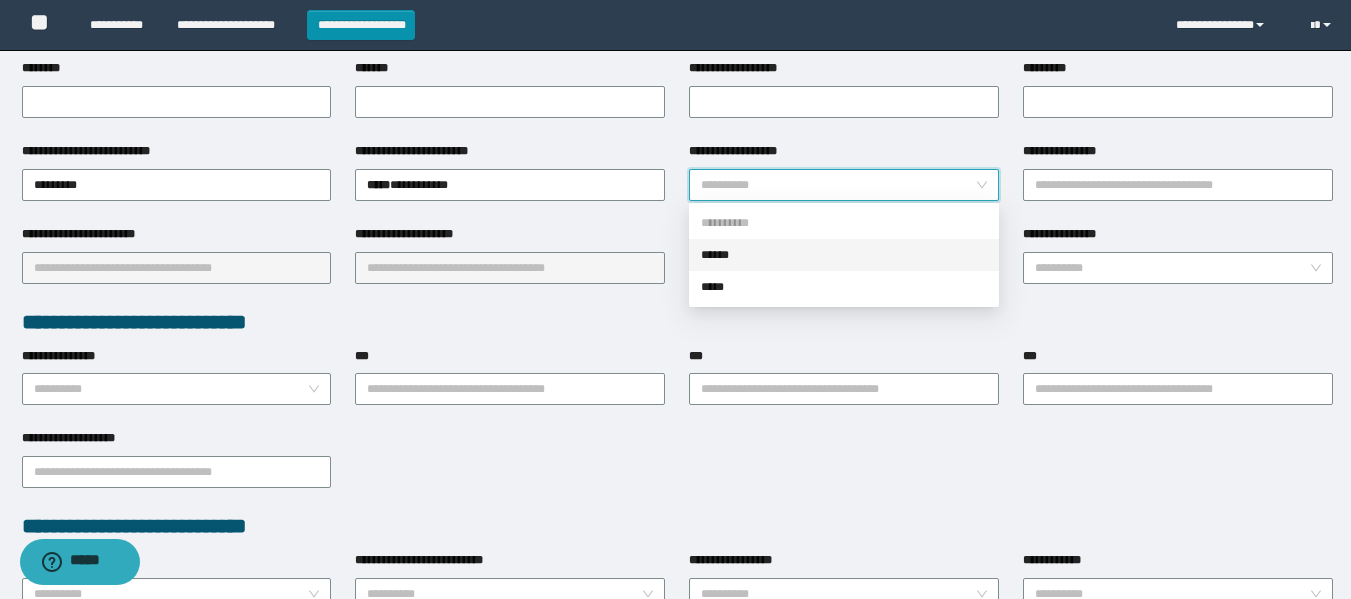 click on "******" at bounding box center (844, 255) 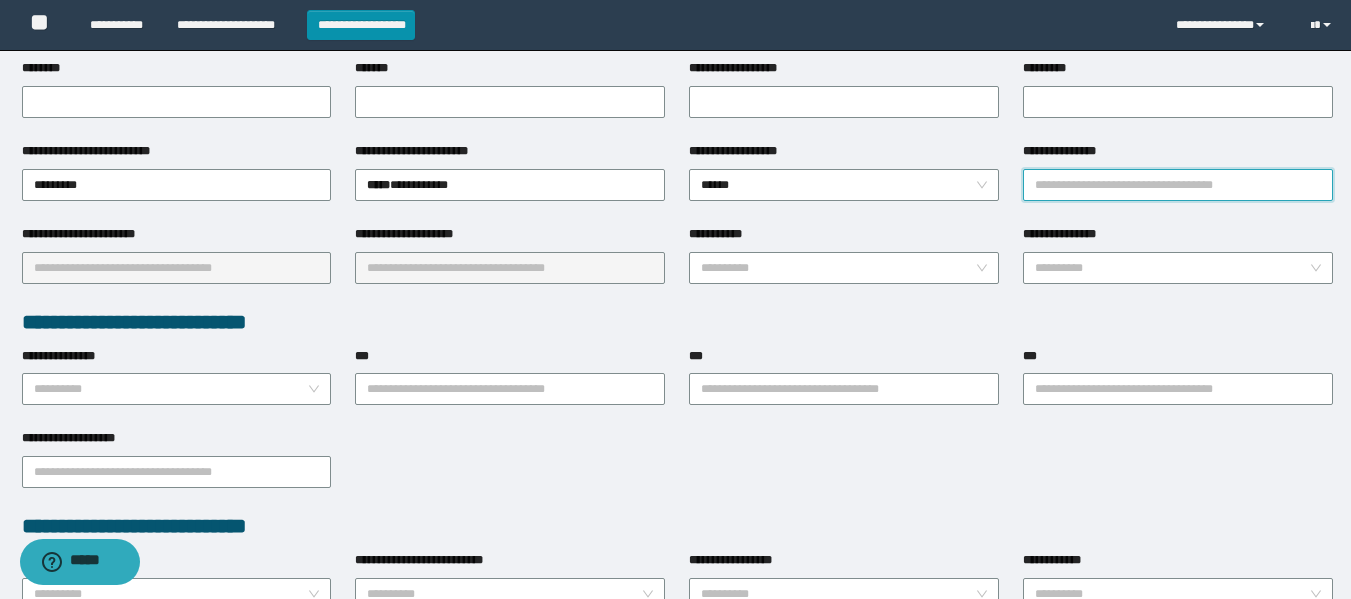 click on "**********" at bounding box center [1178, 185] 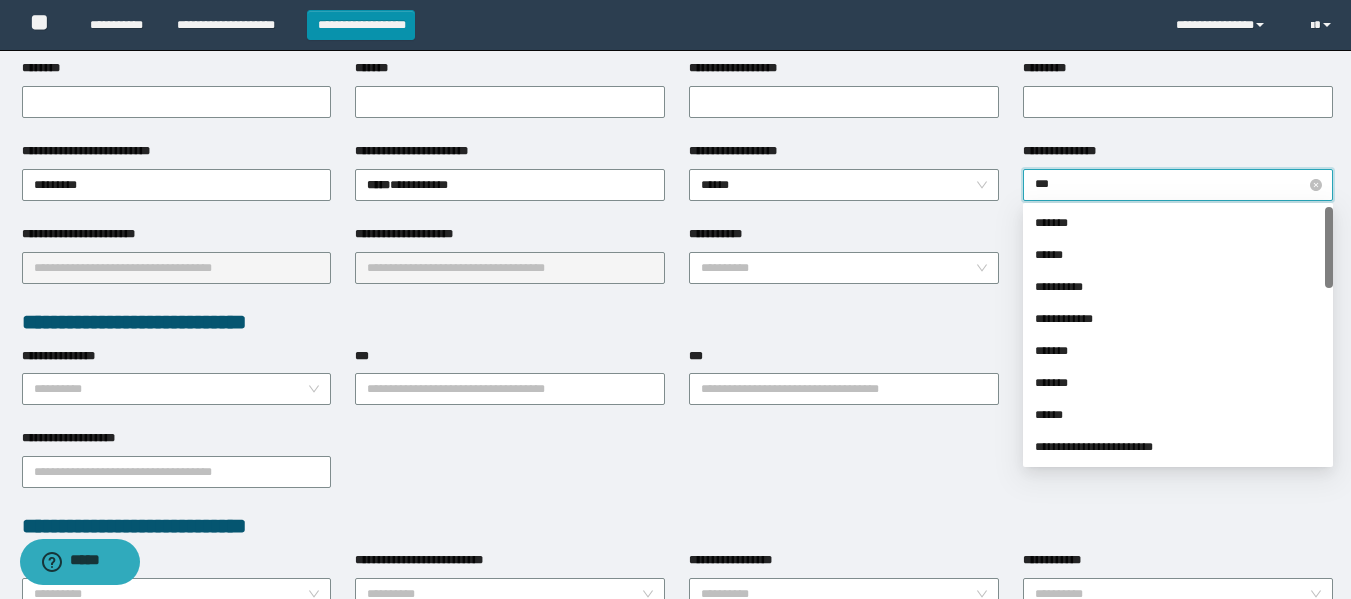 type on "****" 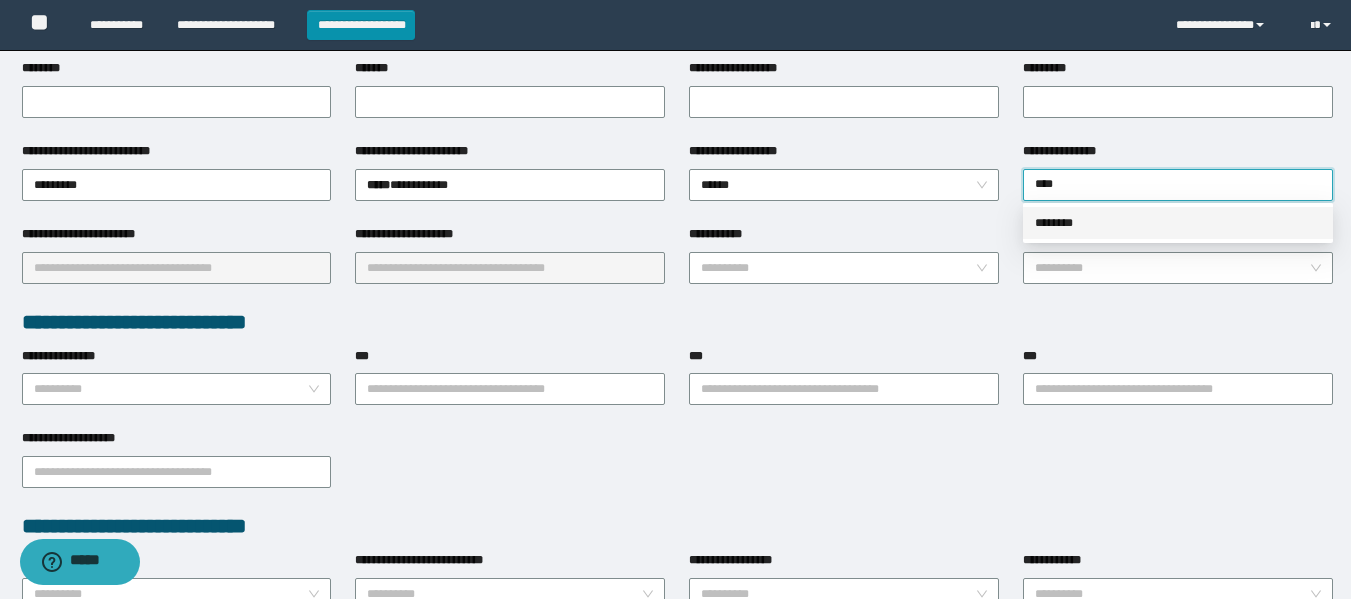 click on "********" at bounding box center [1178, 223] 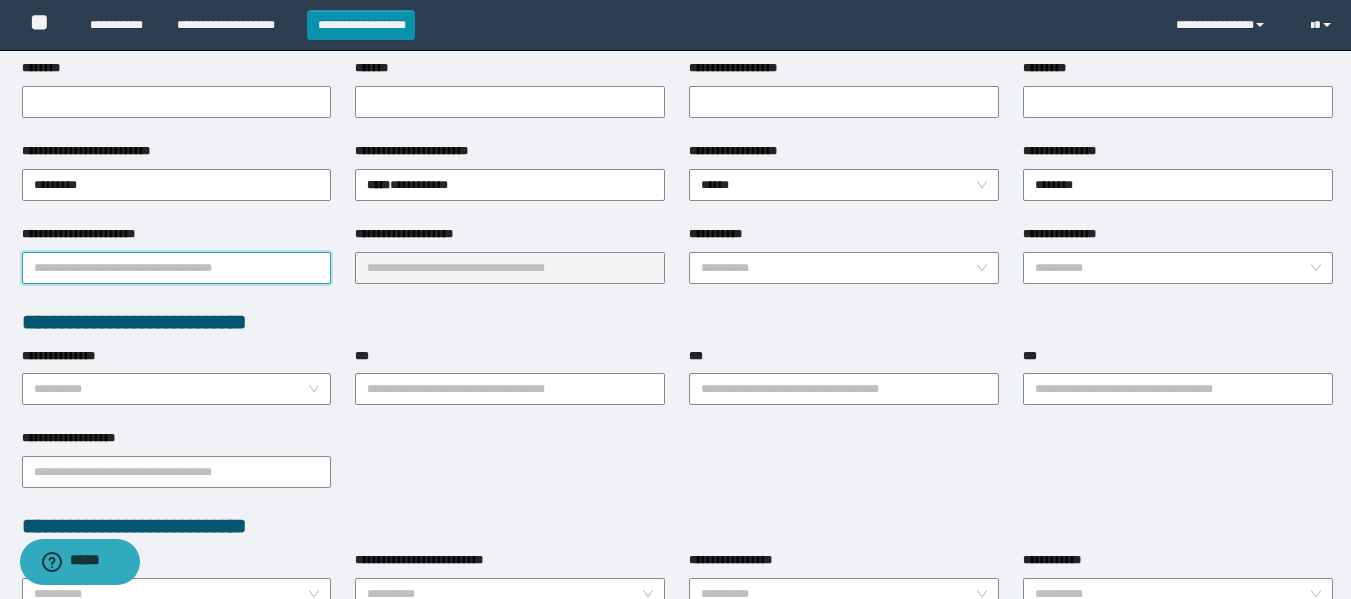 click on "**********" at bounding box center (177, 268) 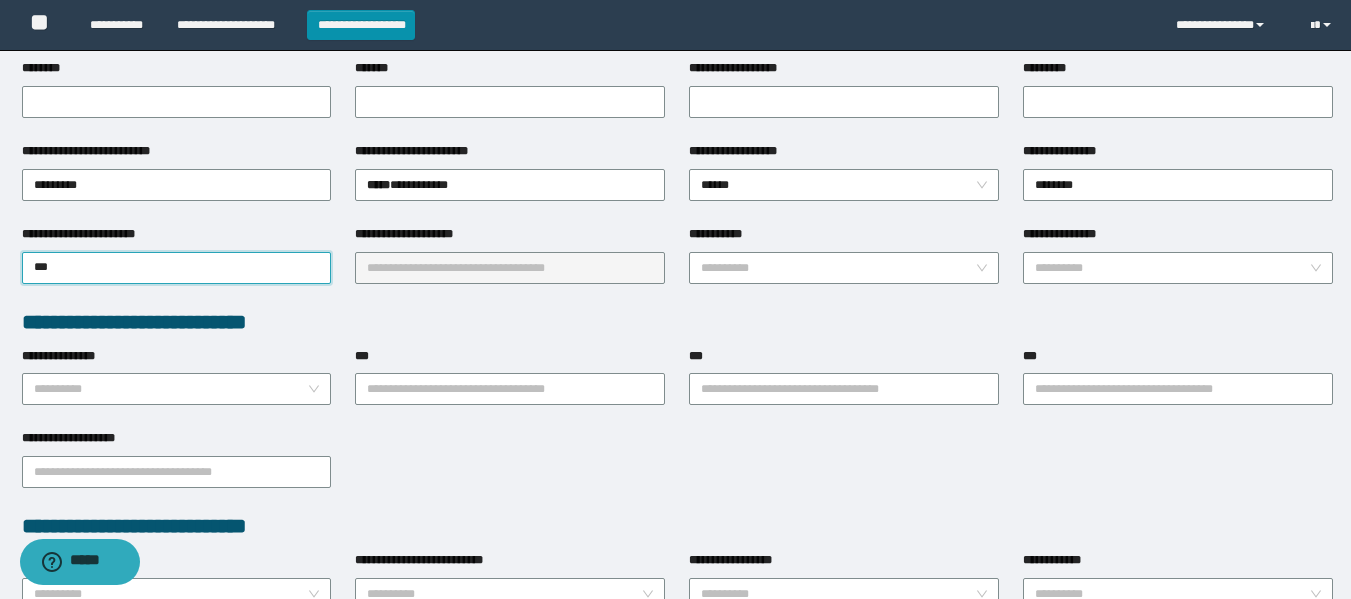 type on "****" 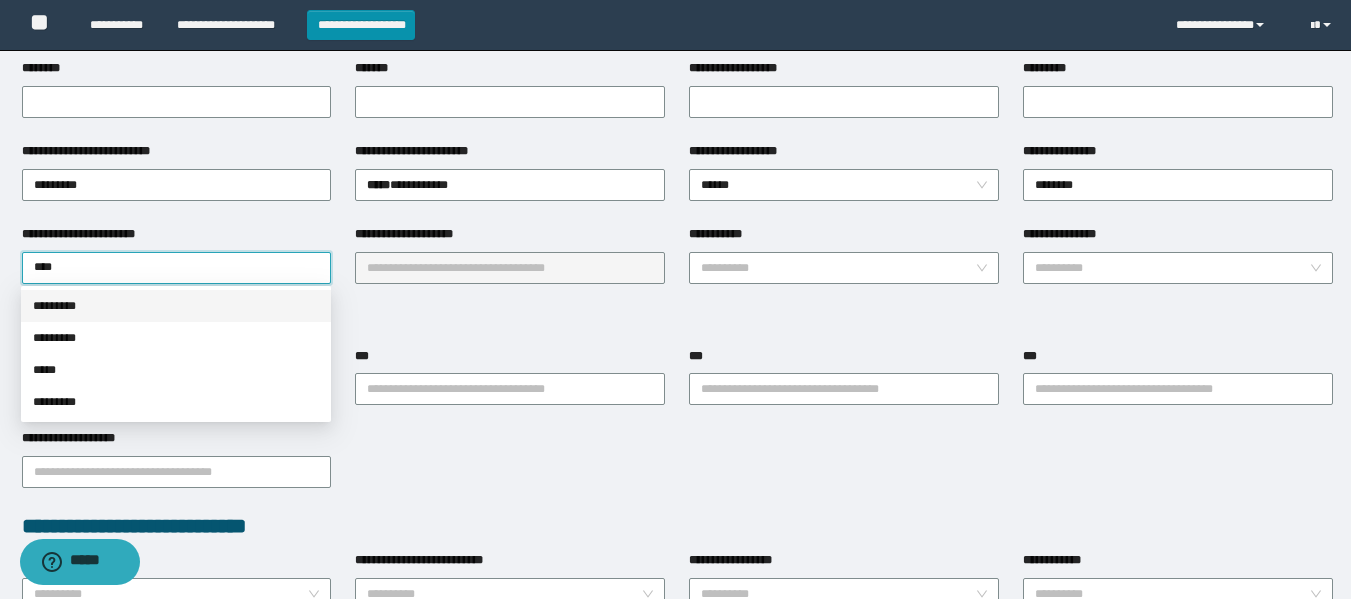 click on "*********" at bounding box center [176, 306] 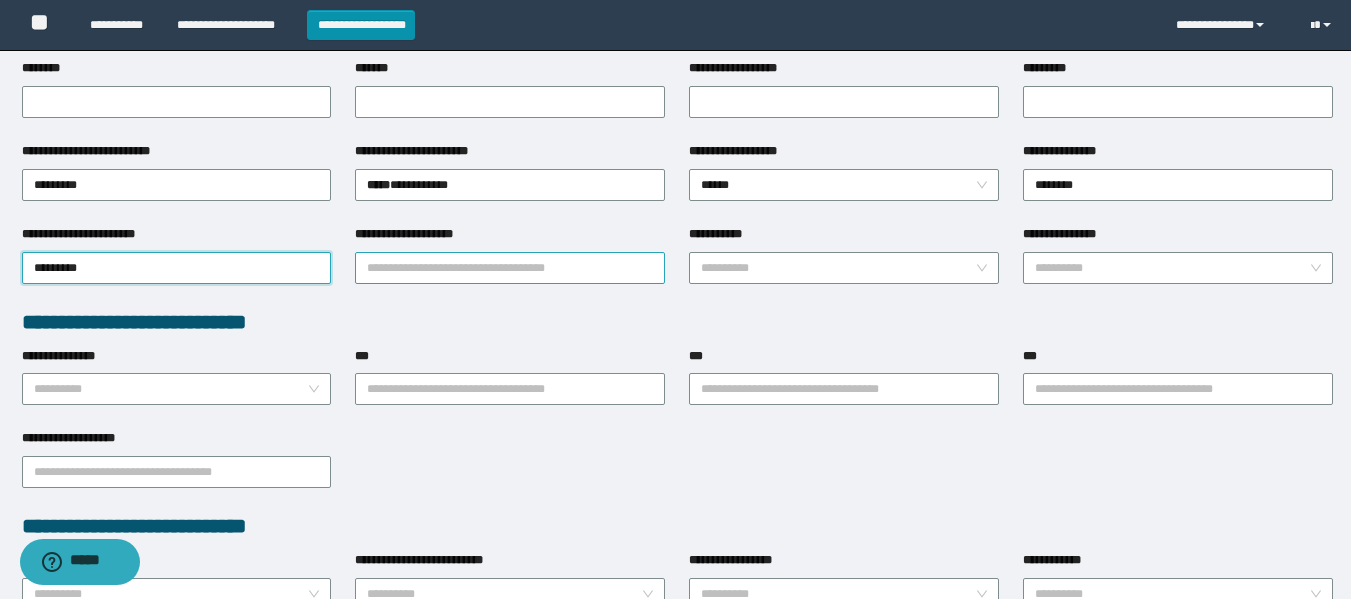click on "**********" at bounding box center [510, 268] 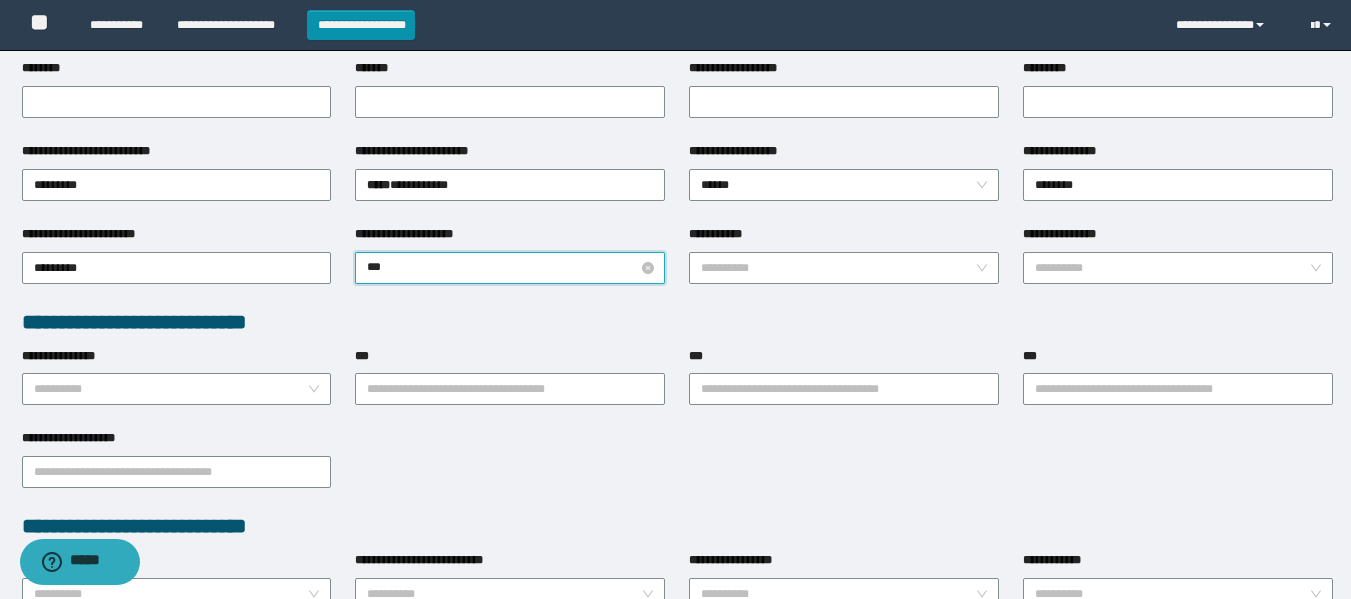 type on "****" 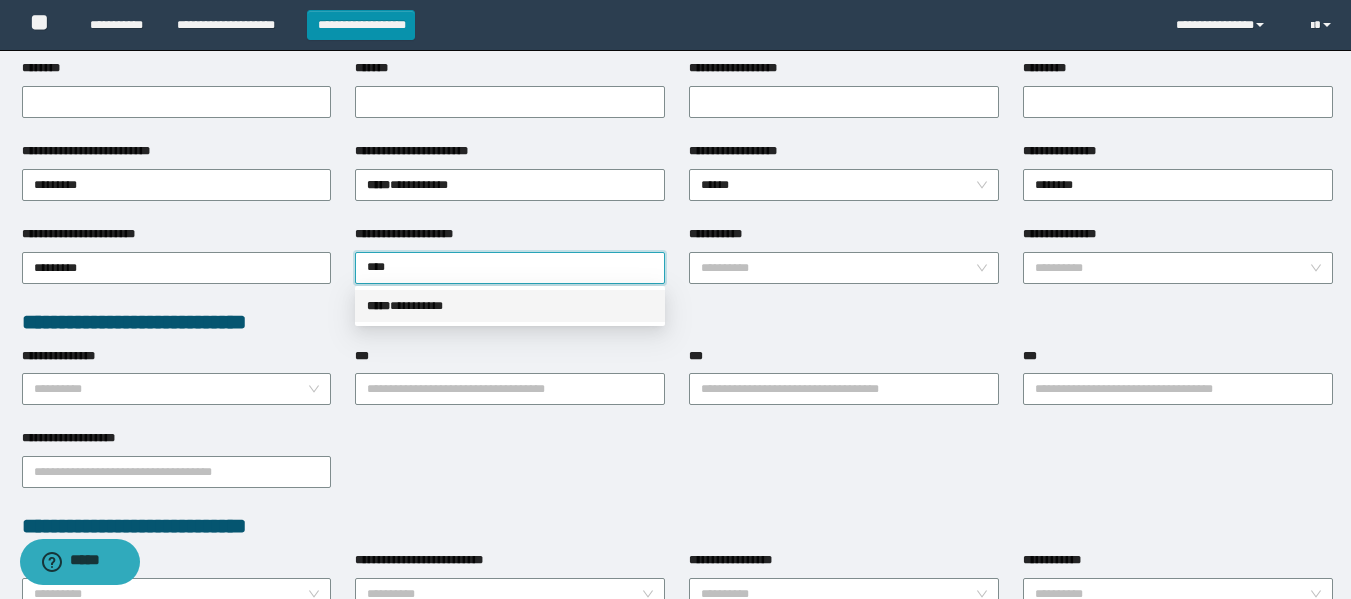 click on "***** * ********" at bounding box center [510, 306] 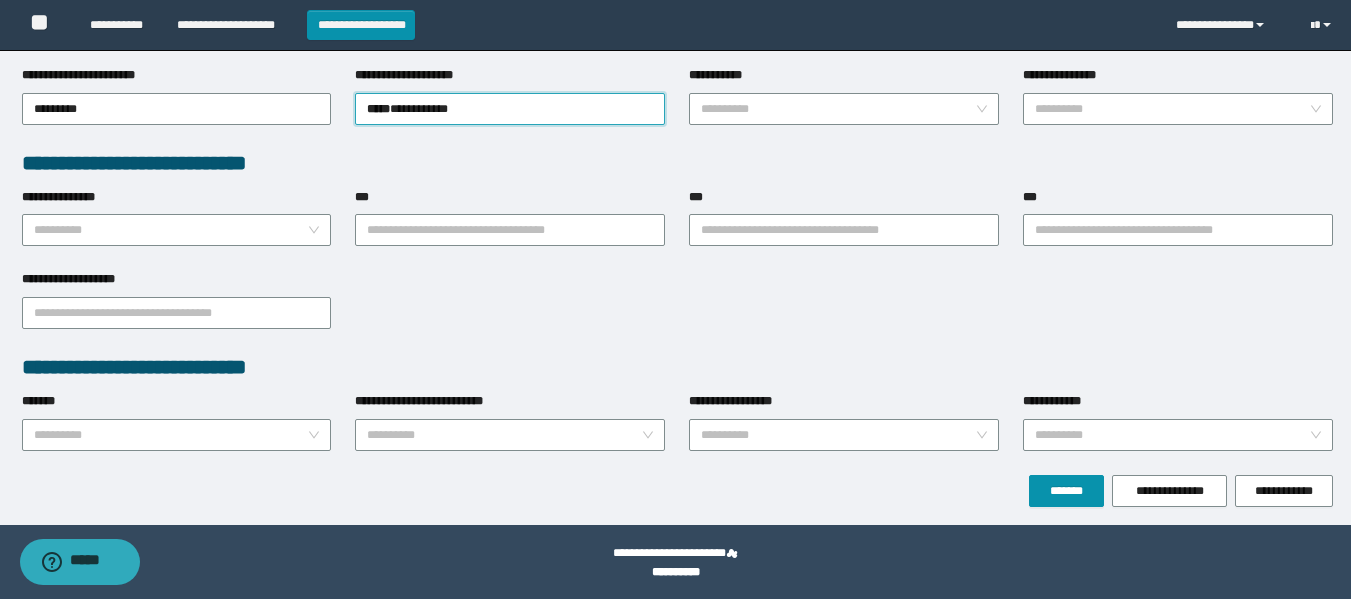 scroll, scrollTop: 462, scrollLeft: 0, axis: vertical 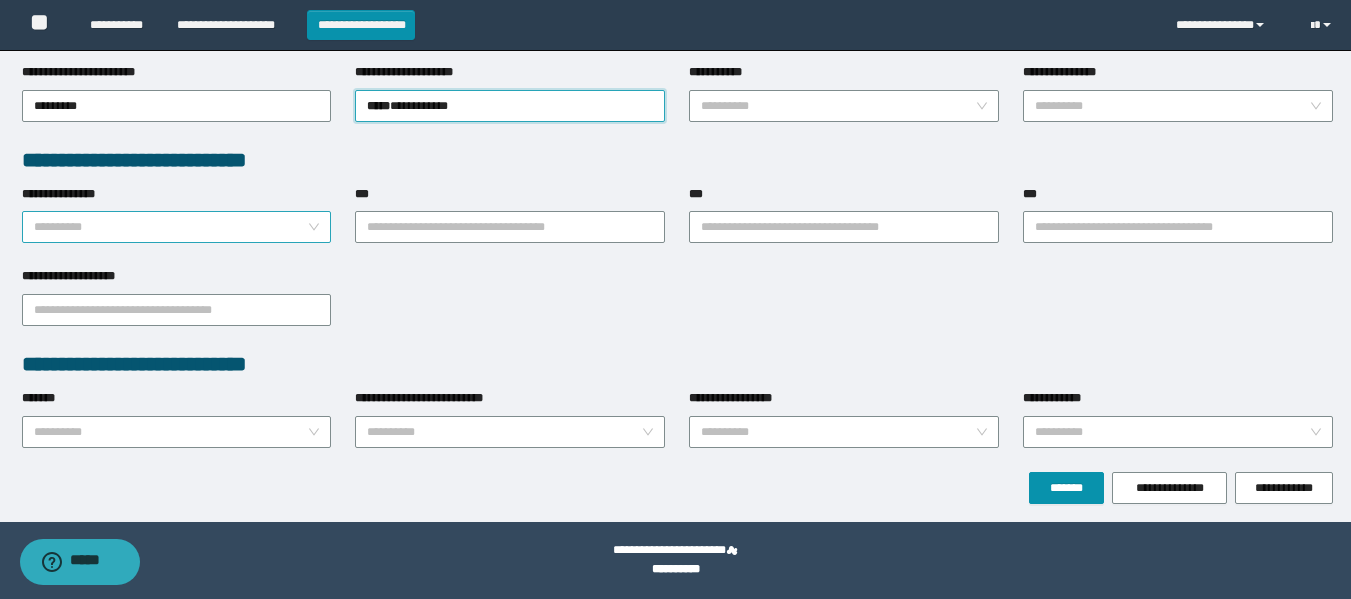 click on "**********" at bounding box center [171, 227] 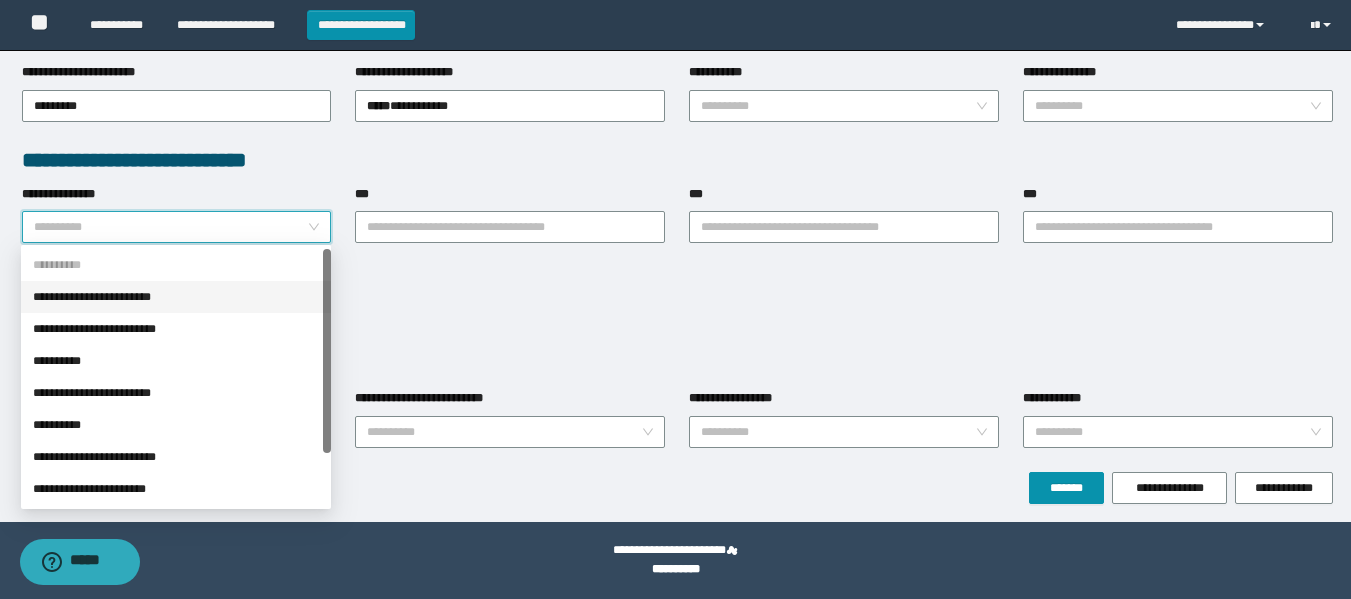 click on "**********" at bounding box center [176, 297] 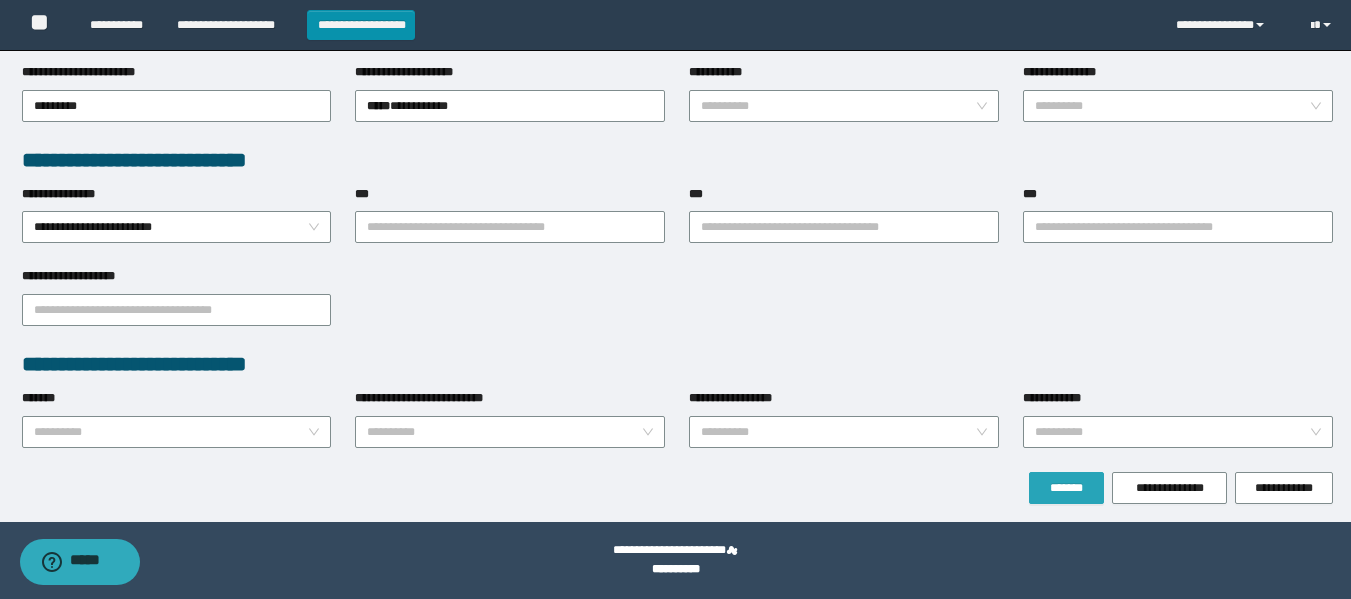 click on "*******" at bounding box center [1066, 488] 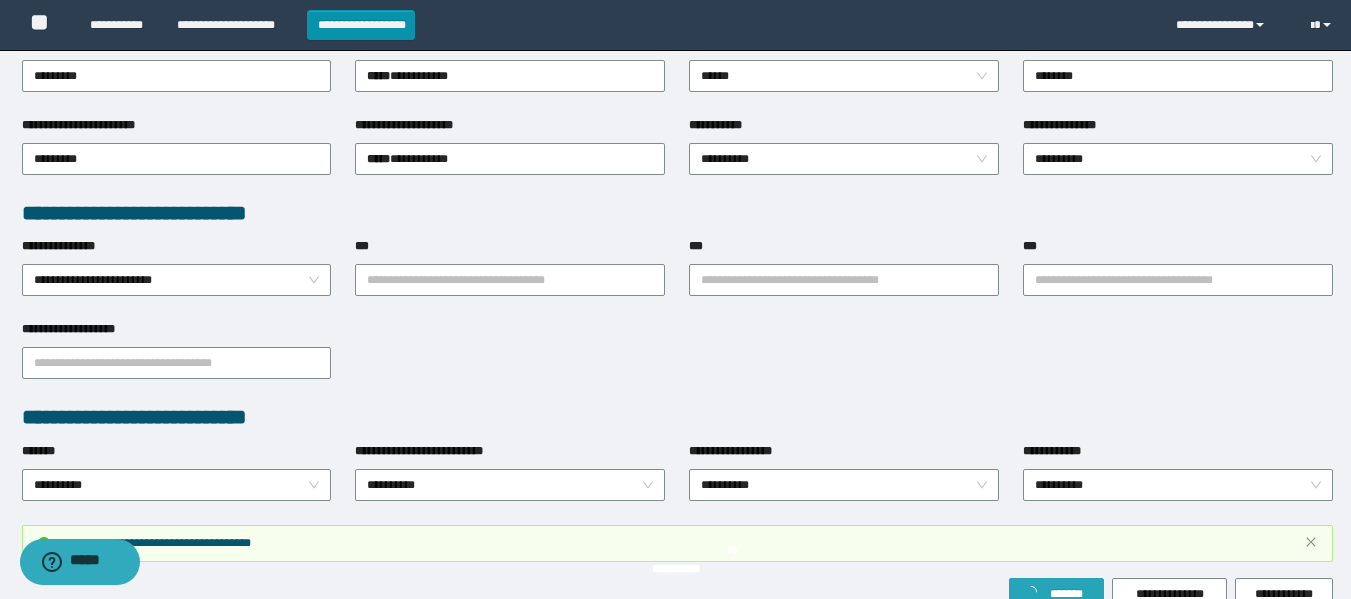 scroll, scrollTop: 514, scrollLeft: 0, axis: vertical 